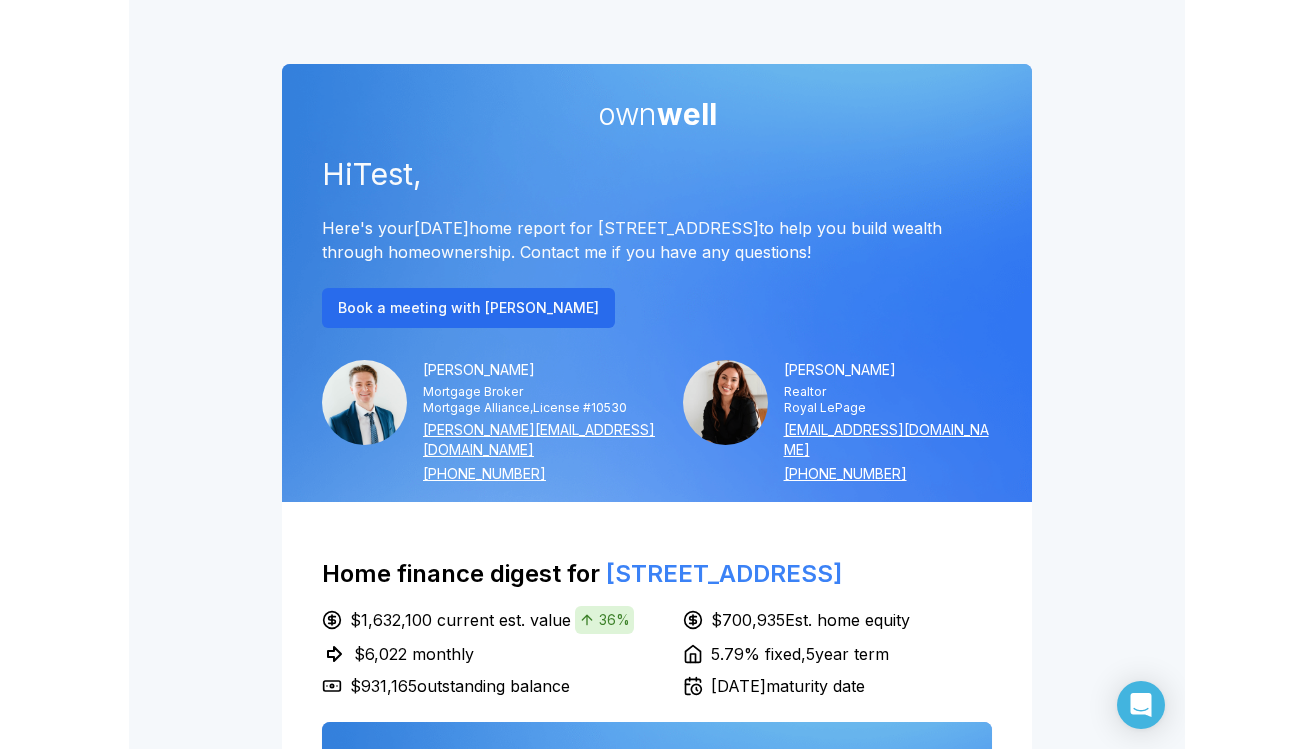 scroll, scrollTop: 0, scrollLeft: 0, axis: both 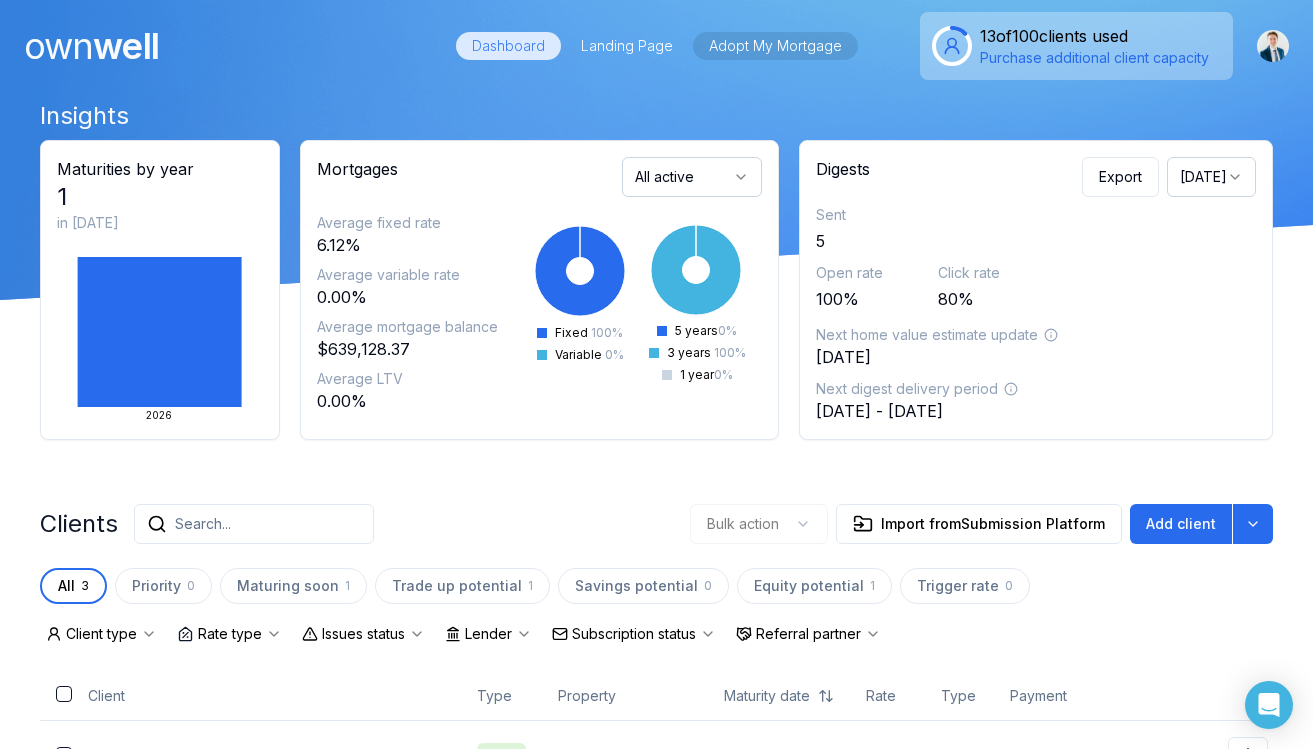 click on "Adopt My Mortgage" at bounding box center (775, 46) 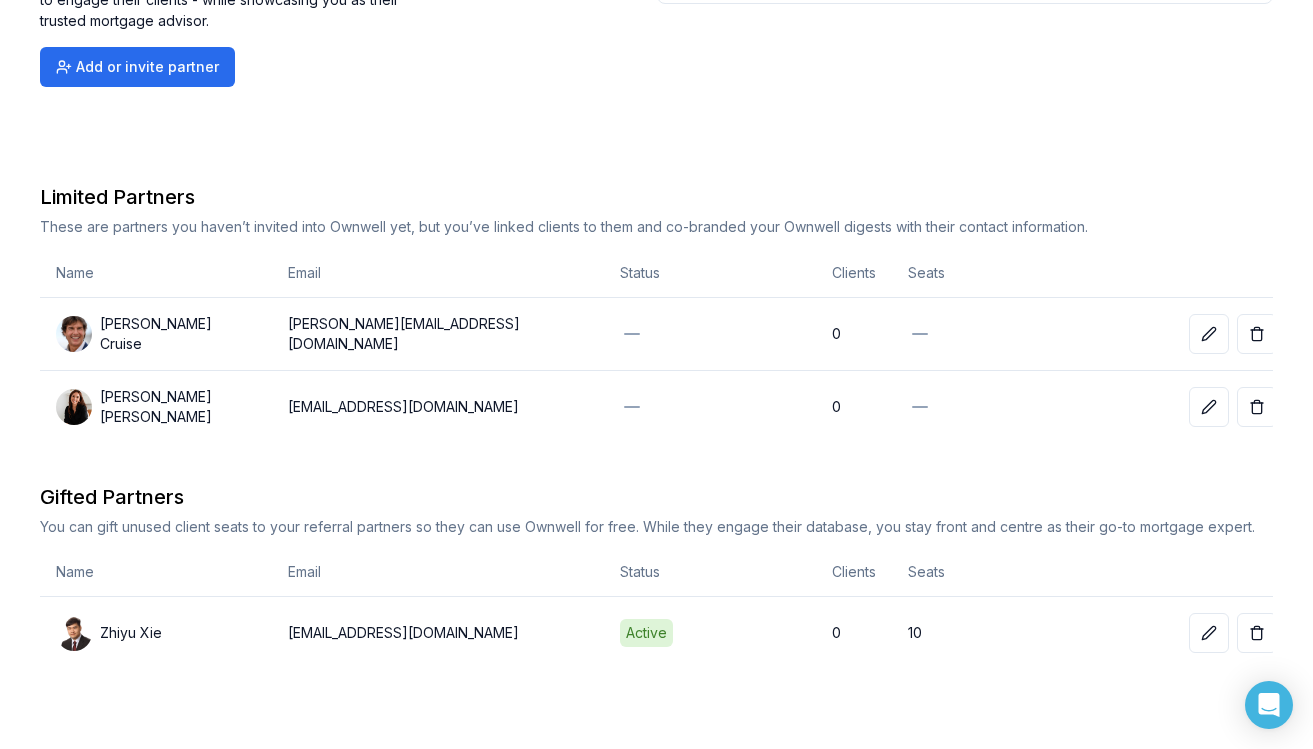 scroll, scrollTop: 278, scrollLeft: 0, axis: vertical 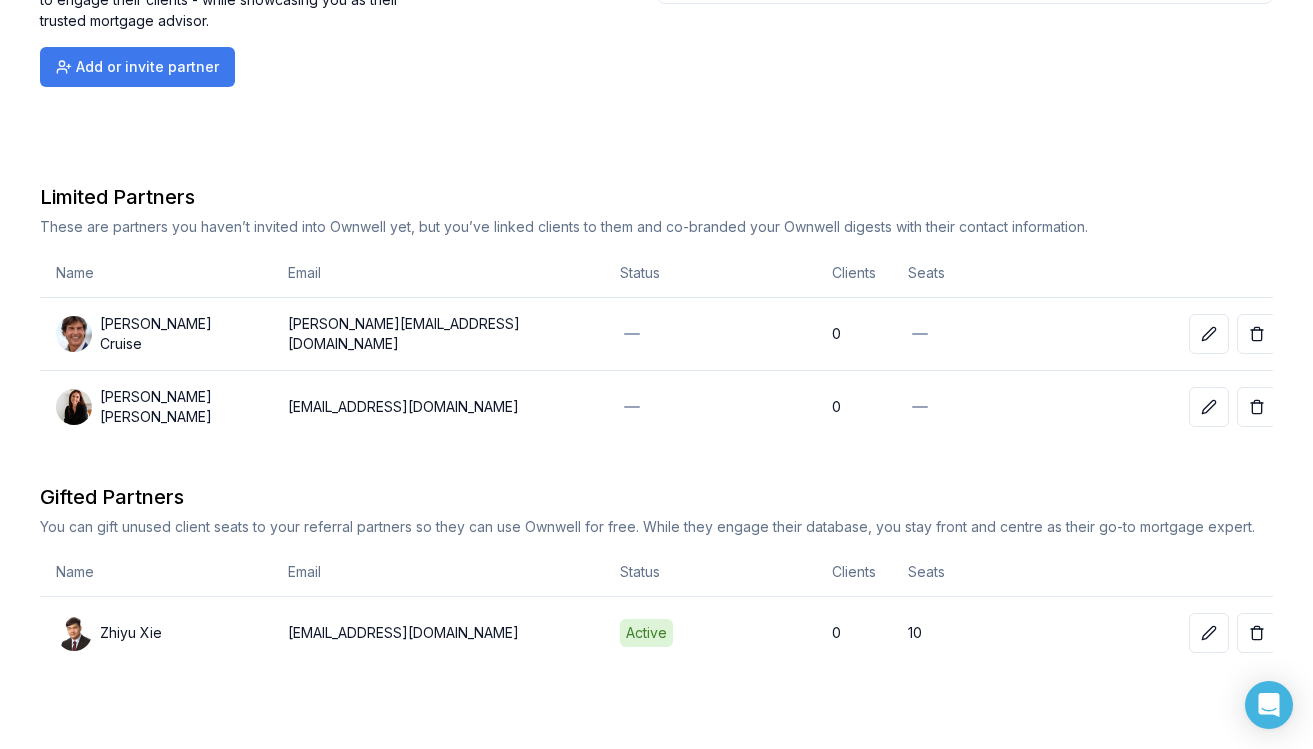 click on "Add or invite partner" at bounding box center [137, 67] 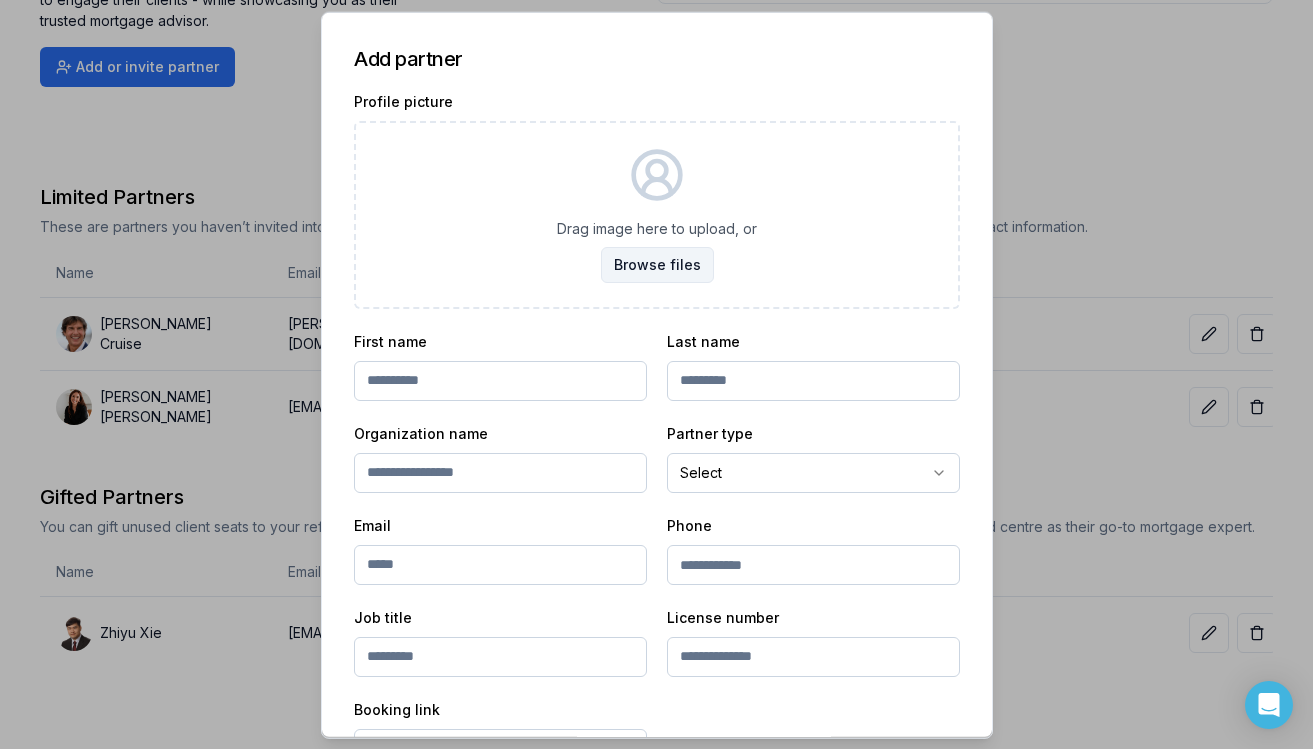 click on "Browse files" at bounding box center (656, 264) 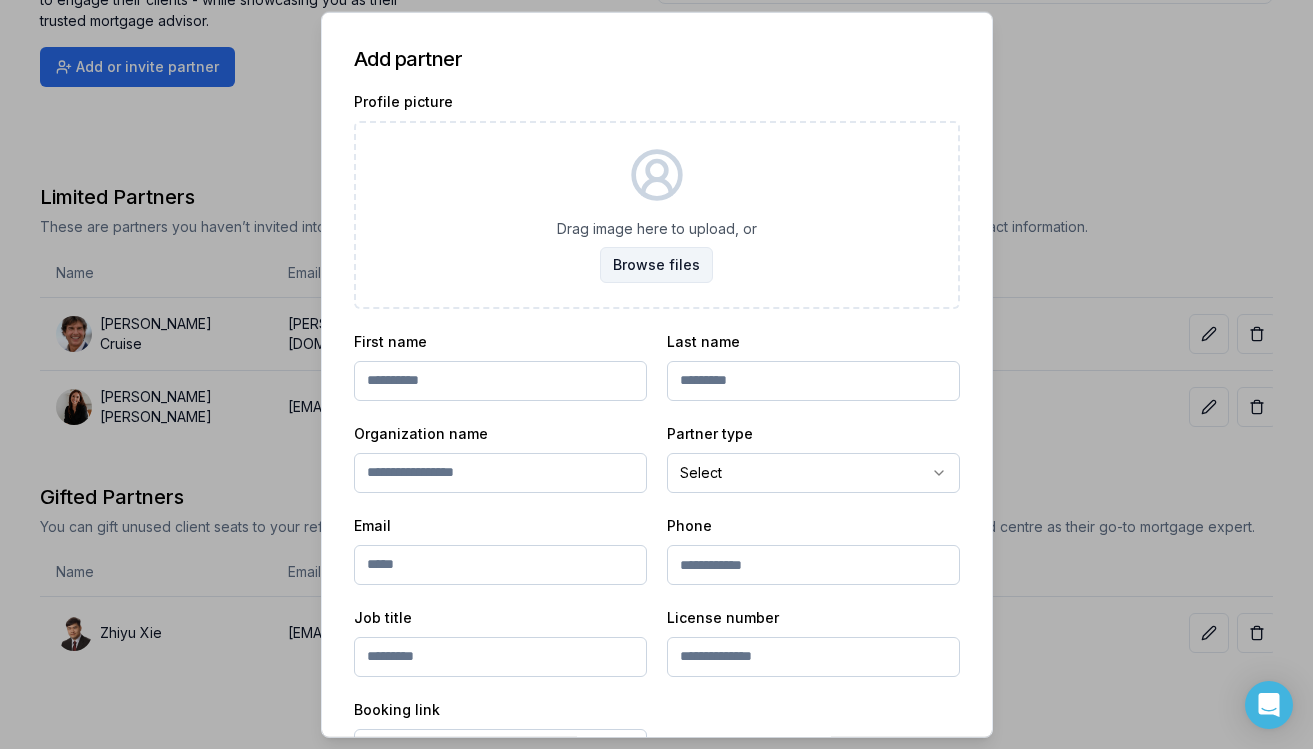 type on "**********" 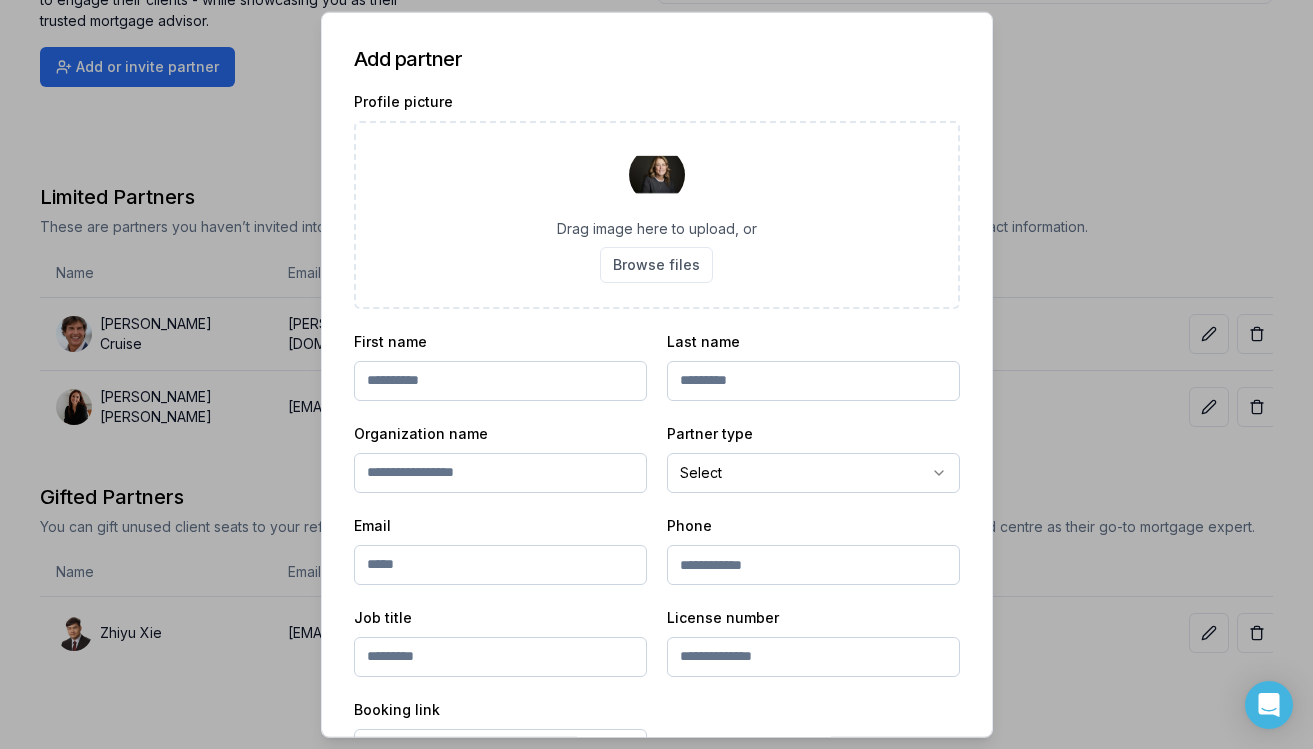 click on "Profile picture" at bounding box center (403, 100) 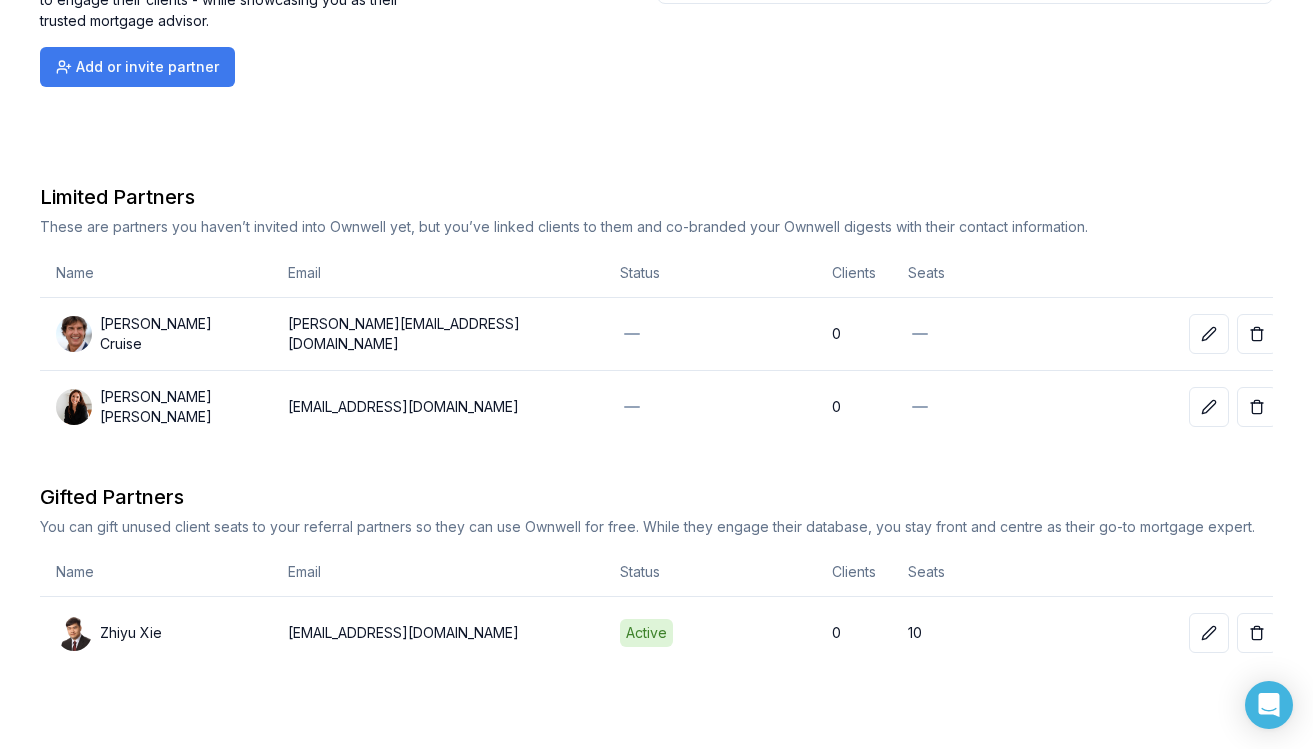 click on "Add or invite partner" at bounding box center (137, 67) 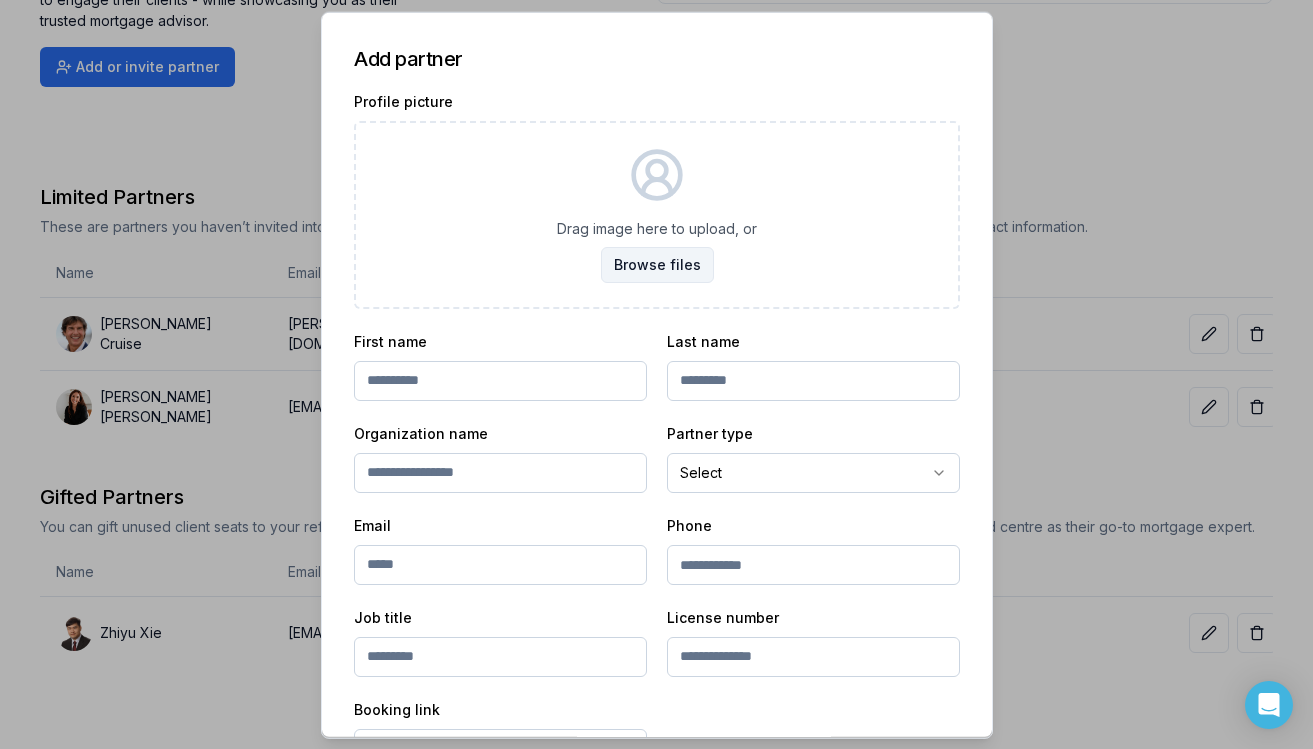 click on "Browse files" at bounding box center (656, 264) 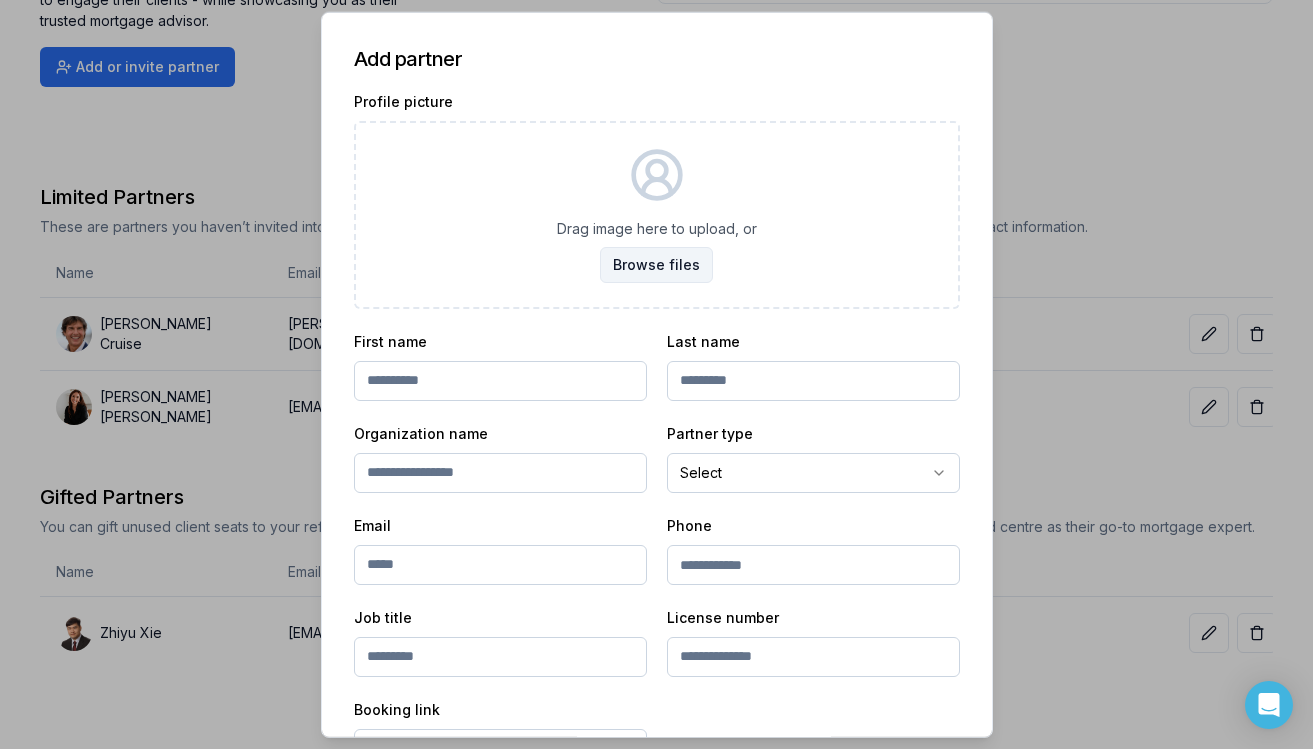 type on "**********" 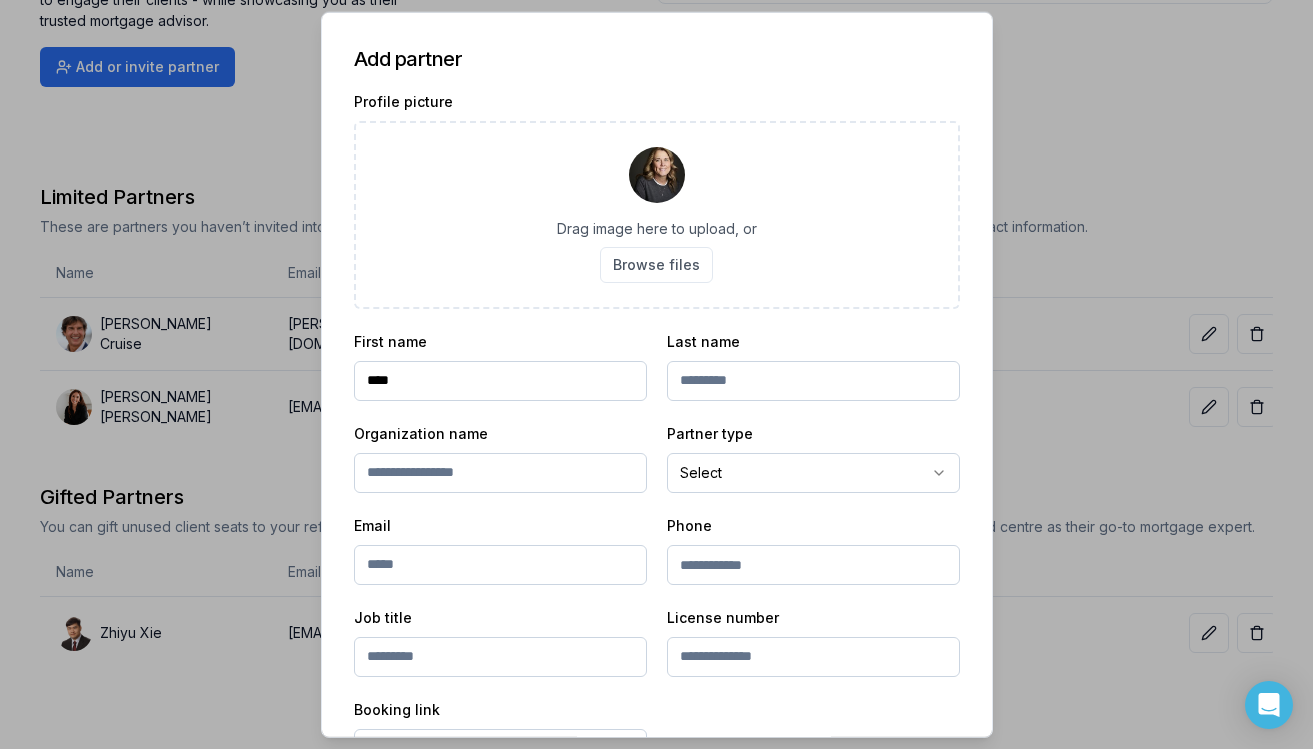 type on "****" 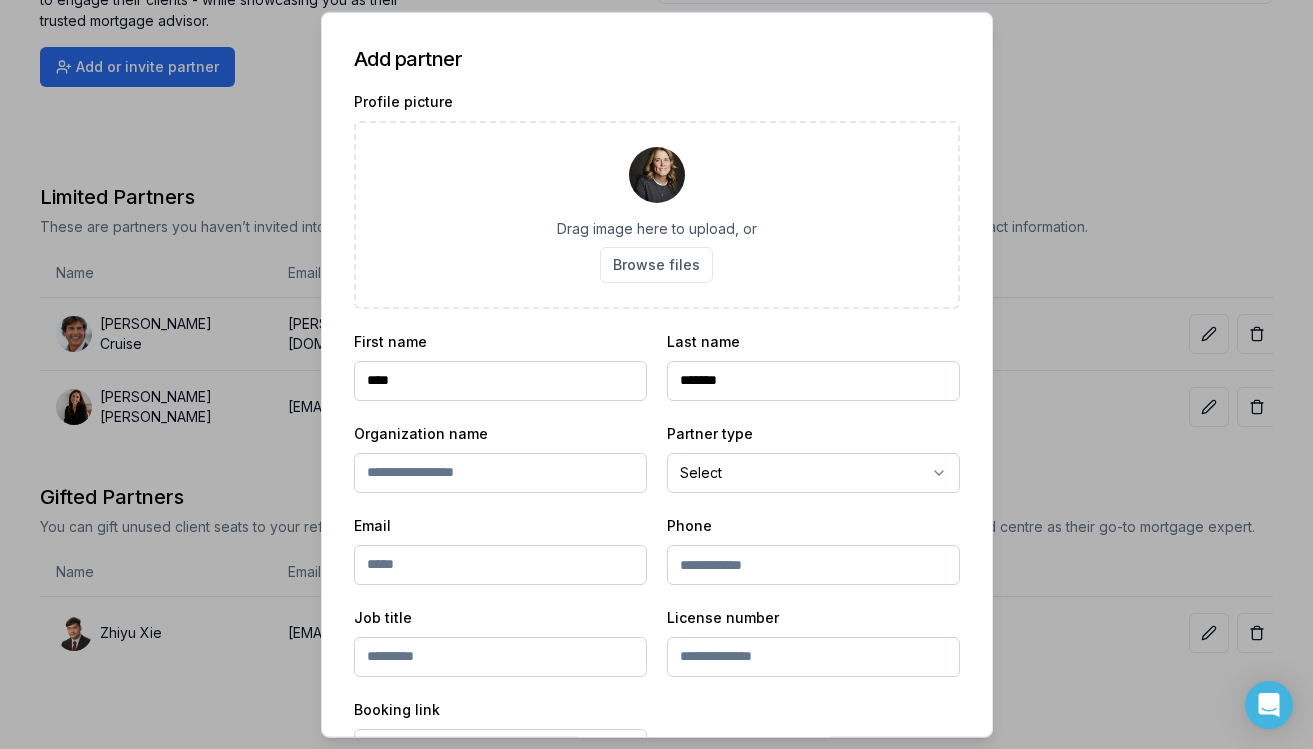 type on "*******" 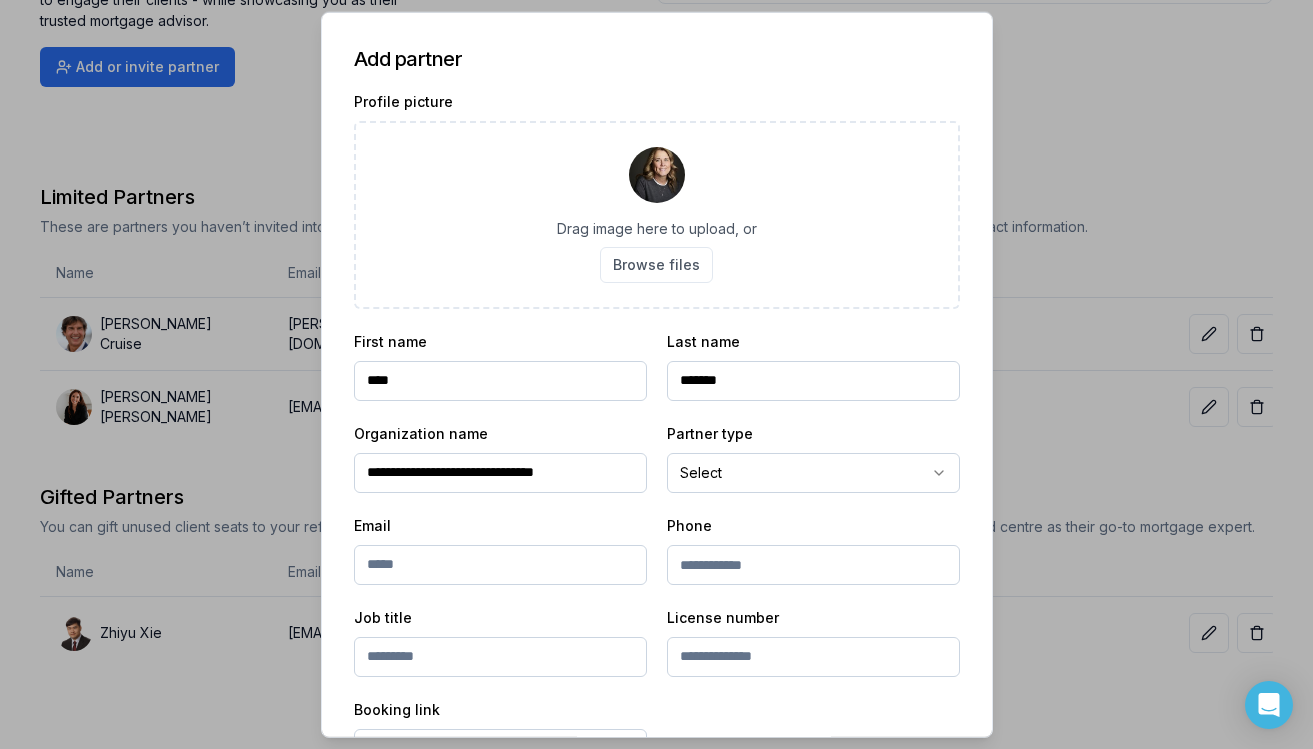 type on "**********" 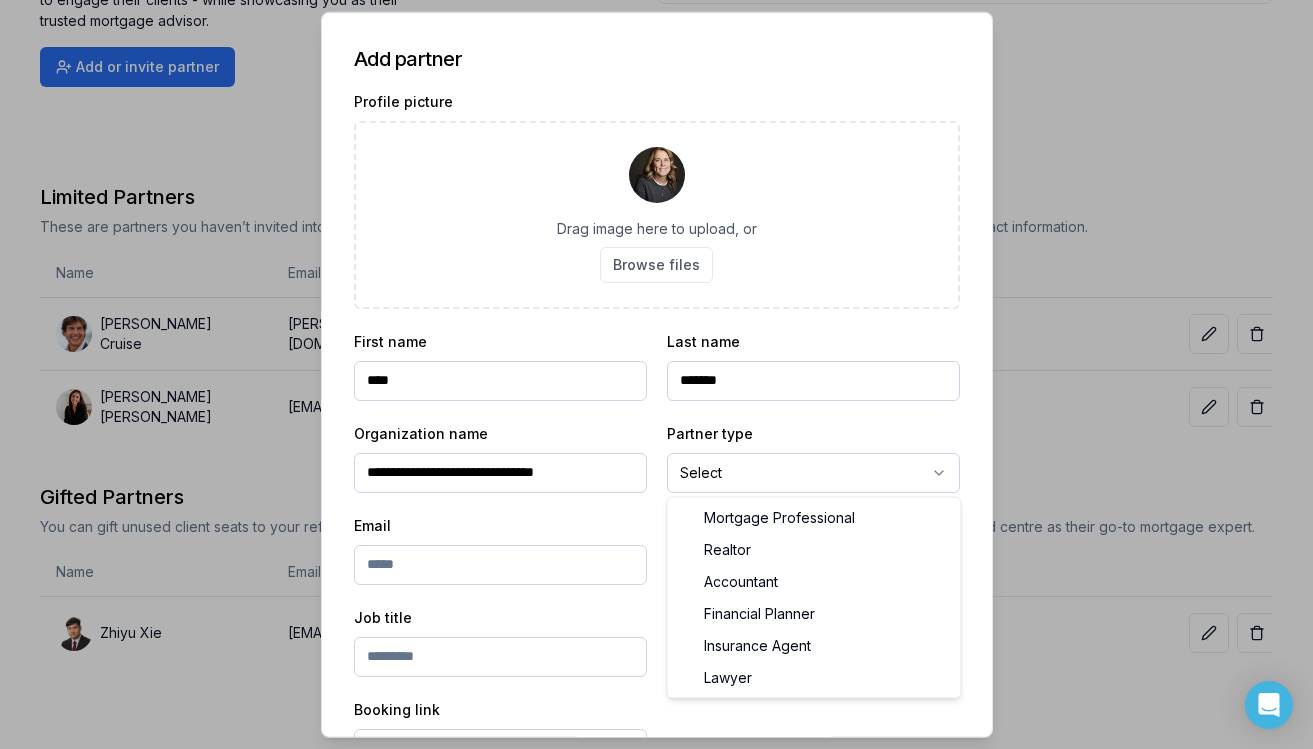 click on "Ownwell's platform is not optimized for mobile at this time.   For the best experience, please use a   desktop or laptop  to manage your account.   Note:  The   personalized homeownership reports   you generate for clients   are fully mobile-friendly   and can be easily viewed on any device. own well Dashboard Landing Page Adopt My Mortgage 13  of  100  clients used Purchase additional client capacity Adopt My Mortgage Your network is your superpower.   Expand your reach by sharing unused client seats with your referral partners. Each invite gives your partner their own Ownwell account to engage their clients - while showcasing you as their trusted mortgage advisor. Add or invite partner Your Client Seats 13  /  100  used Used by you 3 Gifted 10 Unused 87 Limited Partners These are partners you haven’t invited into Ownwell yet, but you’ve linked clients to them and co-branded your Ownwell digests with their contact information. Name Email Status Clients Seats Tom   Cruise Tom@IMFrealty.com 0 Nikolina   0" at bounding box center (656, -231) 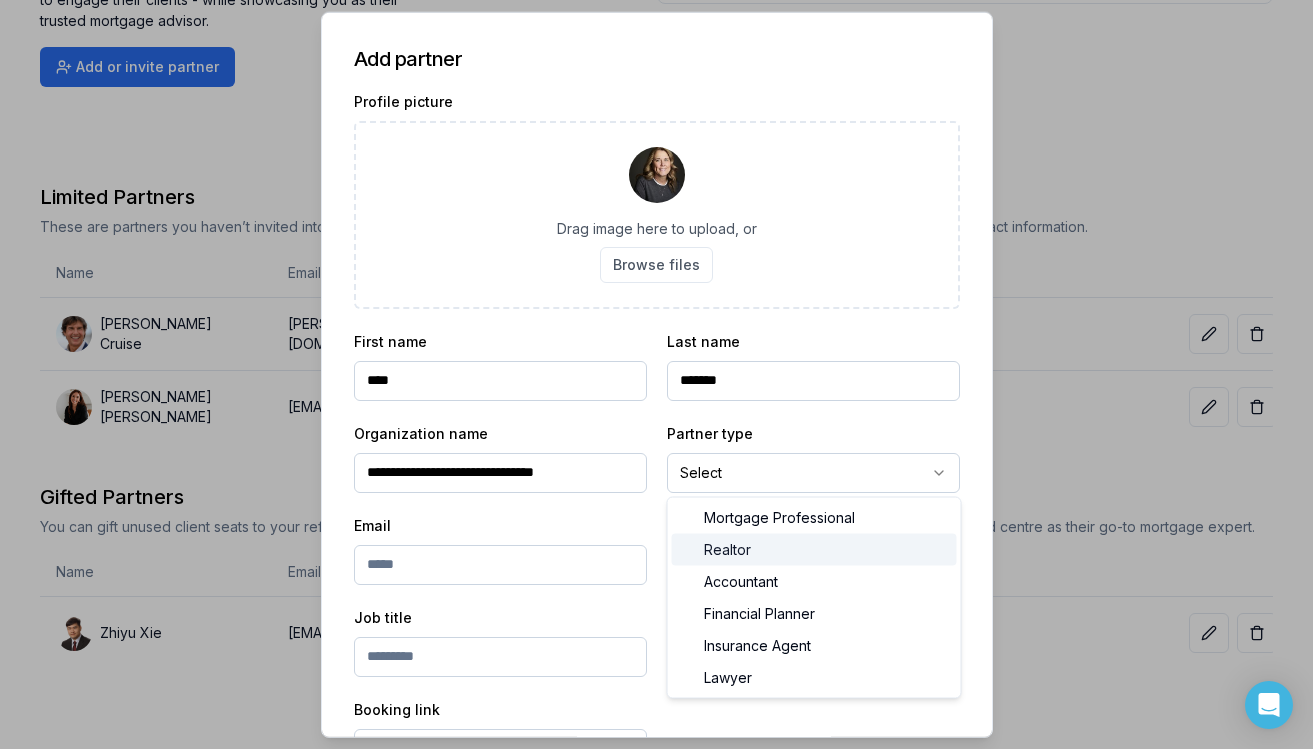 select on "*******" 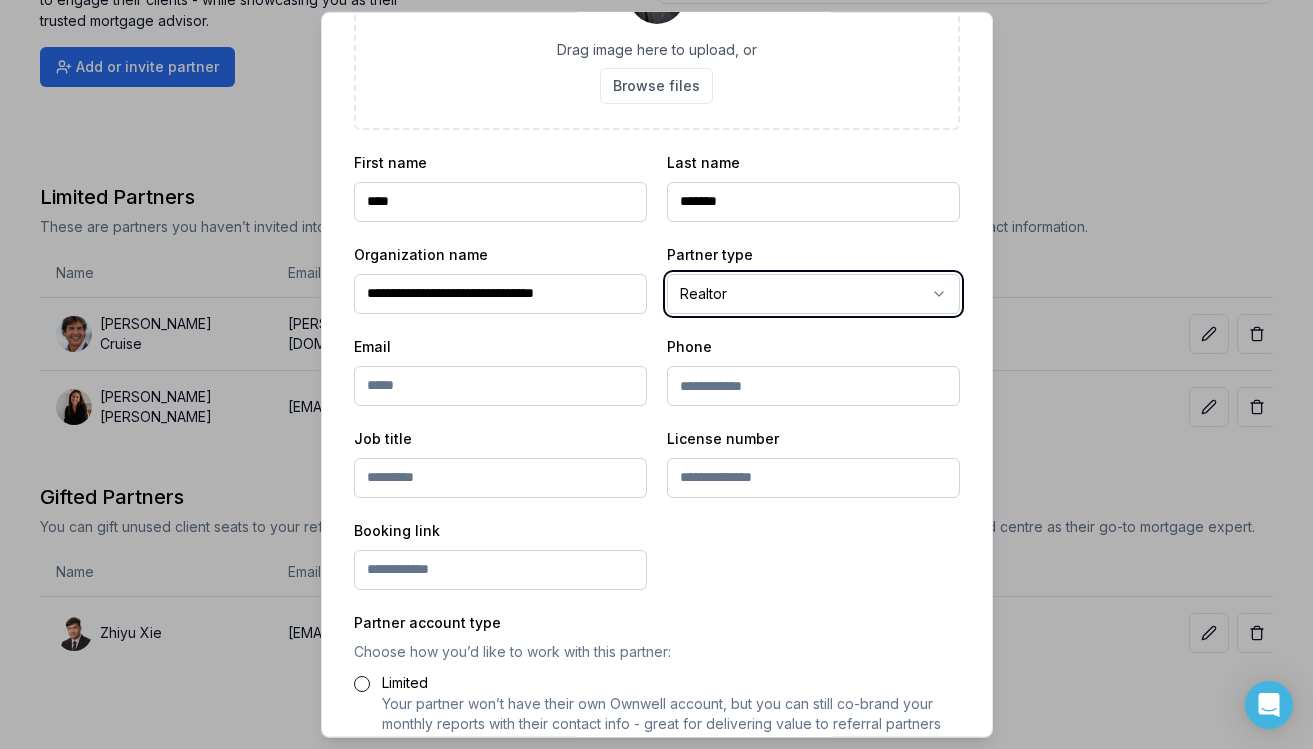 scroll, scrollTop: 200, scrollLeft: 0, axis: vertical 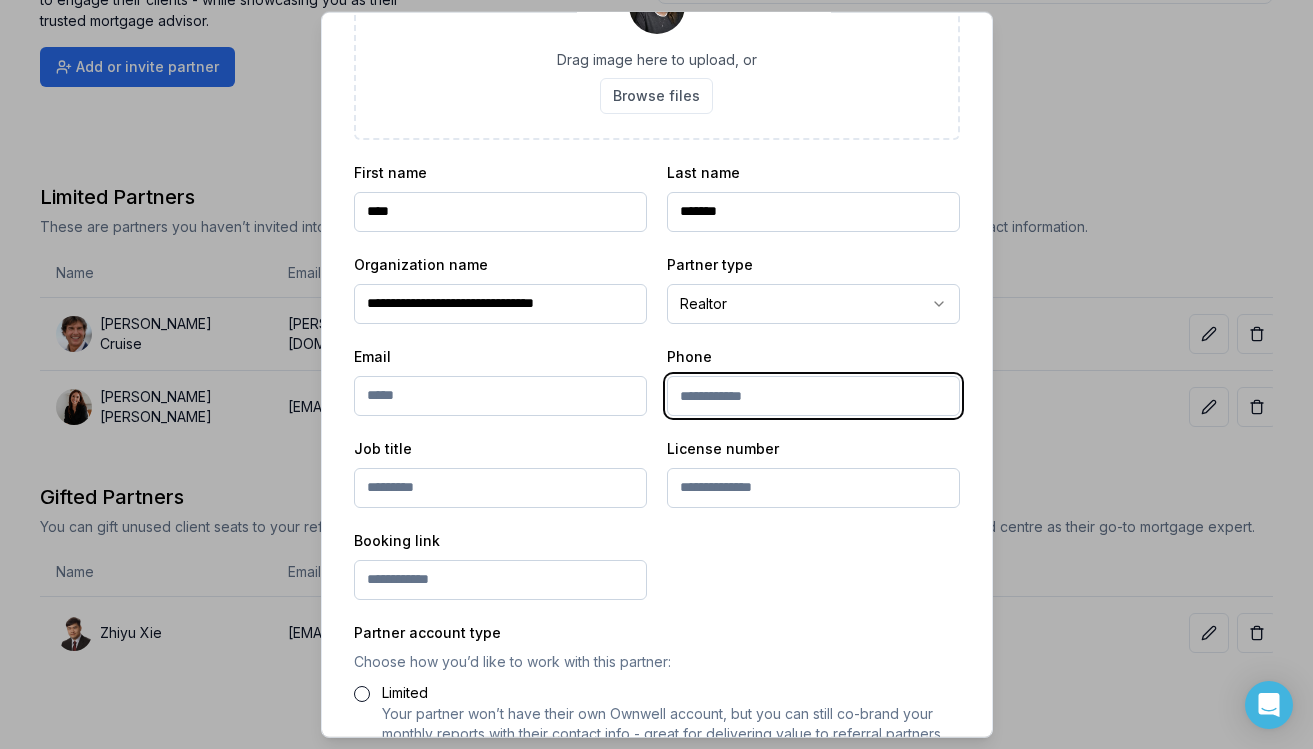 paste on "**********" 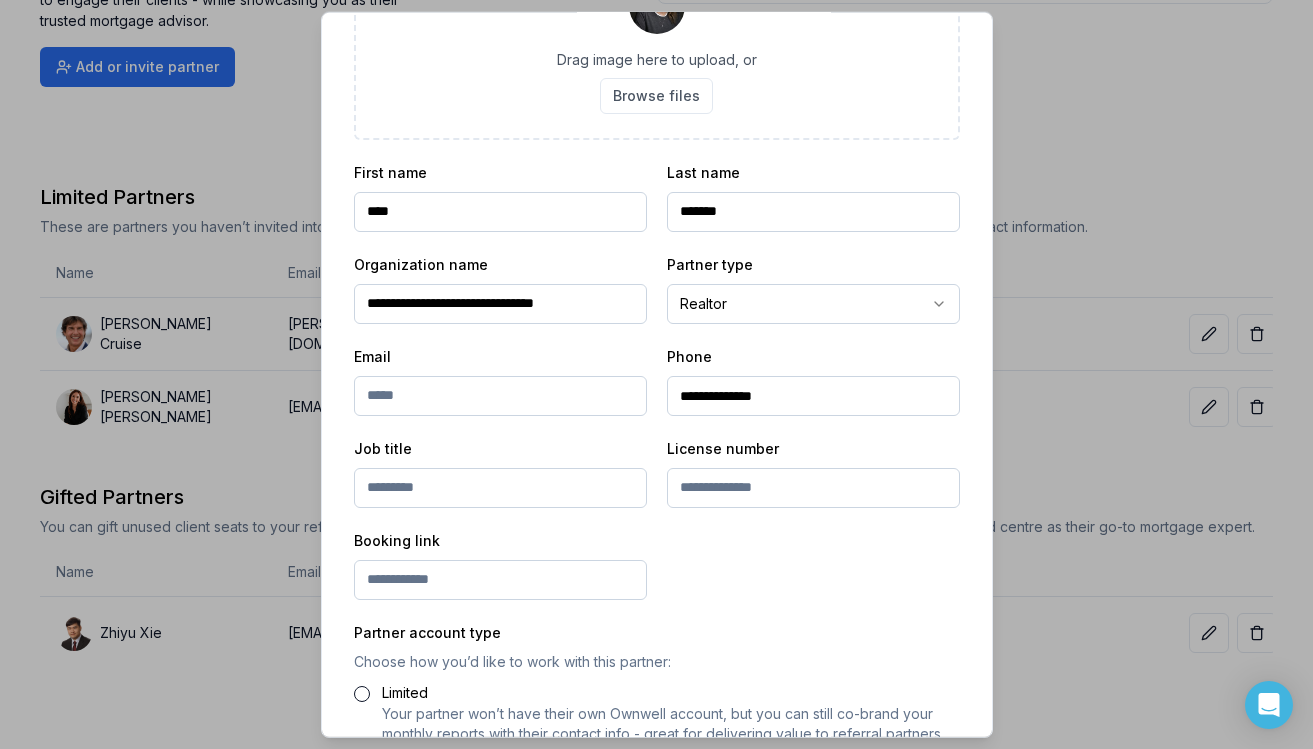 click on "Email" at bounding box center (500, 379) 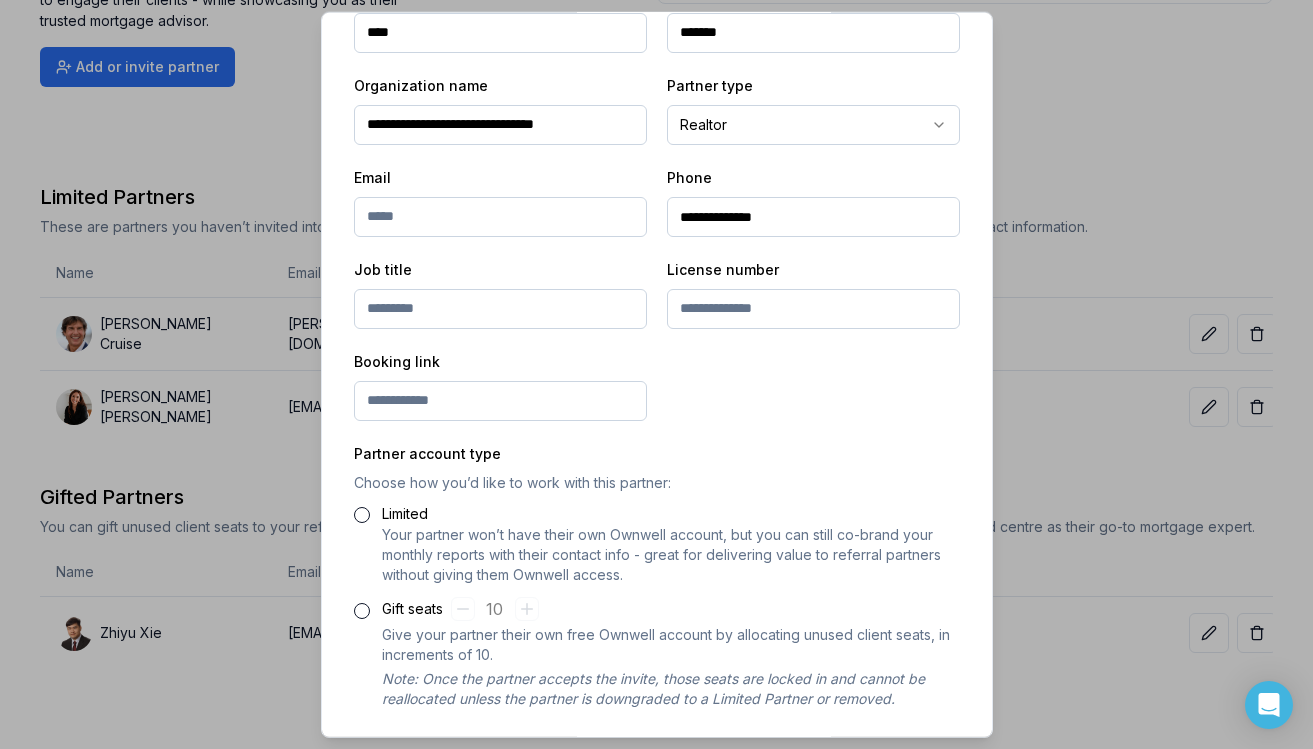 scroll, scrollTop: 350, scrollLeft: 0, axis: vertical 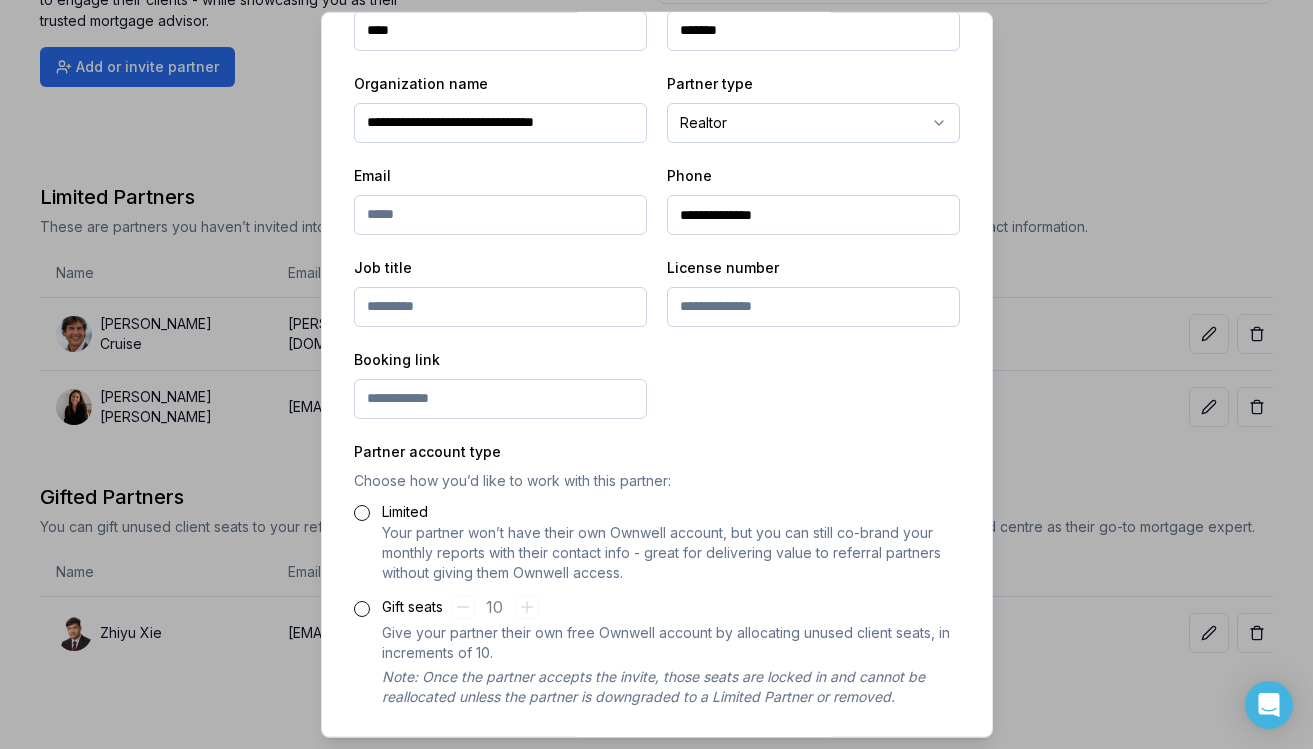 click on "Limited" at bounding box center (362, 512) 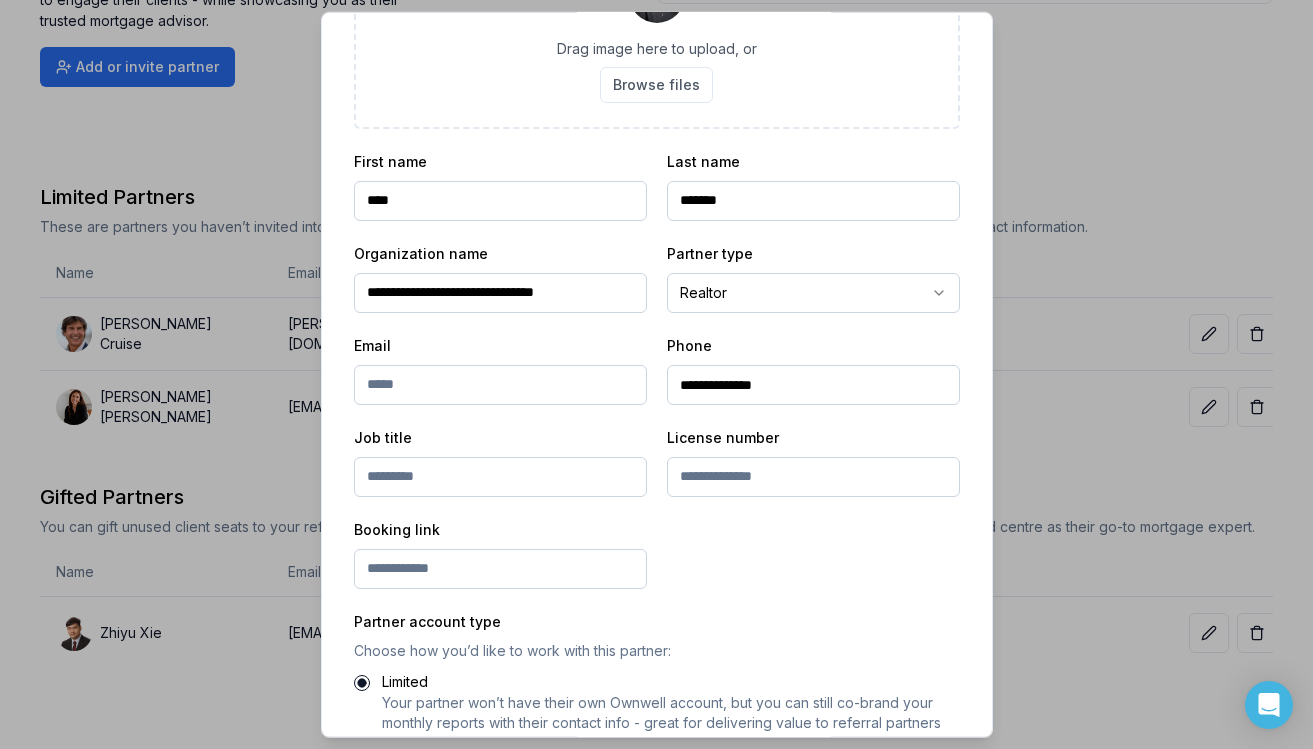 scroll, scrollTop: 170, scrollLeft: 0, axis: vertical 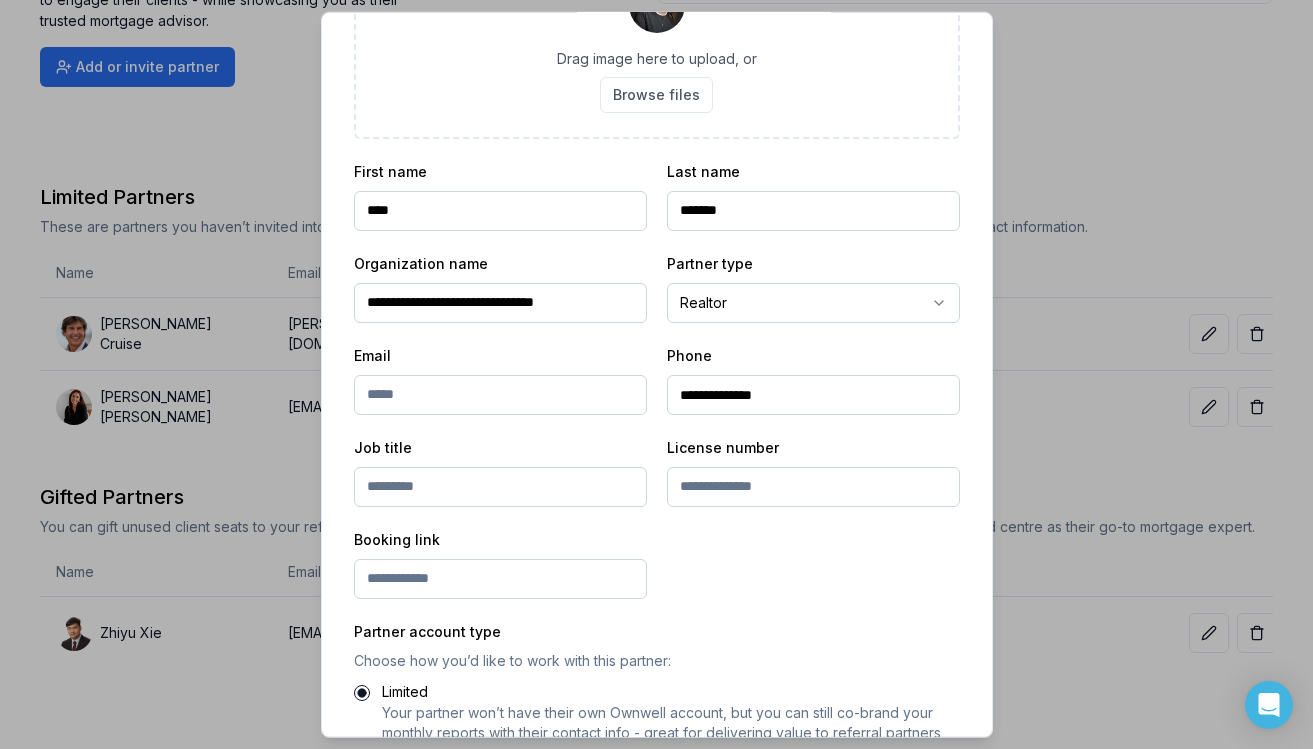 click on "Email" at bounding box center [500, 378] 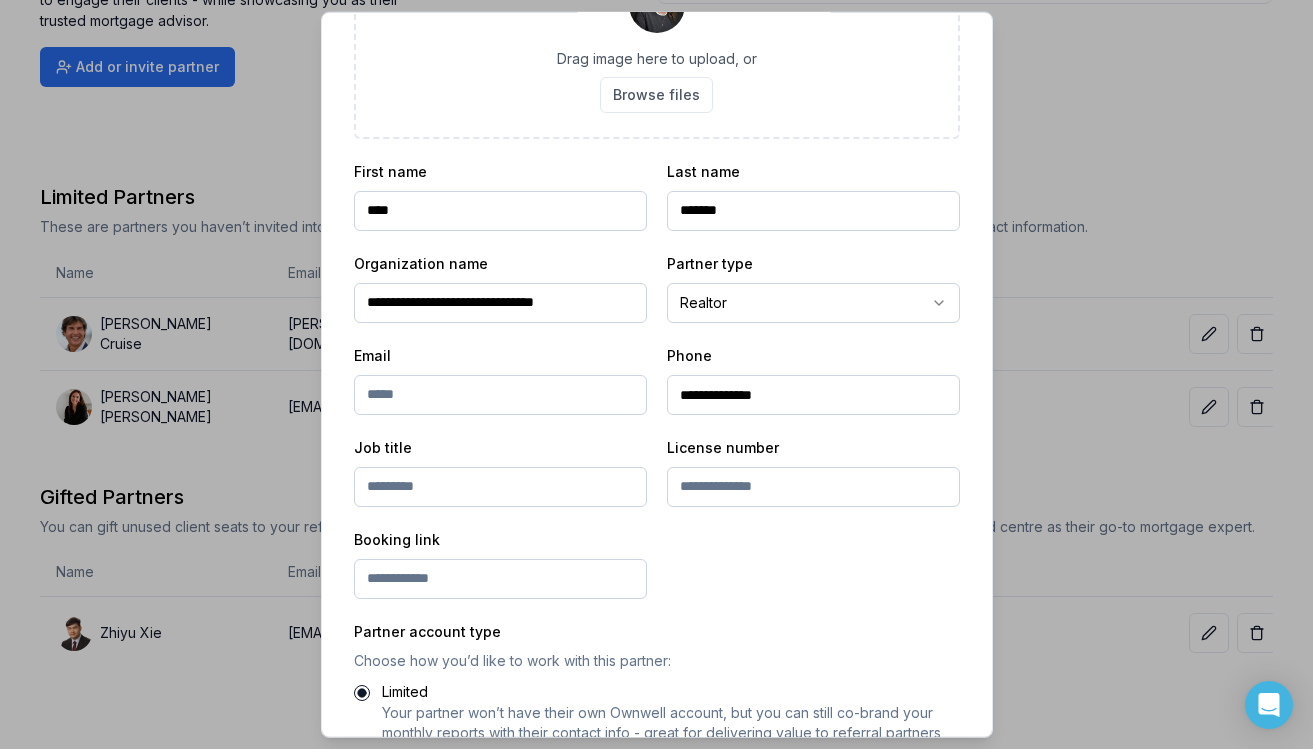 click at bounding box center [500, 394] 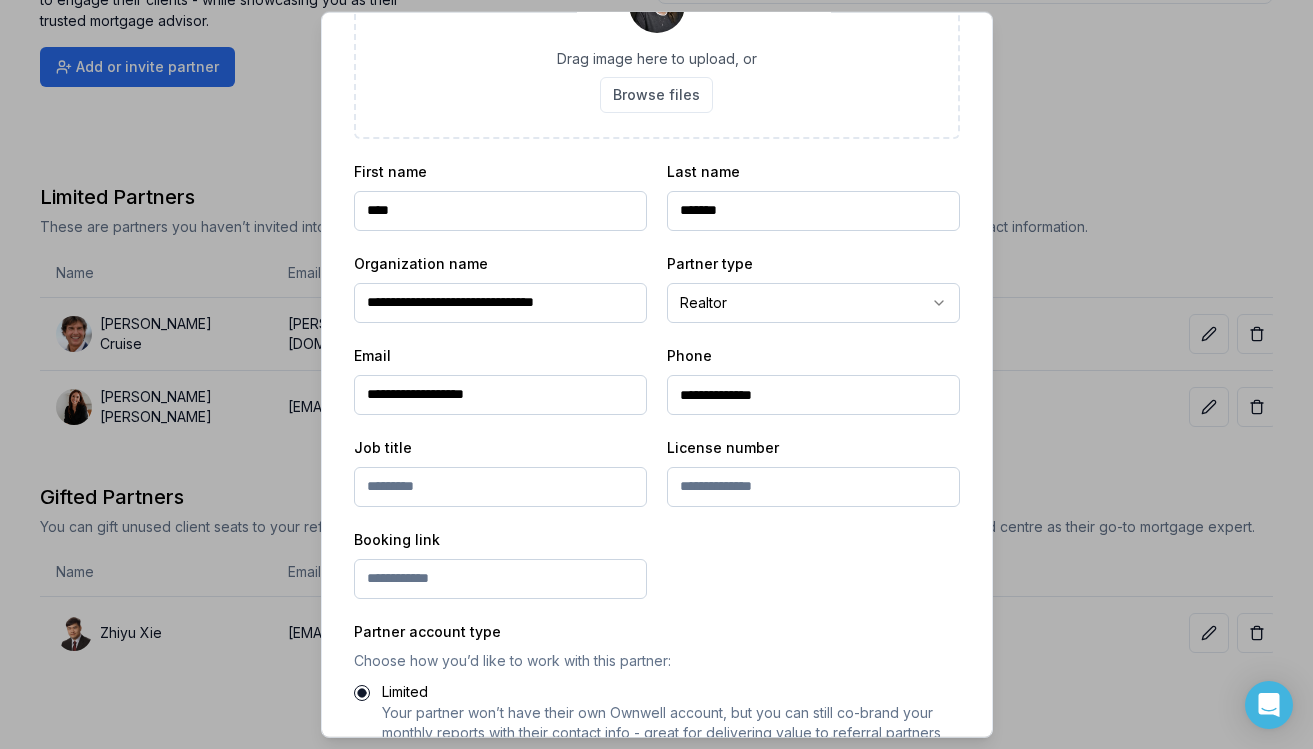 type on "**********" 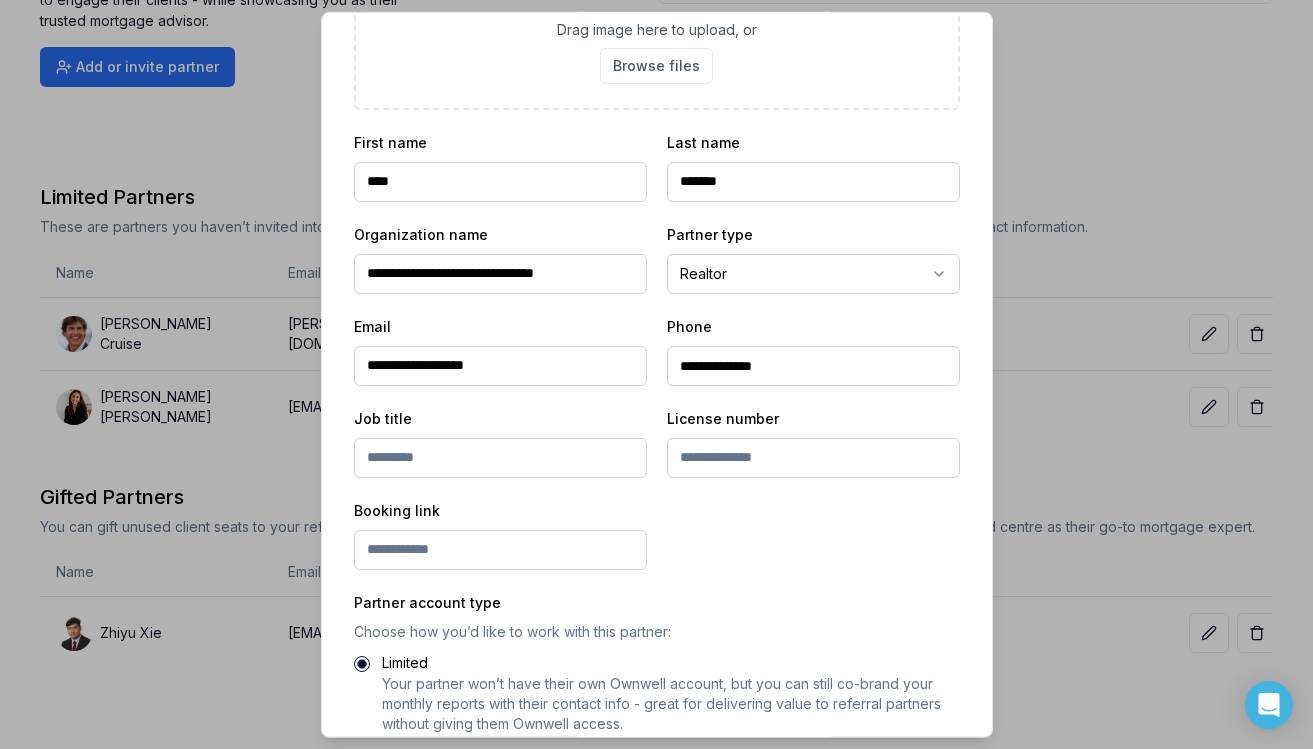 scroll, scrollTop: 200, scrollLeft: 0, axis: vertical 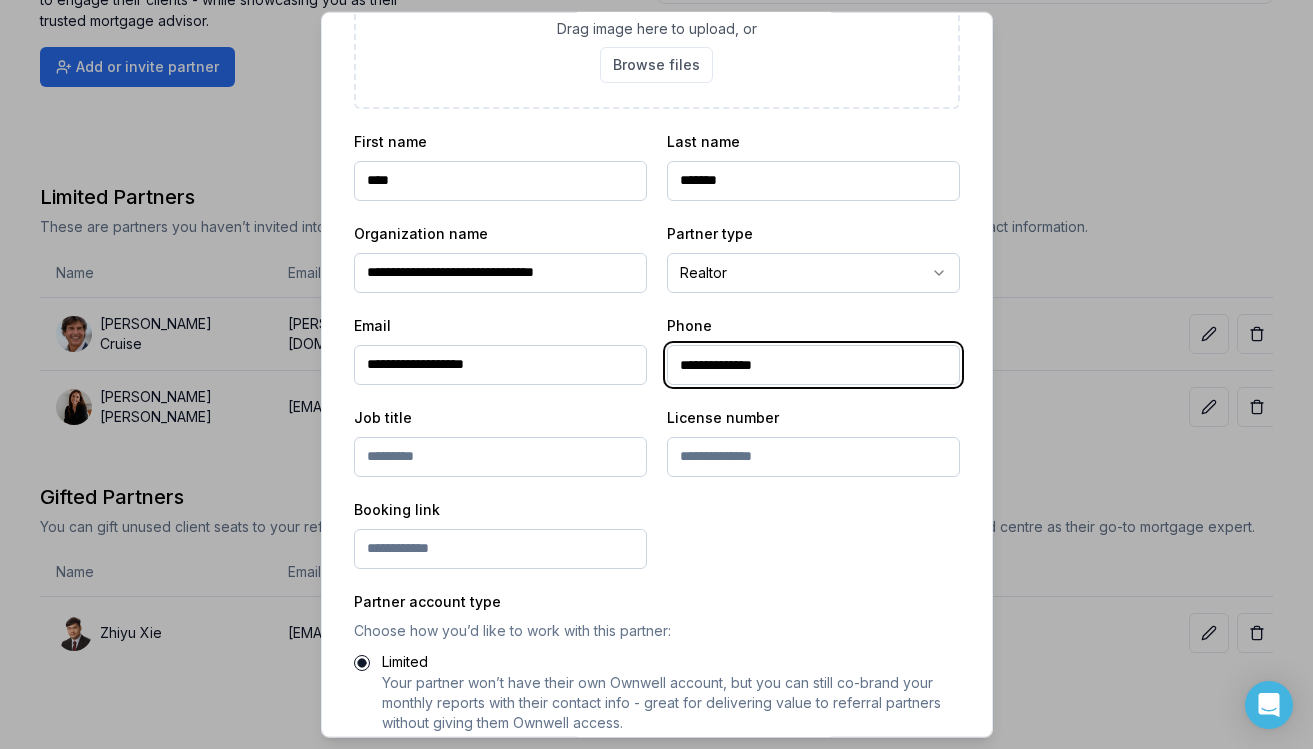 click on "**********" at bounding box center (813, 364) 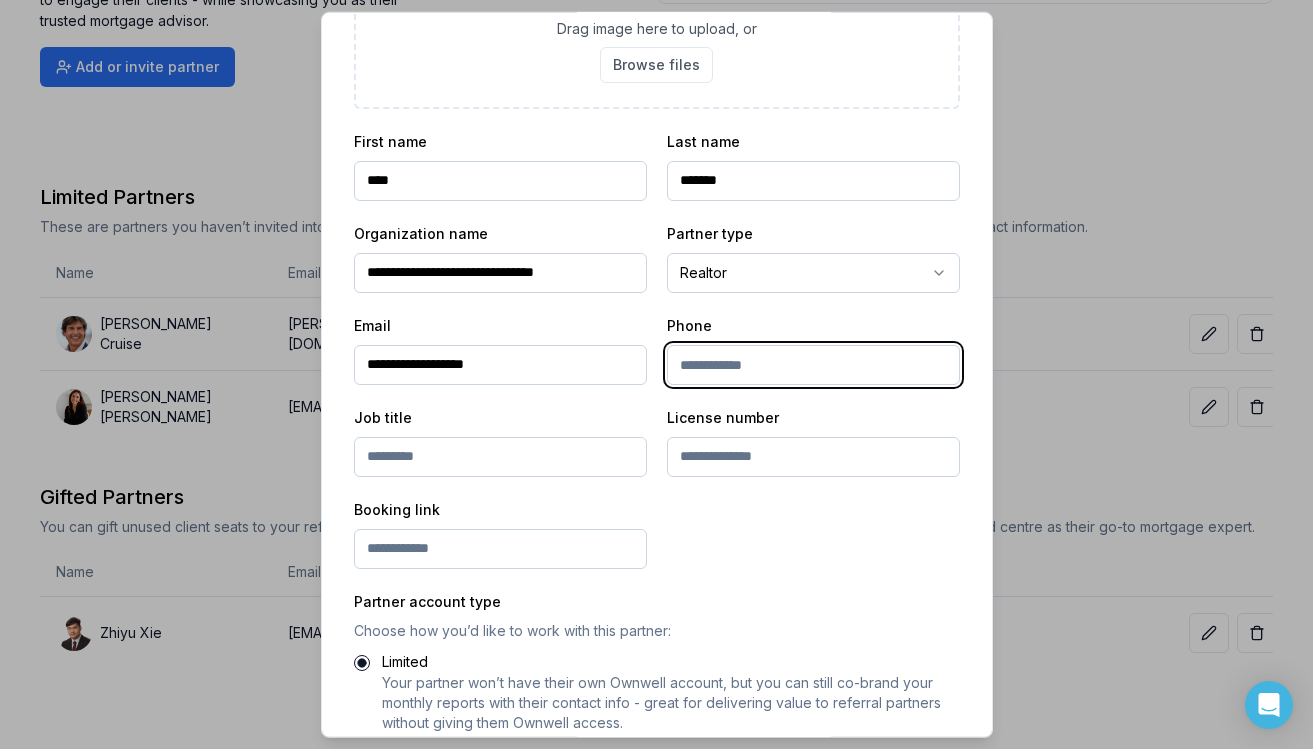paste on "**********" 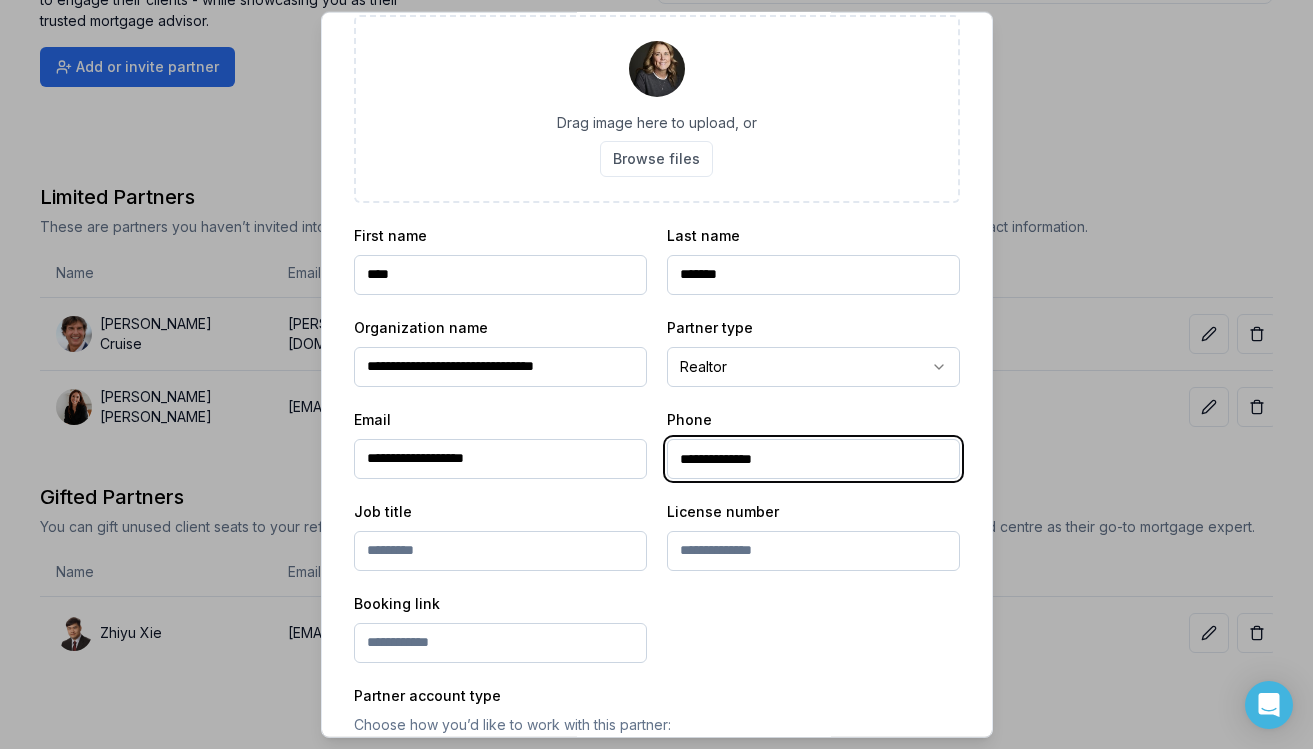 scroll, scrollTop: 113, scrollLeft: 0, axis: vertical 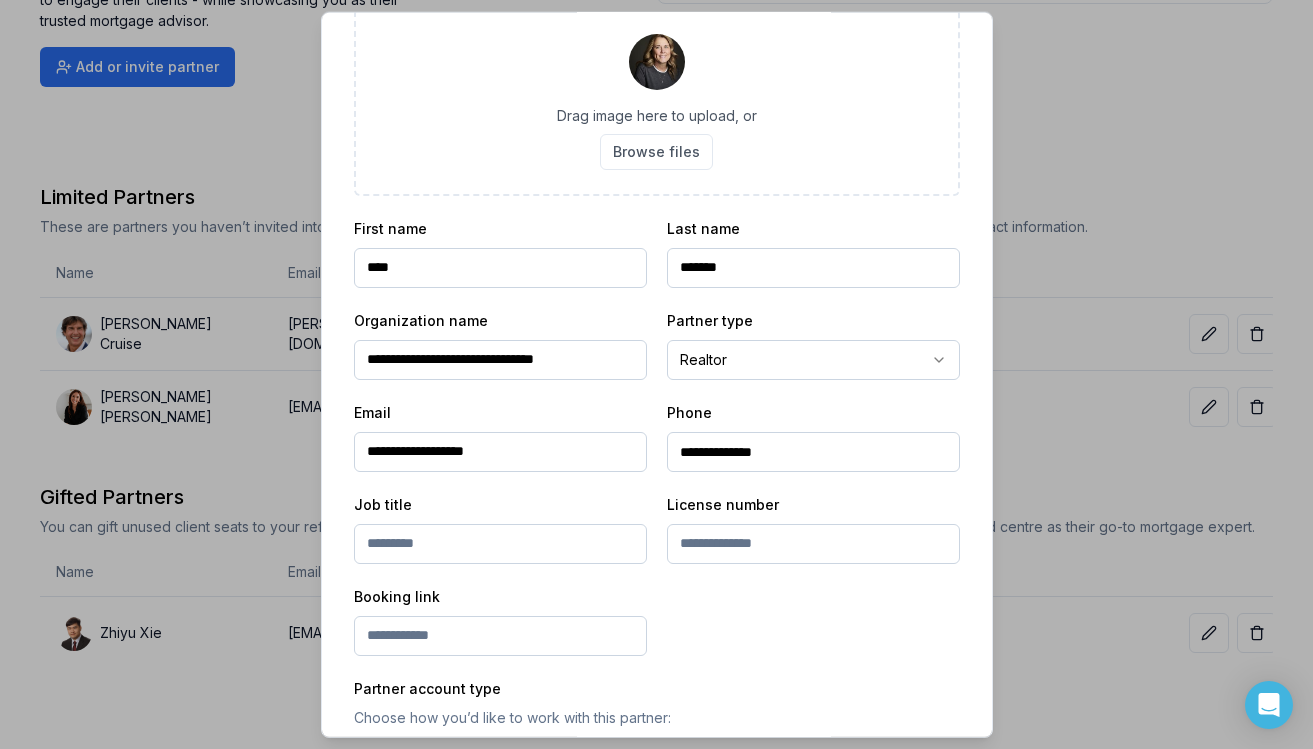 click on "**********" at bounding box center (657, 459) 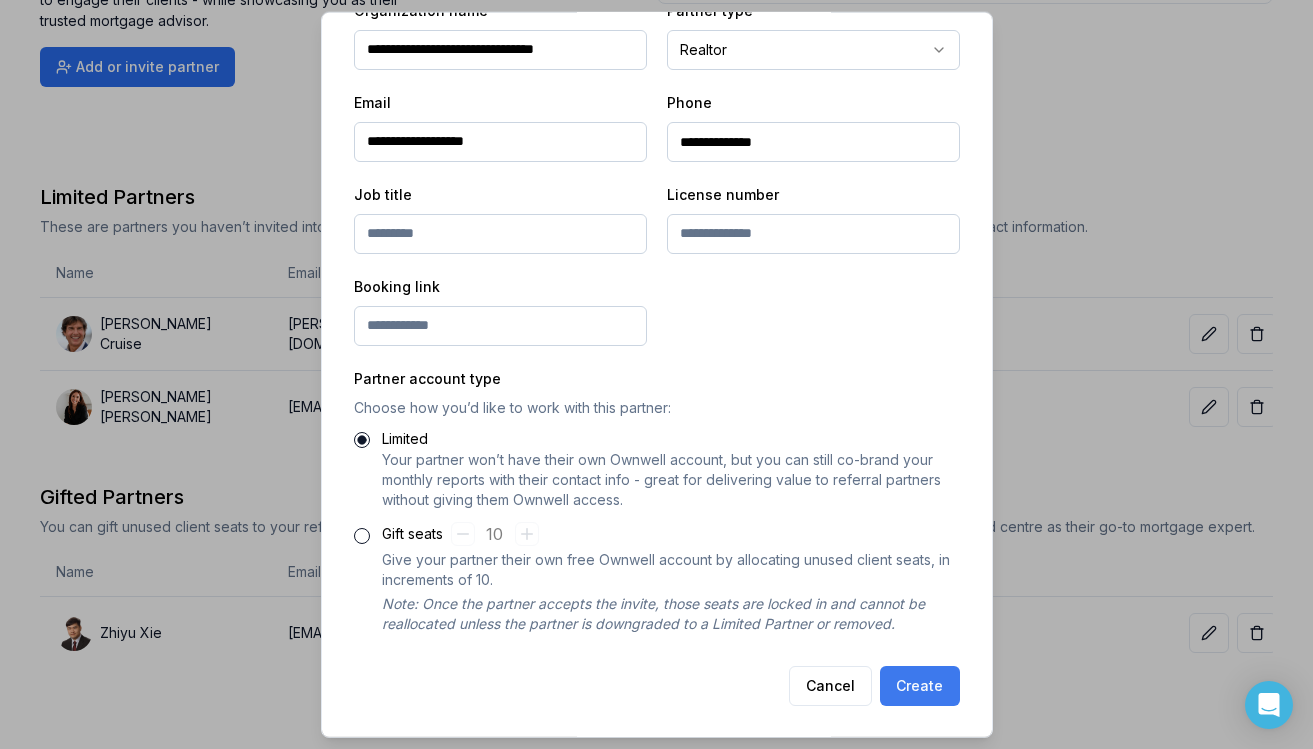 scroll, scrollTop: 423, scrollLeft: 0, axis: vertical 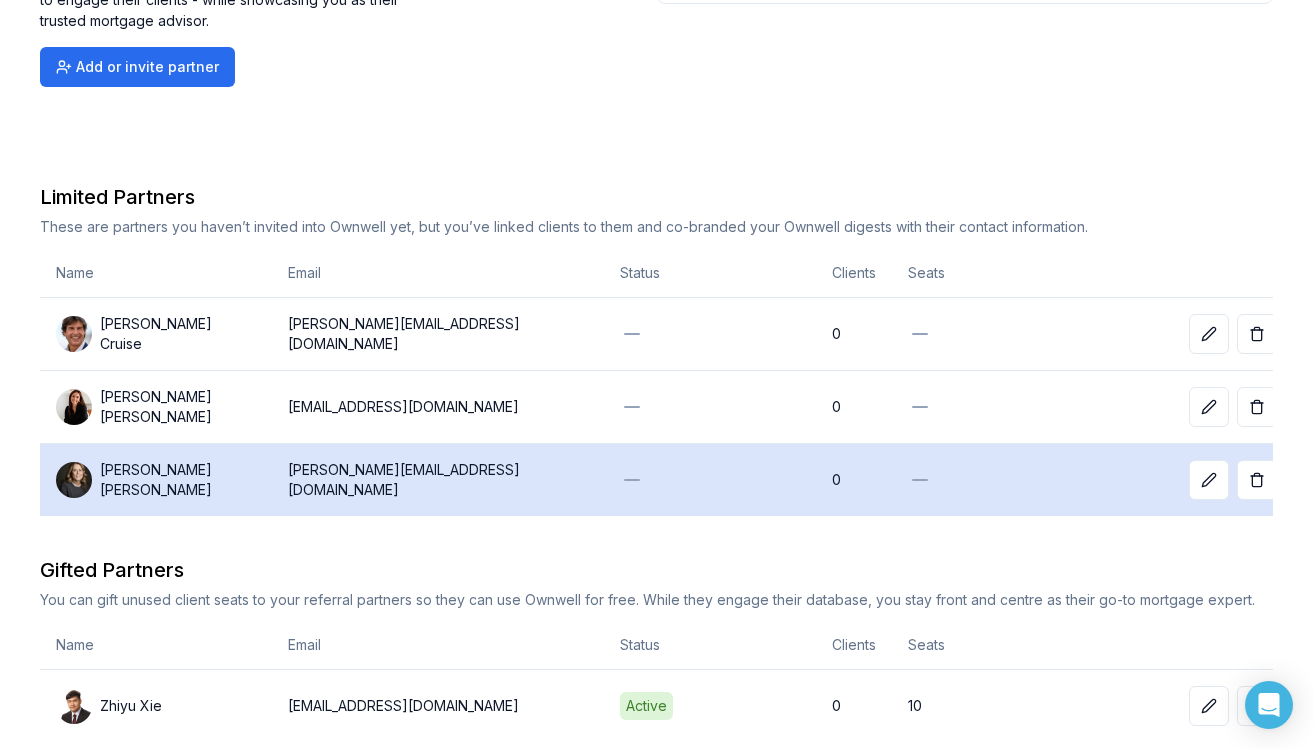 click on "[PERSON_NAME]" at bounding box center (156, 480) 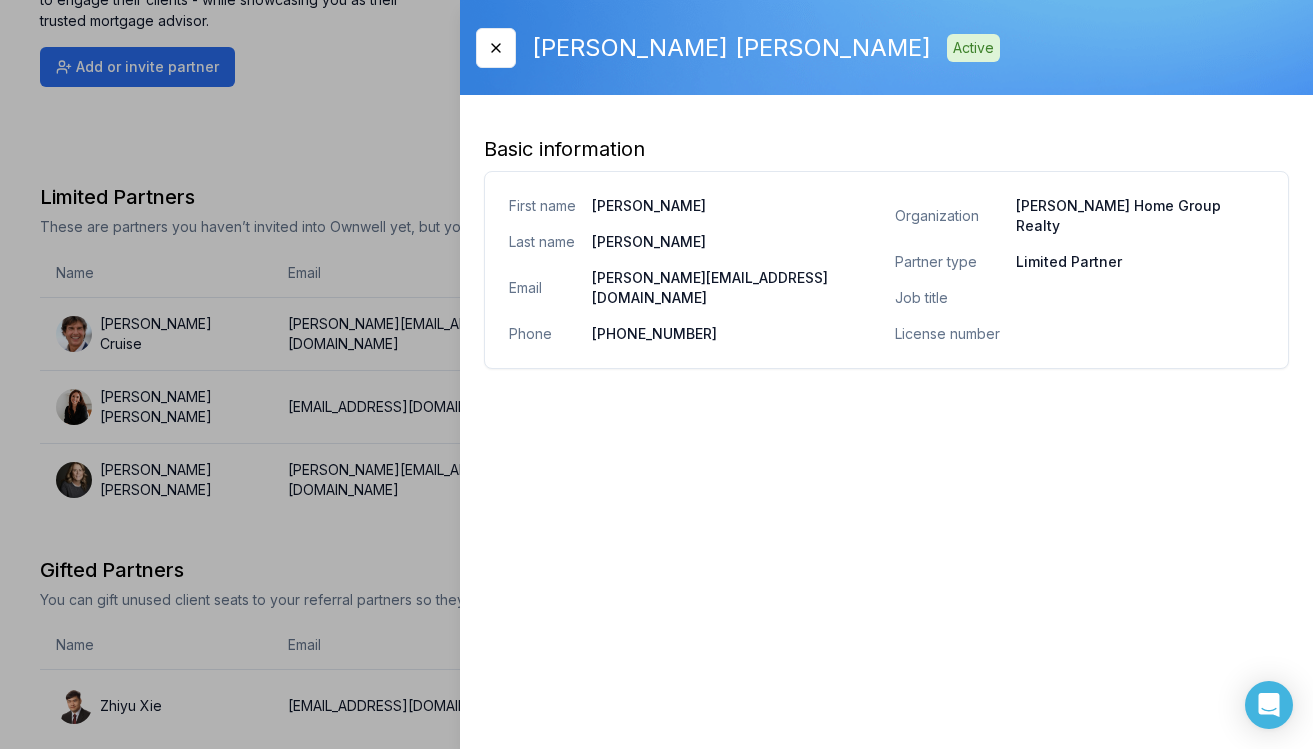 click 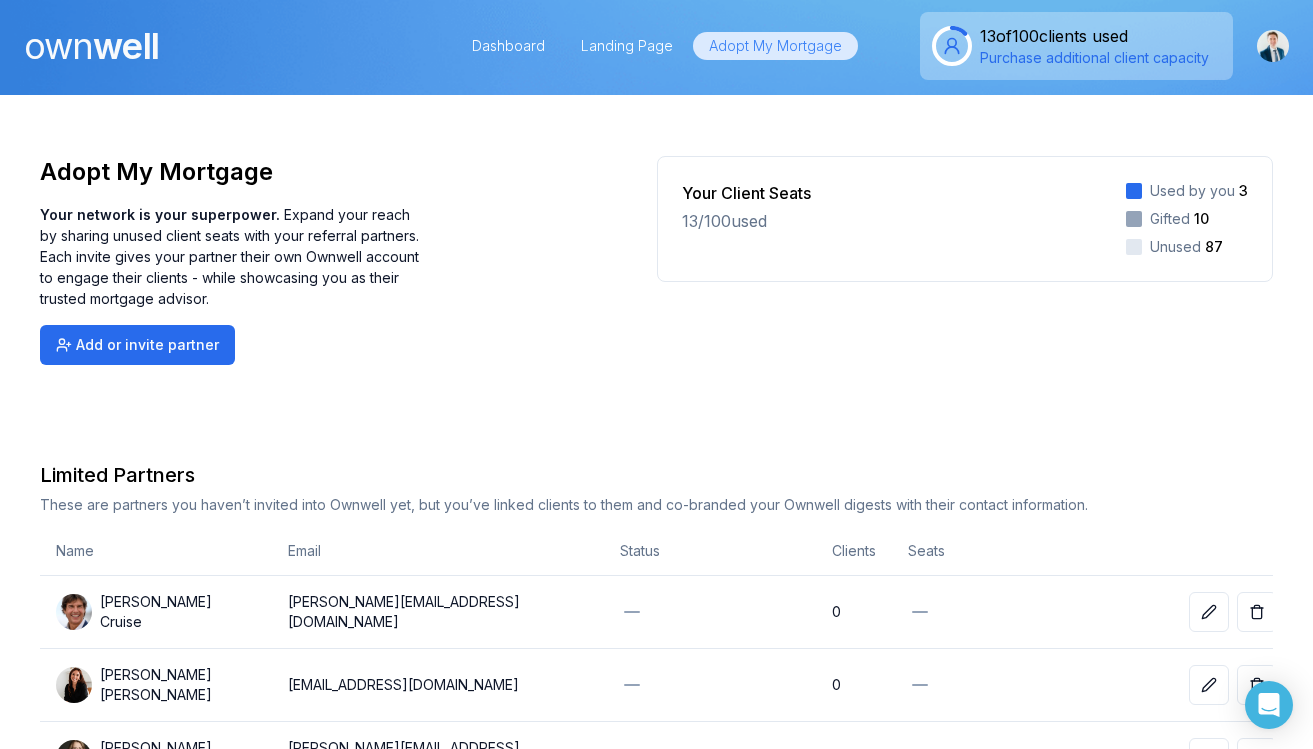 scroll, scrollTop: 0, scrollLeft: 0, axis: both 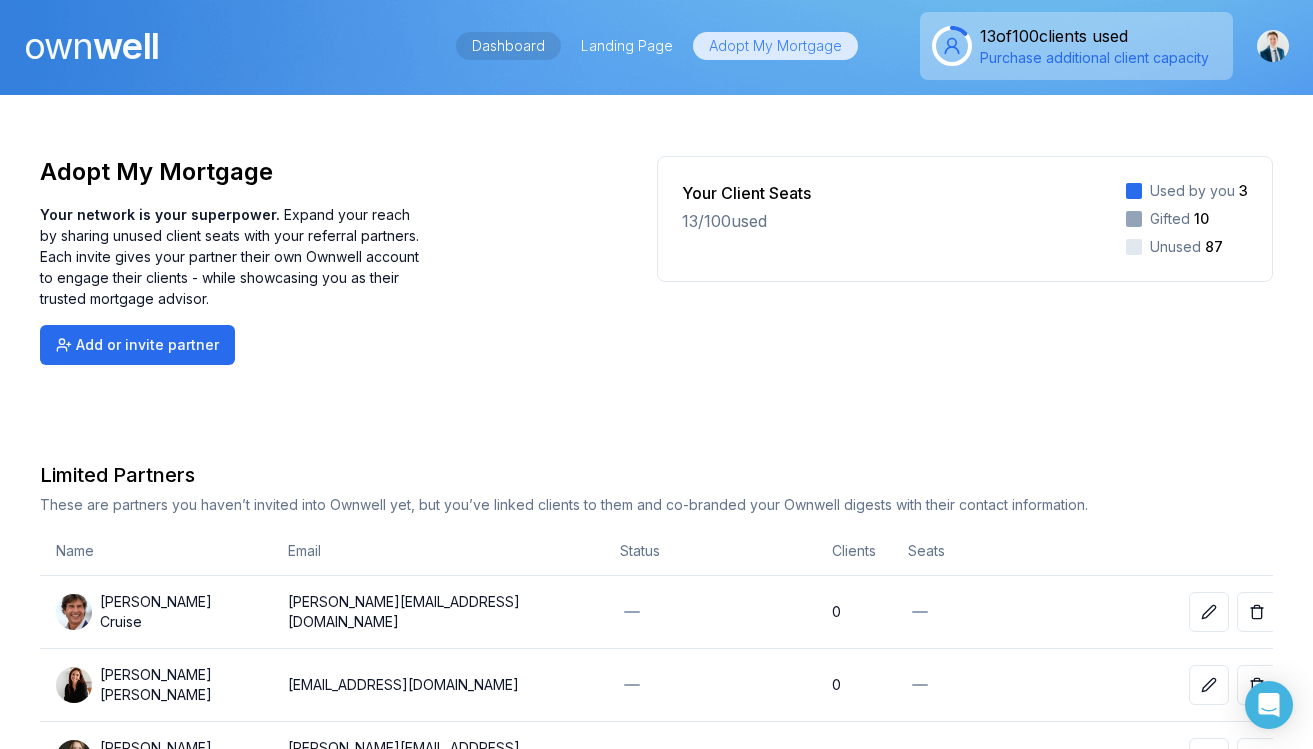 click on "Dashboard" at bounding box center (508, 46) 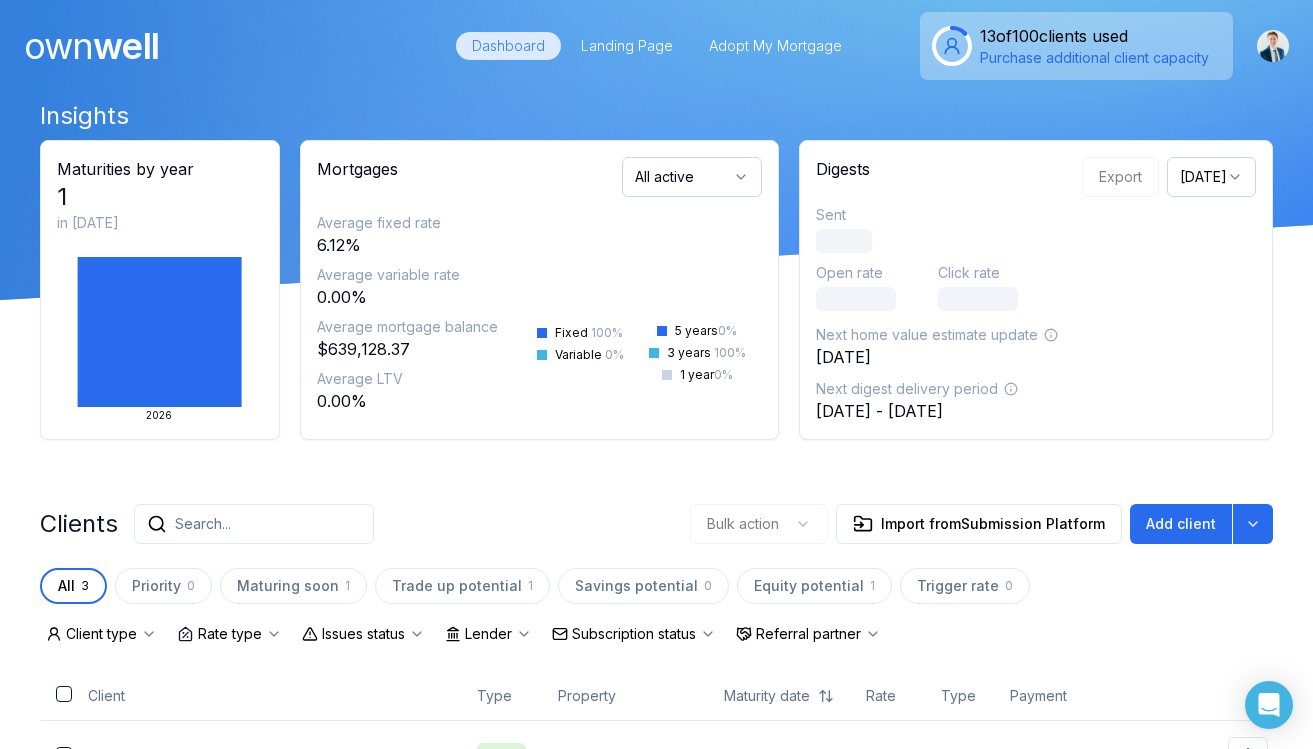 click on "Dashboard" at bounding box center (508, 46) 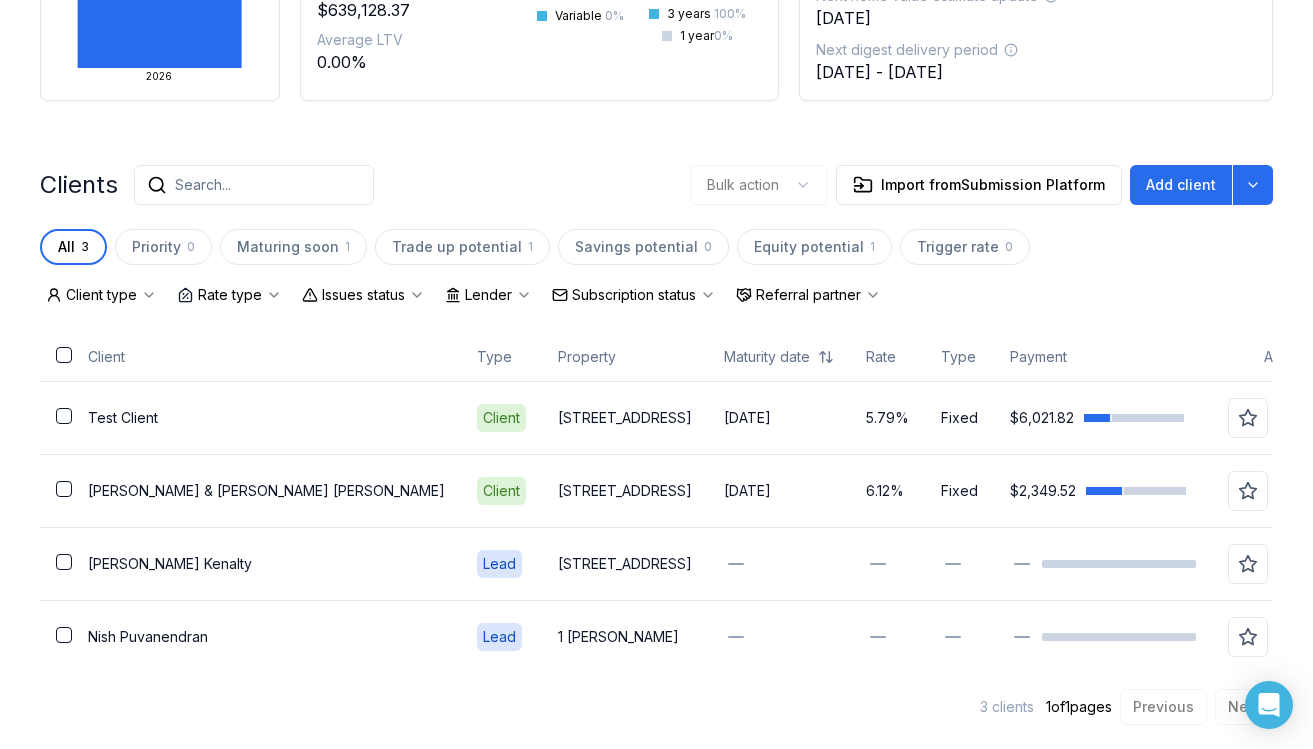 scroll, scrollTop: 339, scrollLeft: 0, axis: vertical 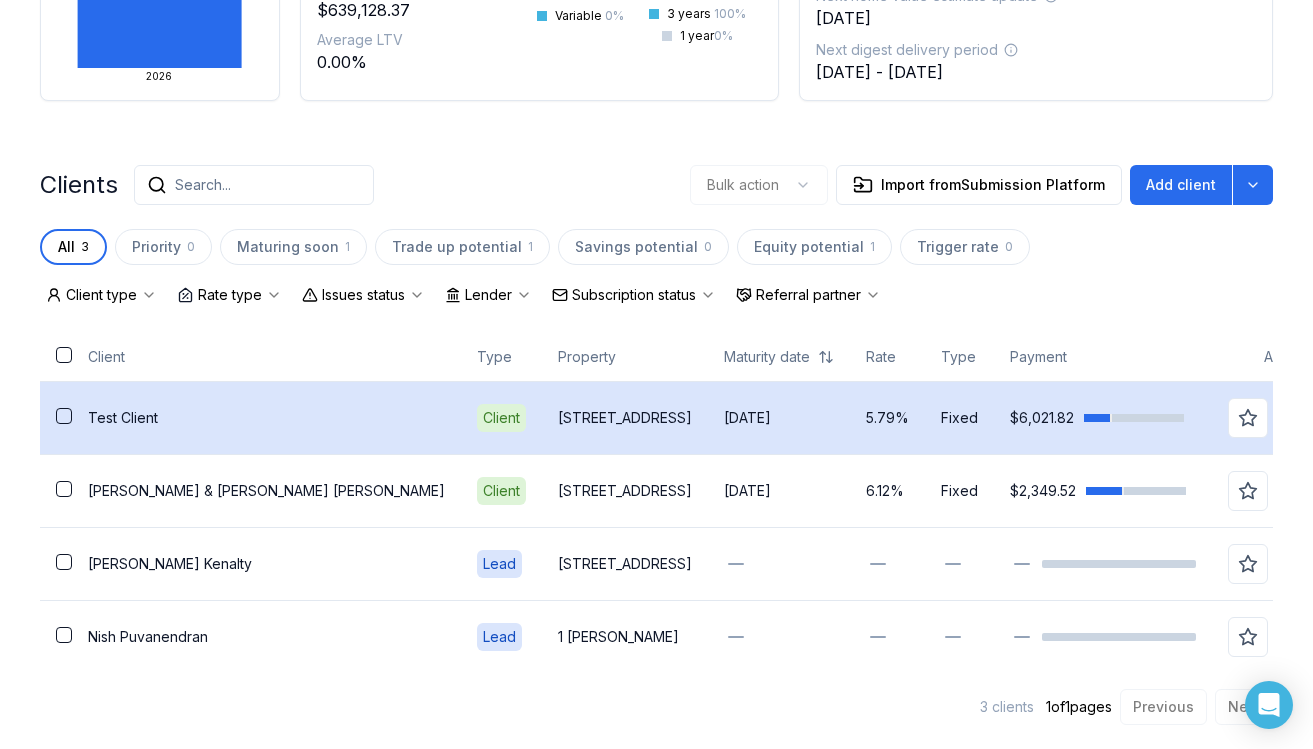 click on "[STREET_ADDRESS]" at bounding box center (625, 417) 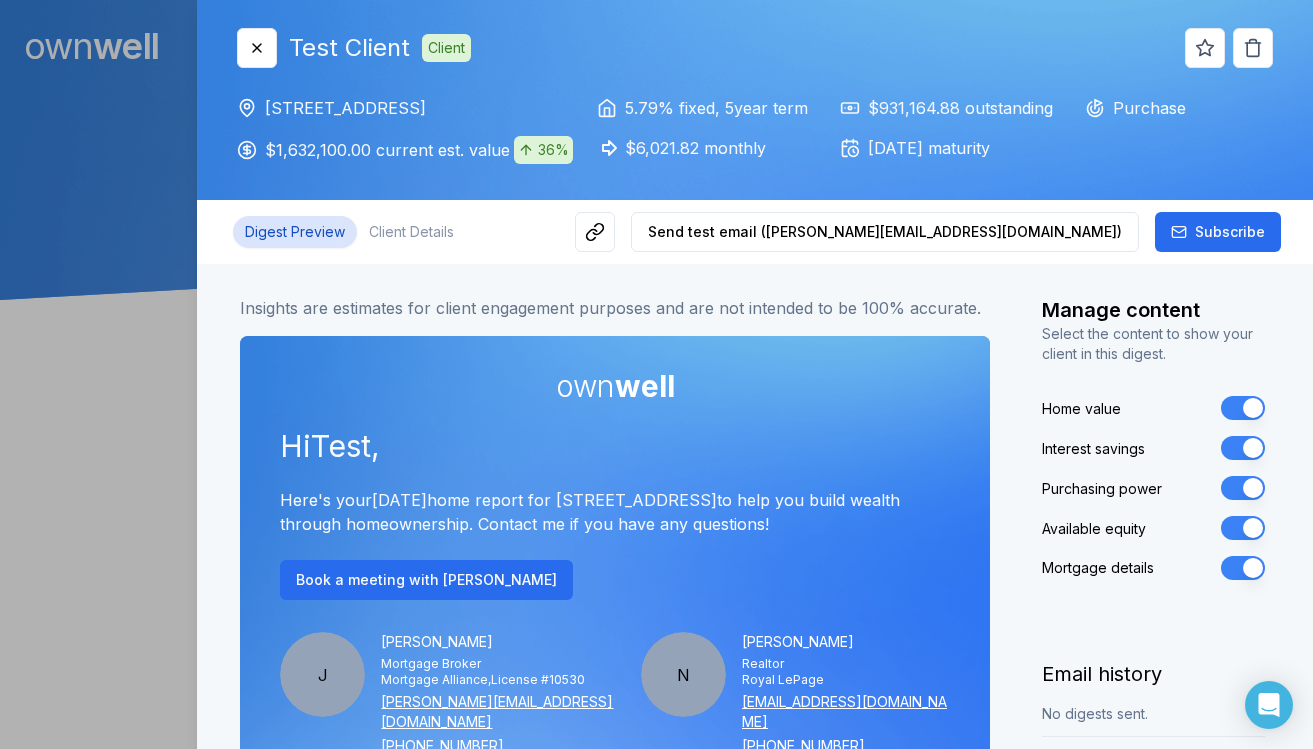 scroll, scrollTop: 0, scrollLeft: 0, axis: both 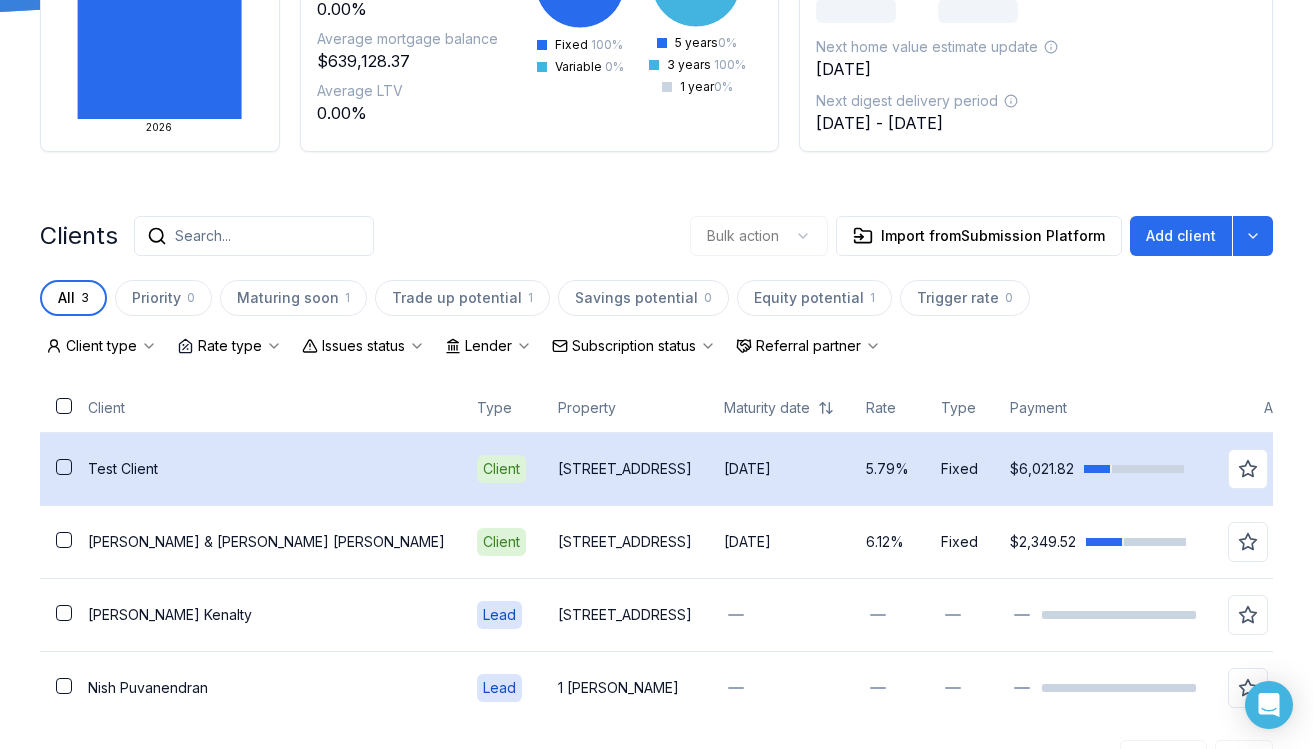 click on "[STREET_ADDRESS]" at bounding box center [625, 468] 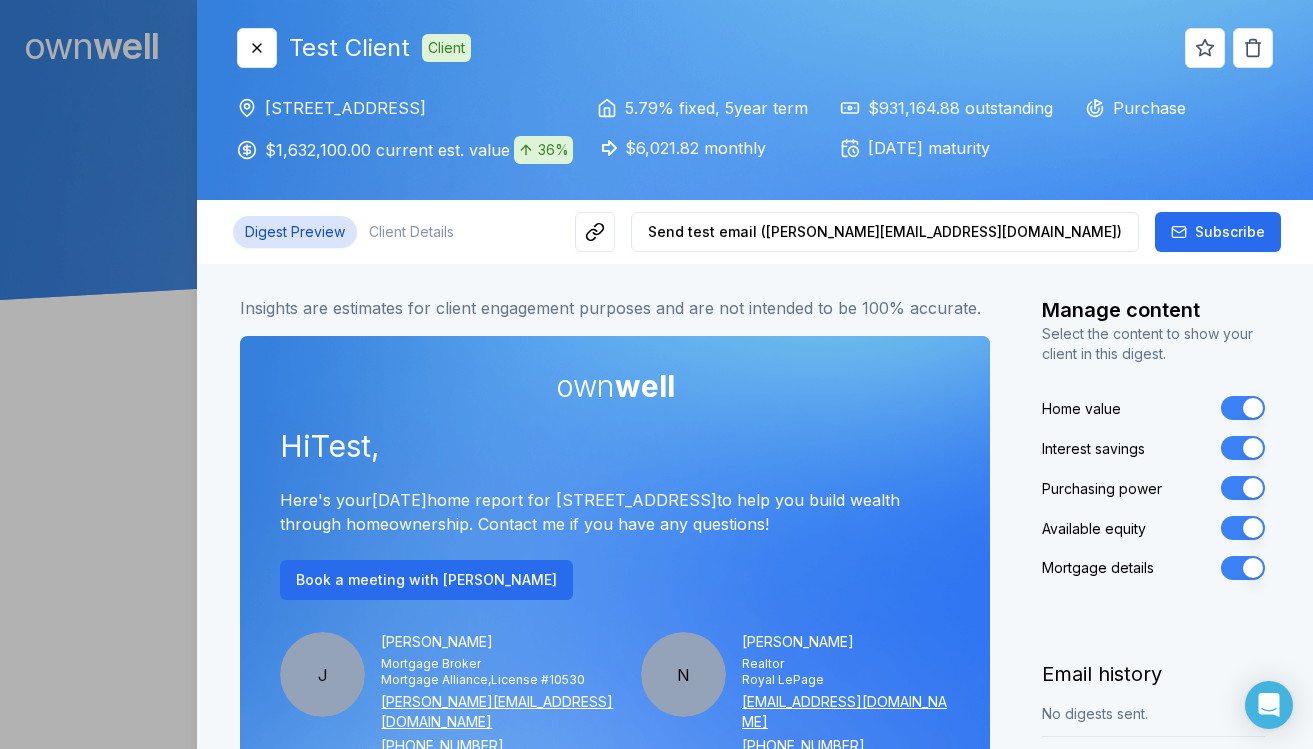scroll, scrollTop: 0, scrollLeft: 0, axis: both 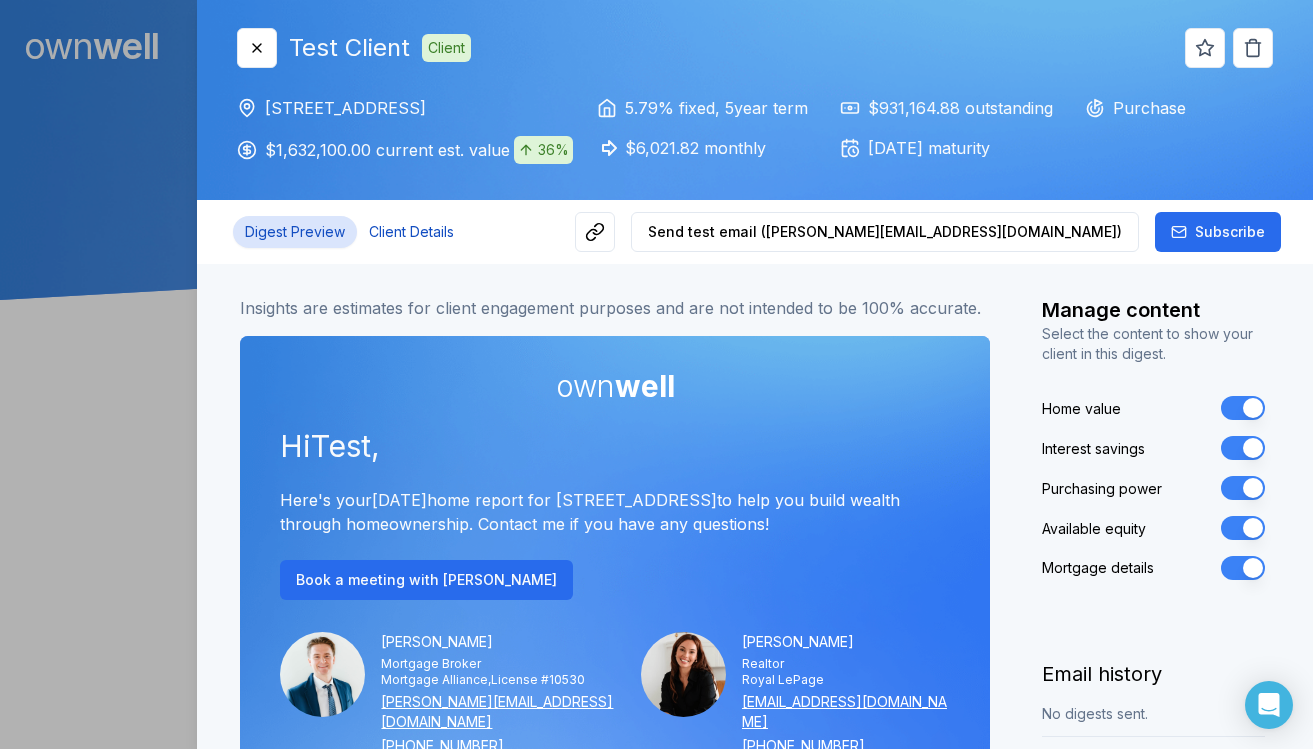 click on "Client Details" at bounding box center (411, 232) 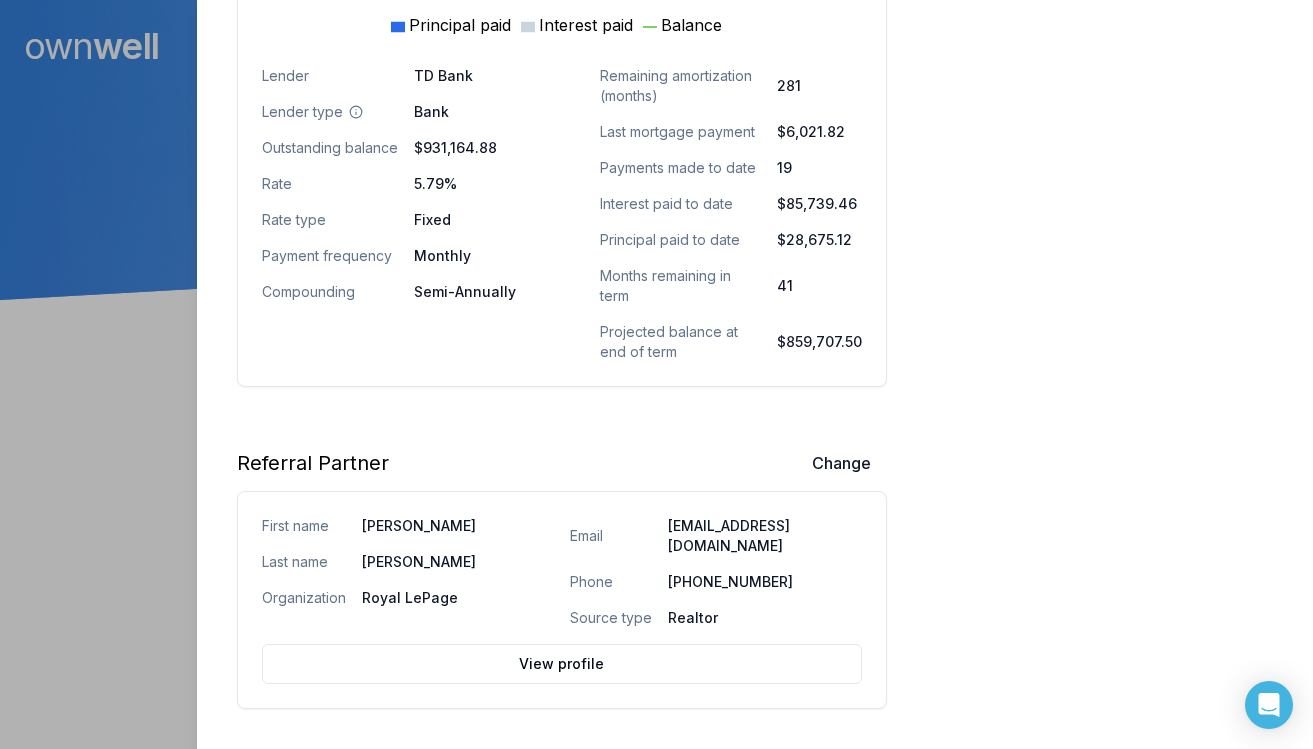 scroll, scrollTop: 1613, scrollLeft: 0, axis: vertical 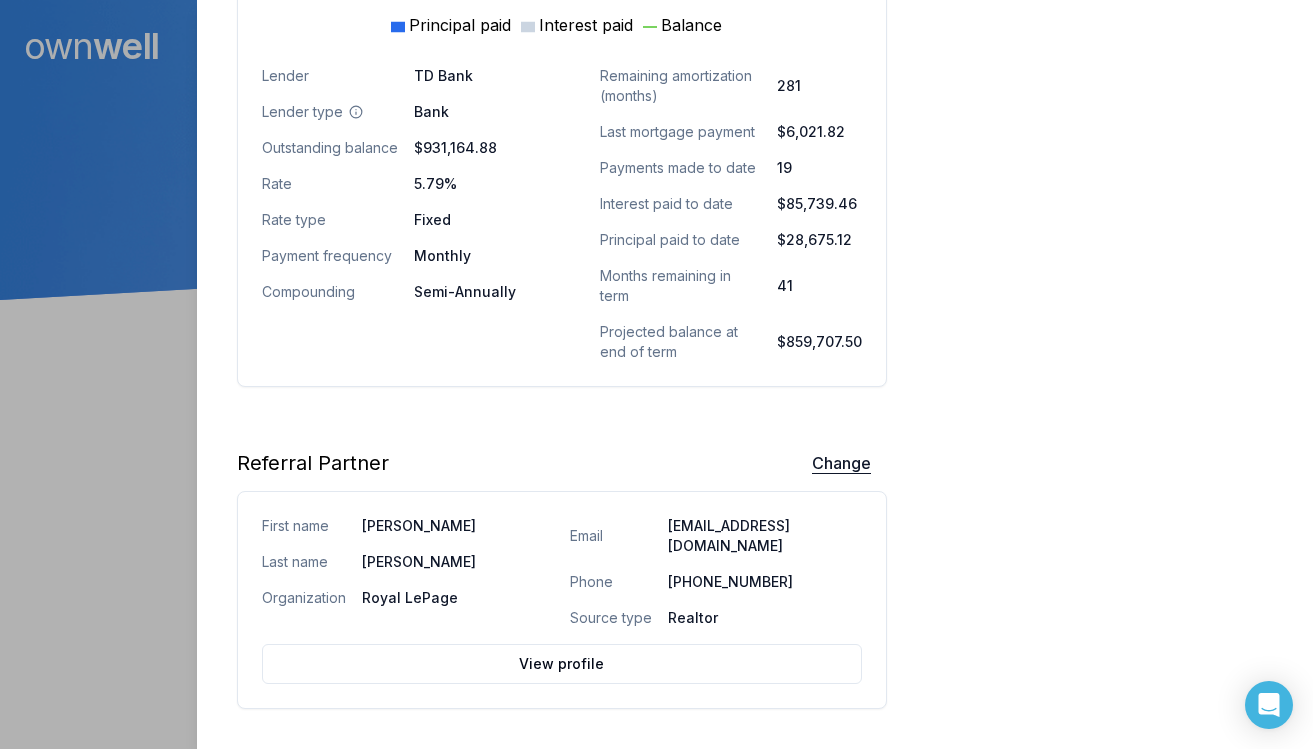 click on "Change" at bounding box center [841, 463] 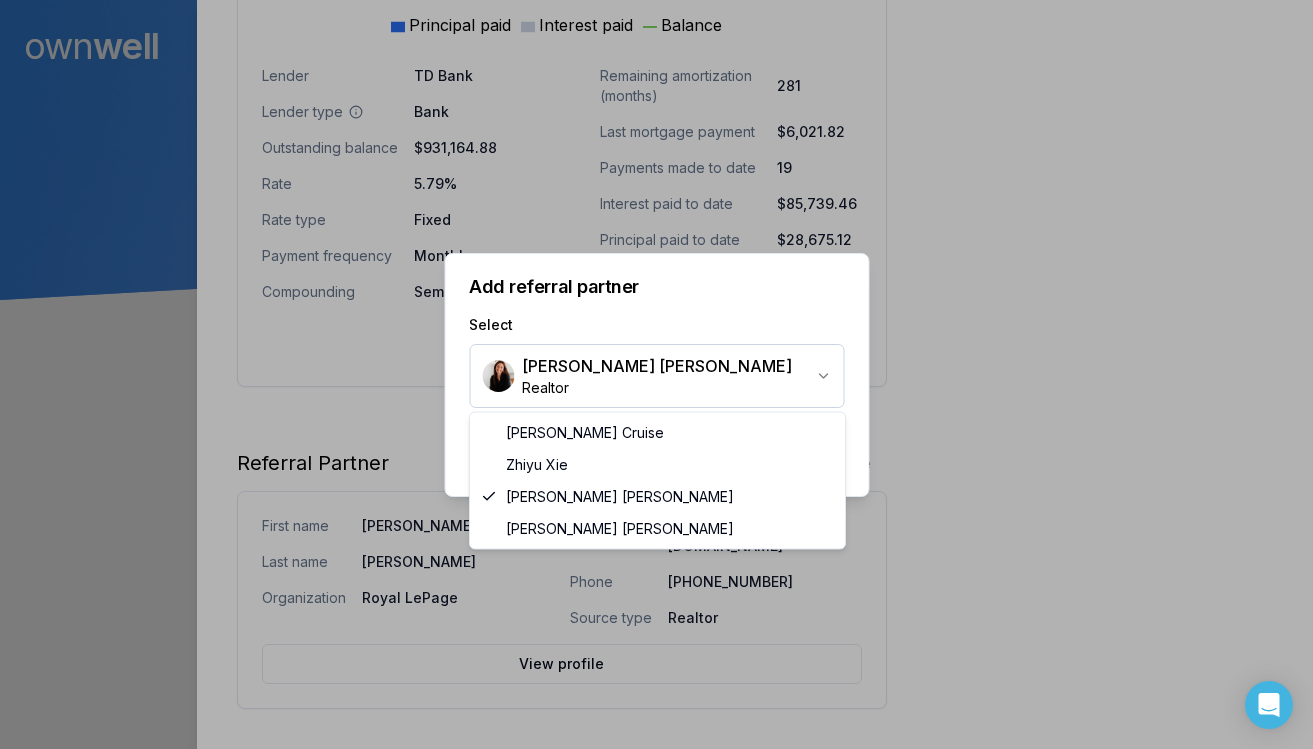 click on "Ownwell's platform is not optimized for mobile at this time.   For the best experience, please use a   desktop or laptop  to manage your account.   Note:  The   personalized homeownership reports   you generate for clients   are fully mobile-friendly   and can be easily viewed on any device. own well Dashboard Landing Page Adopt My Mortgage 13  of  100  clients used Purchase additional client capacity
900000 Close Test   Client Client 2601 W Broadway Street Vancouver, BC, V6K 2G2 $1,632,100.00   current est. value 36% 5.79%   fixed ,   5  year term $6,021.82   monthly   $931,164.88   outstanding December 1, 2028   maturity Purchase Digest Preview Client Details Send test email ( jonah@ourexpertbroker.com ) Subscribe Homeowner   Edit First name Test Last name Client Email jonahhoyos@gmail.com Phone (245) 262-3696 Household income $320,000.00 Credit score 820 Debt payments (monthly) --- Home   Edit Property value over time Nov 20 Feb 25 Mar 25 Apr 25 May 25 $900k $1.2M $1.5M $1.8M $2.1M     Mar 2025" at bounding box center [656, 150] 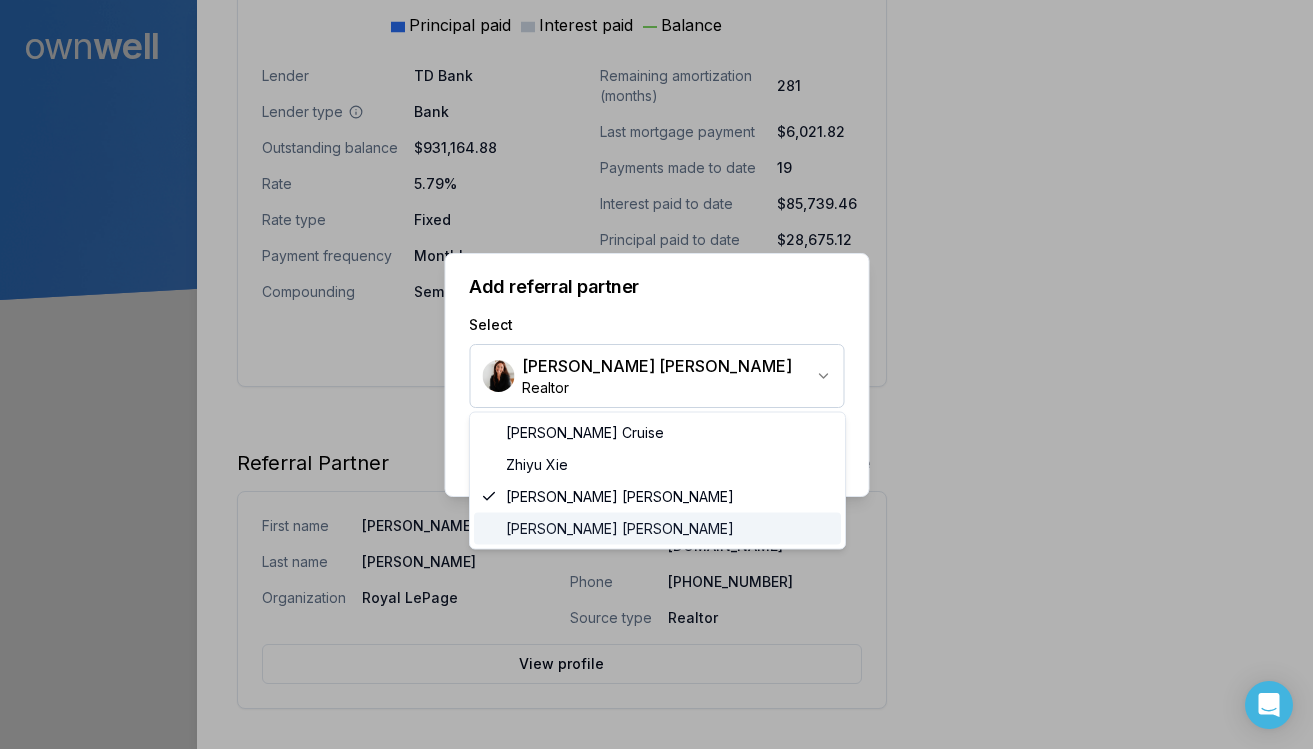 select on "***" 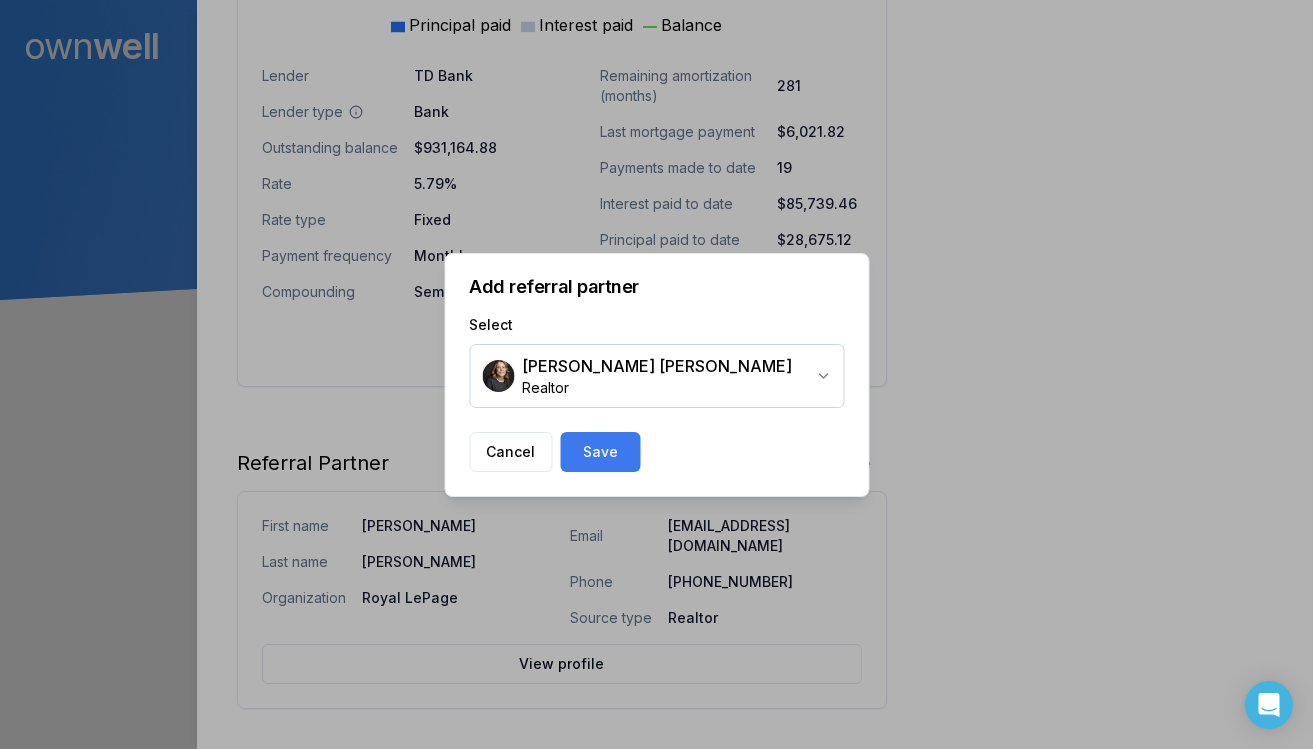 click on "Save" at bounding box center (600, 452) 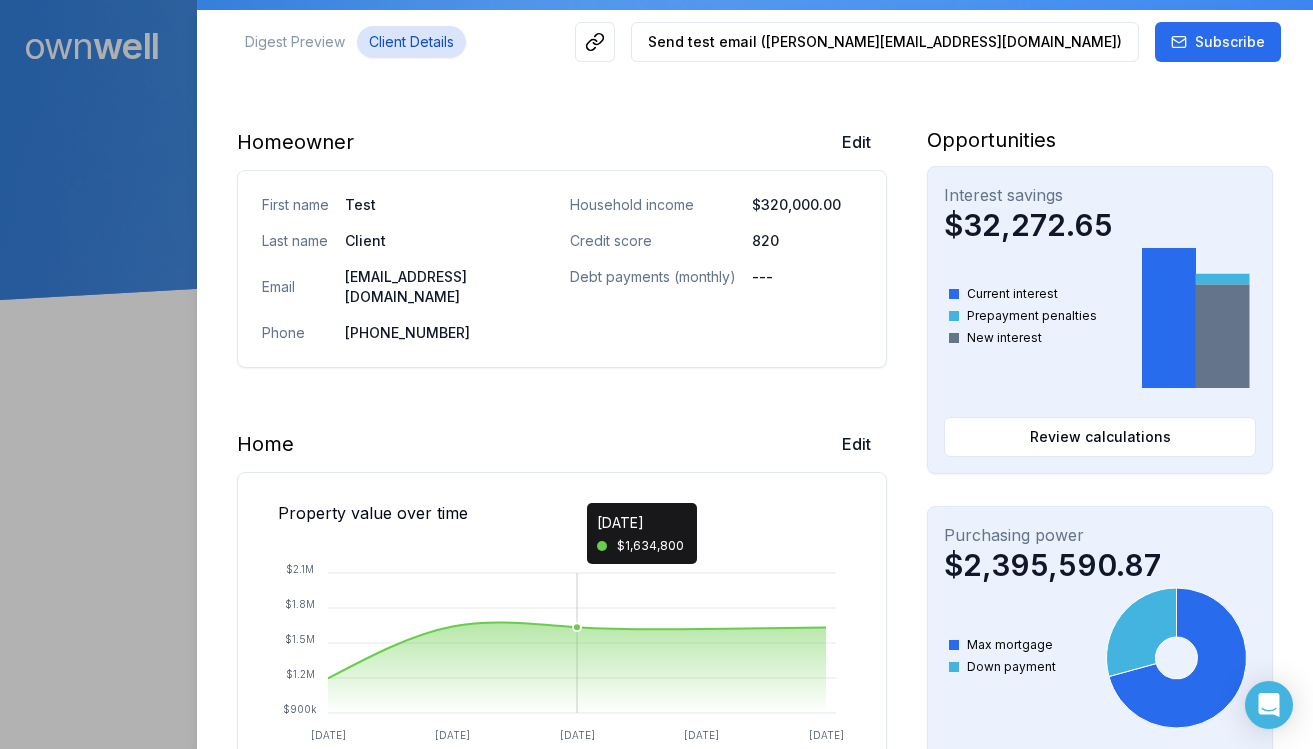 scroll, scrollTop: 0, scrollLeft: 0, axis: both 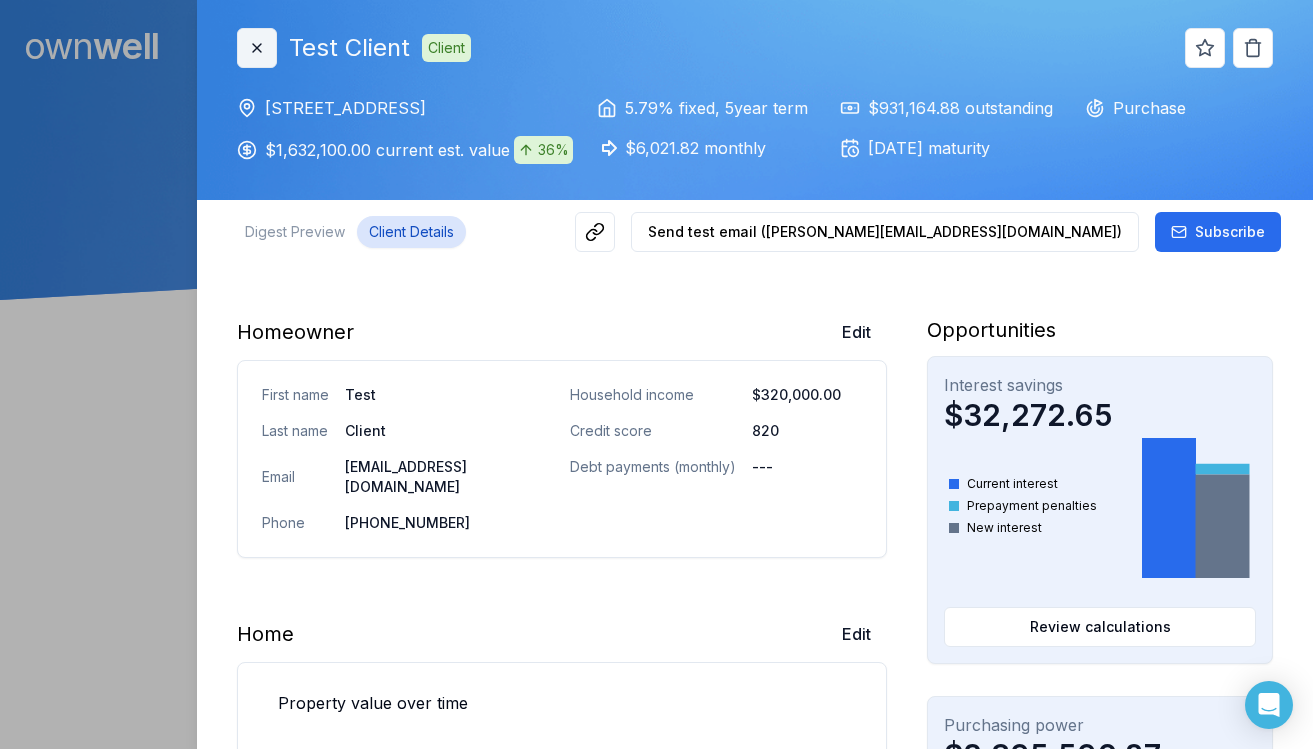 click on "Close" at bounding box center [257, 48] 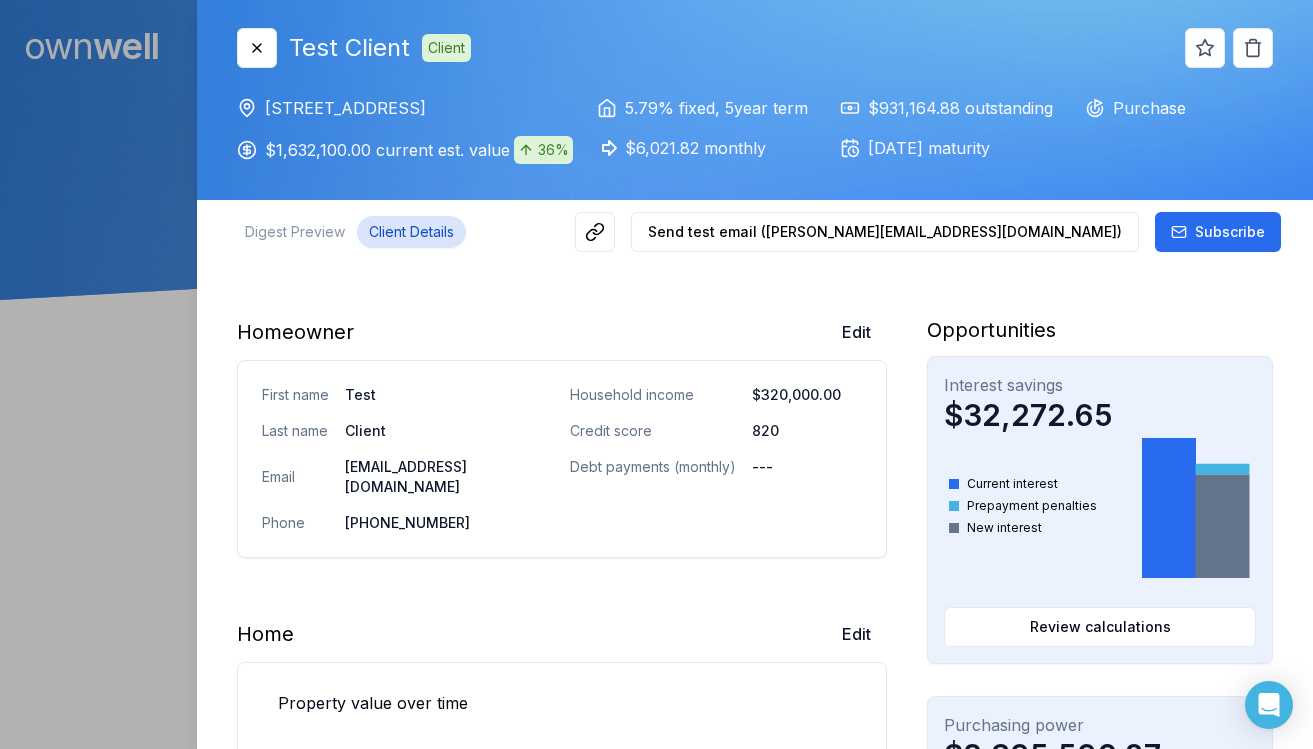 click at bounding box center (656, 374) 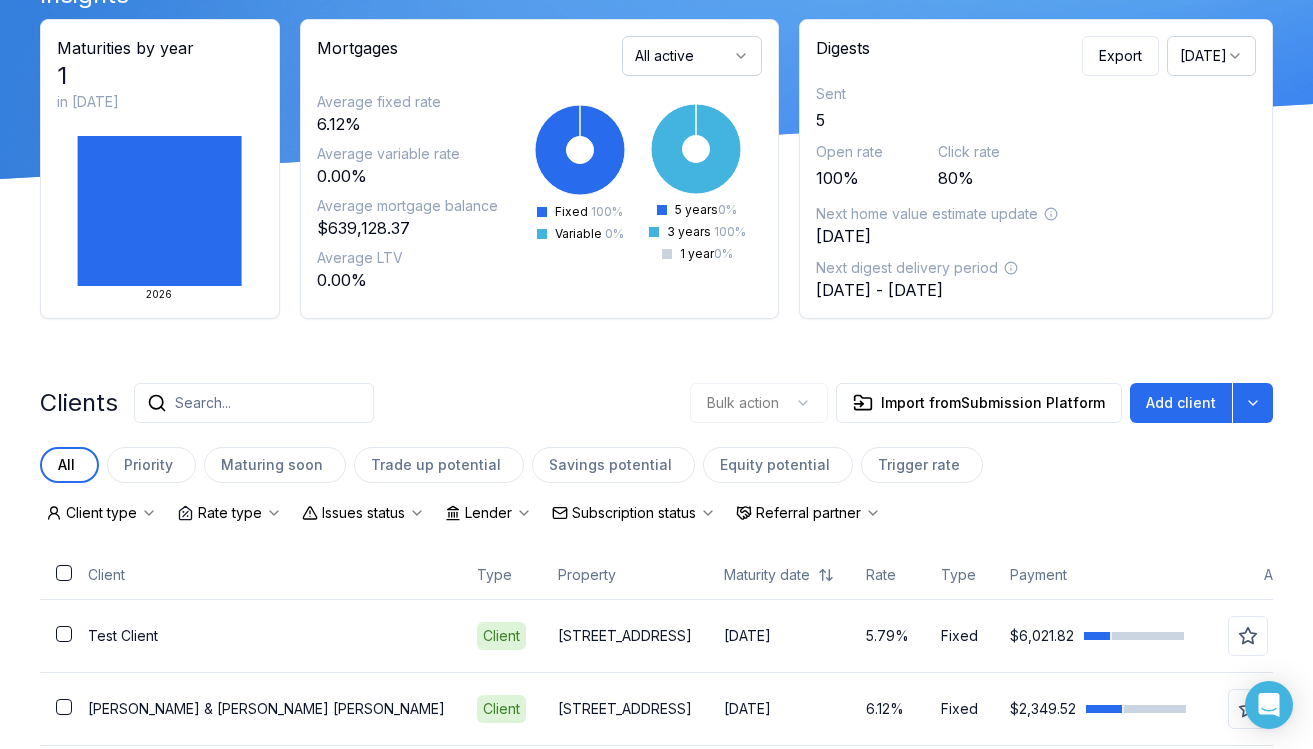 scroll, scrollTop: 116, scrollLeft: 0, axis: vertical 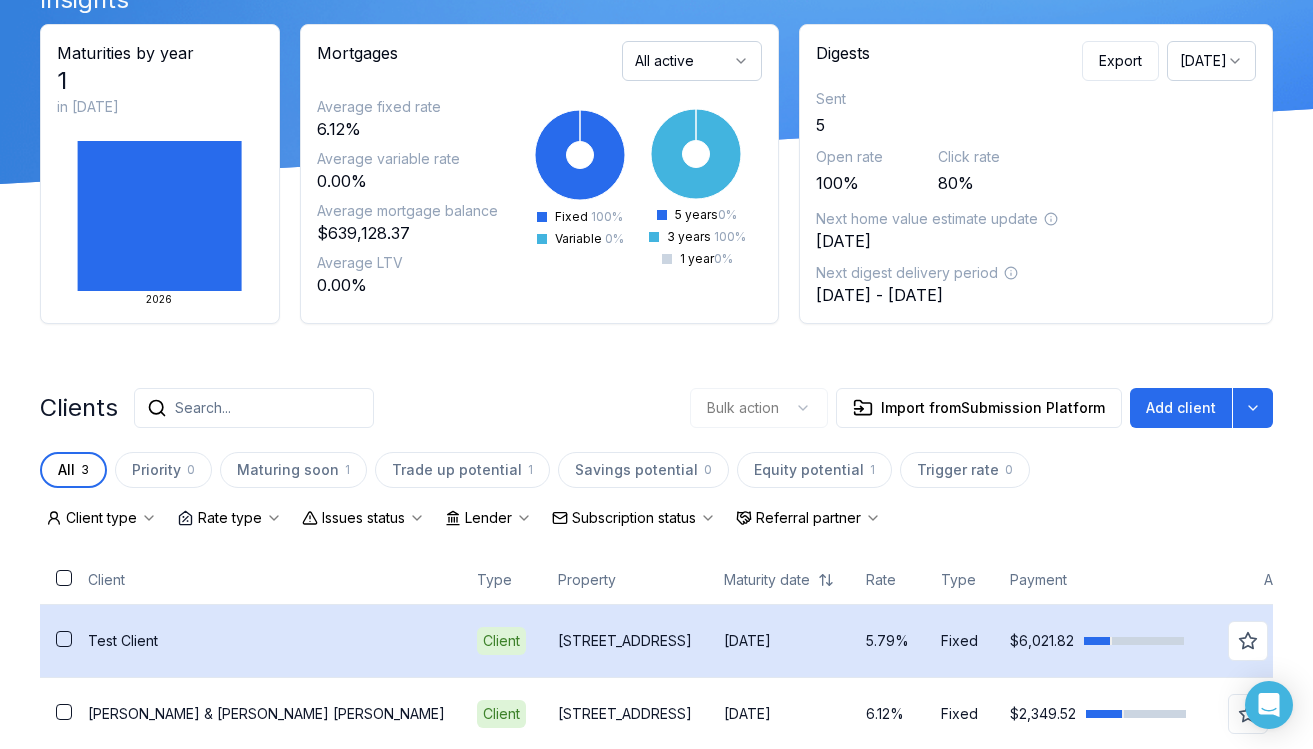 click on "[STREET_ADDRESS]" at bounding box center (625, 641) 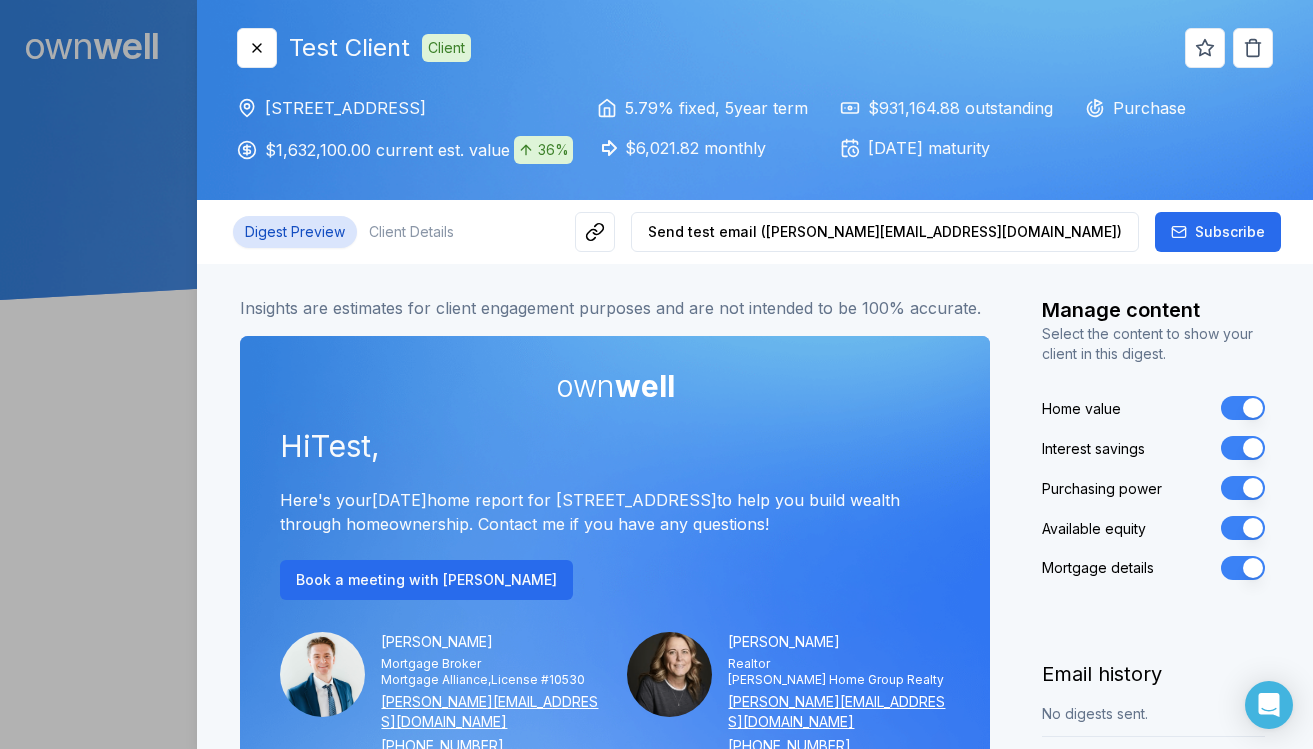scroll, scrollTop: 0, scrollLeft: 0, axis: both 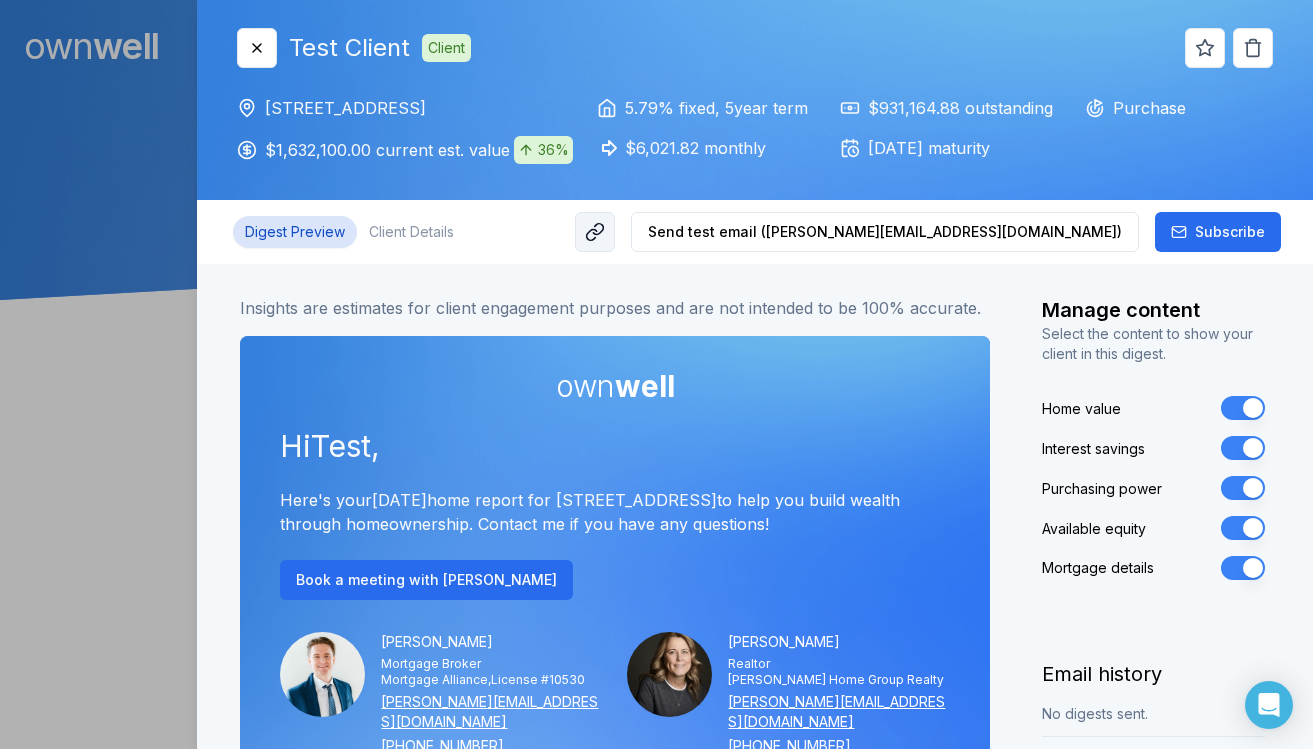 click at bounding box center (595, 232) 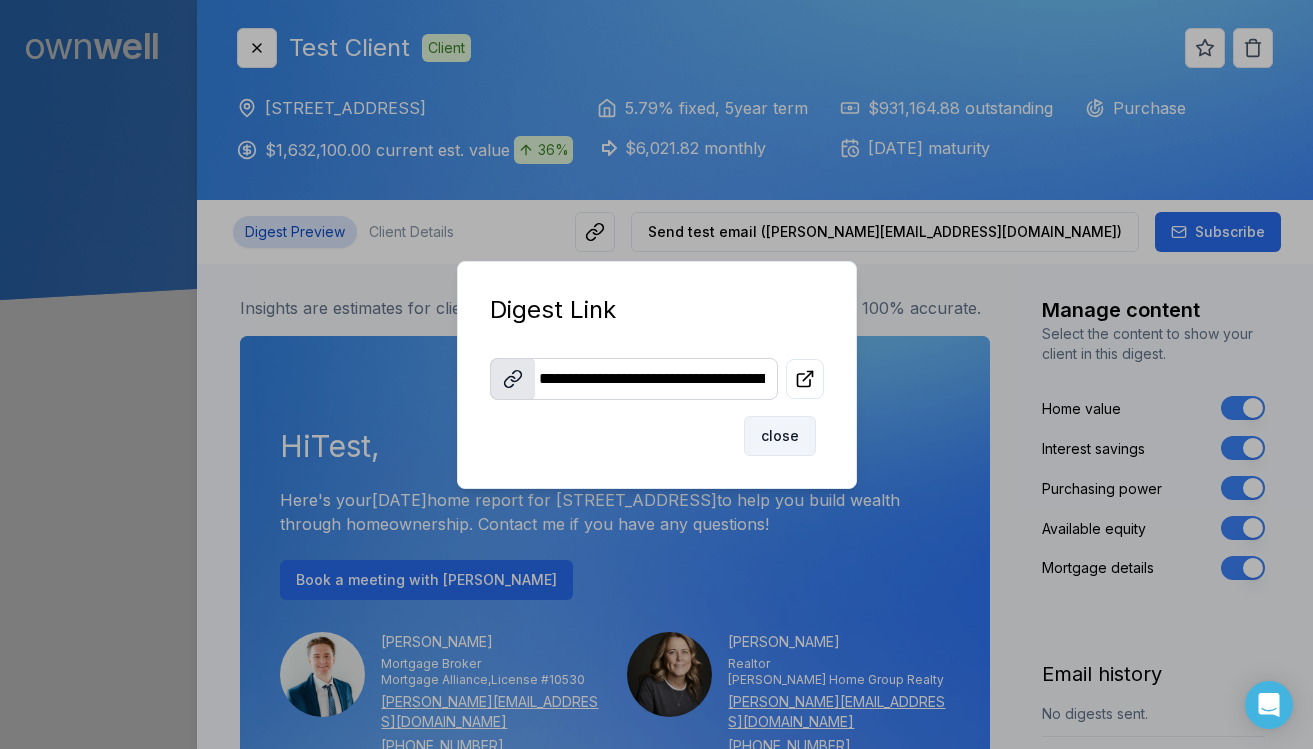 click on "close" at bounding box center [780, 436] 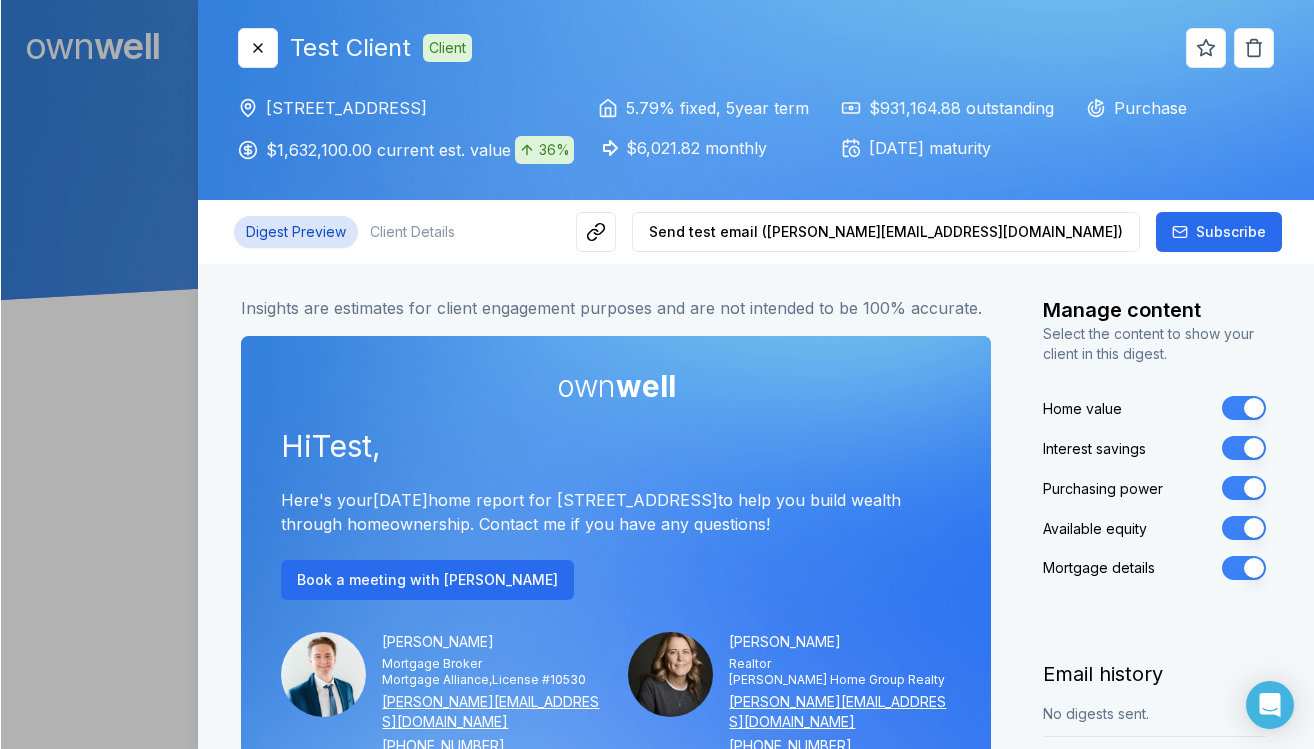 scroll, scrollTop: 0, scrollLeft: 0, axis: both 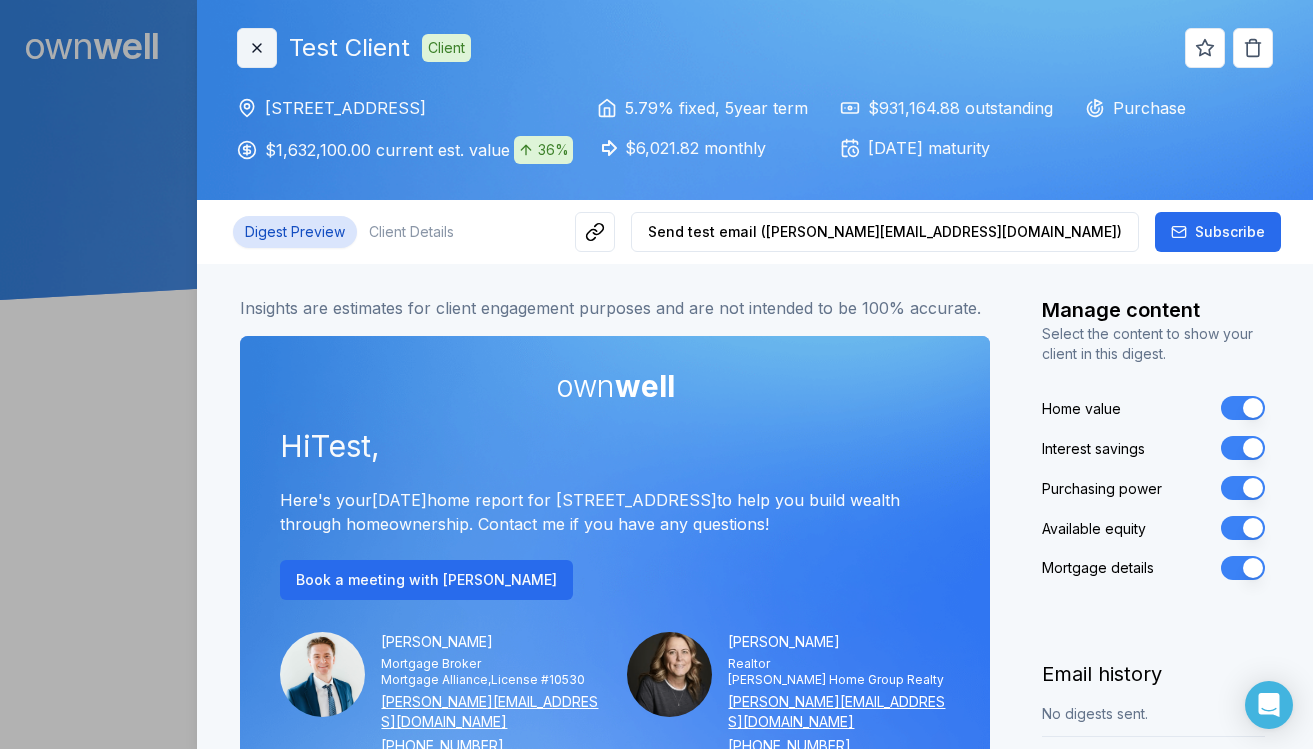 click on "Close" at bounding box center (257, 48) 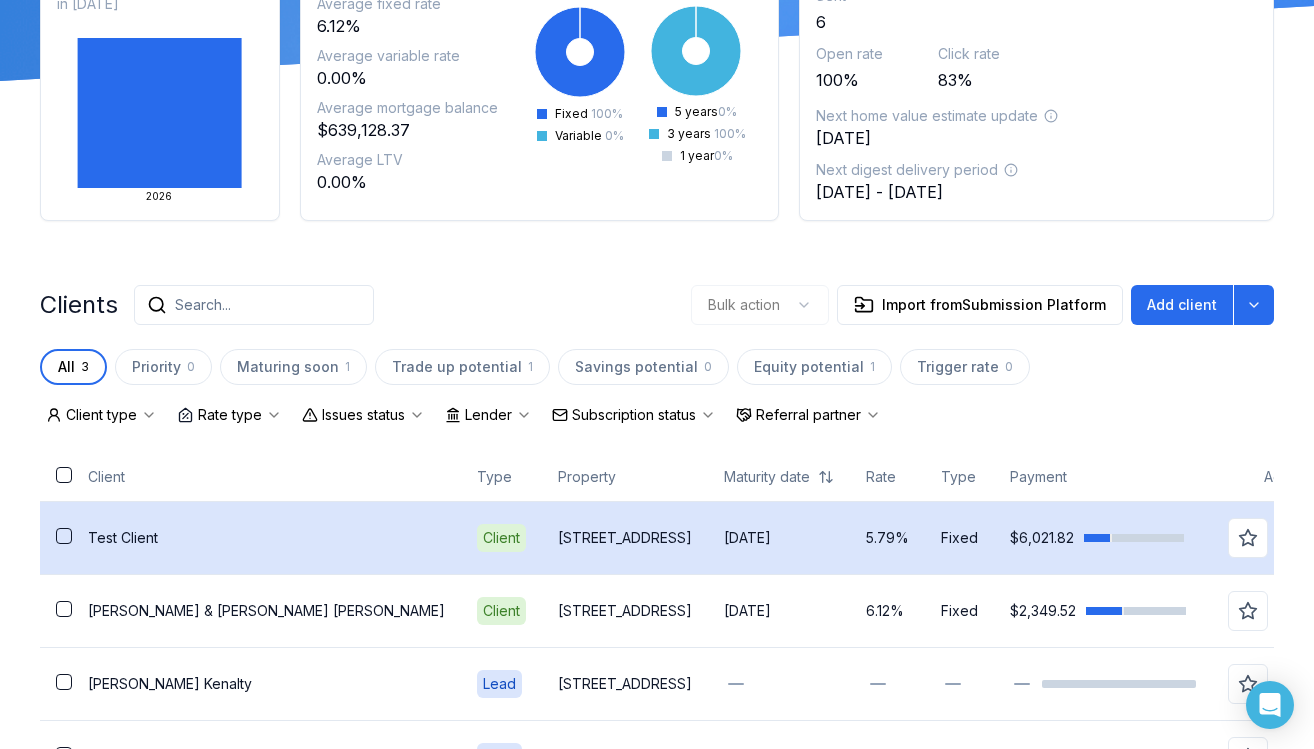 scroll, scrollTop: 221, scrollLeft: 0, axis: vertical 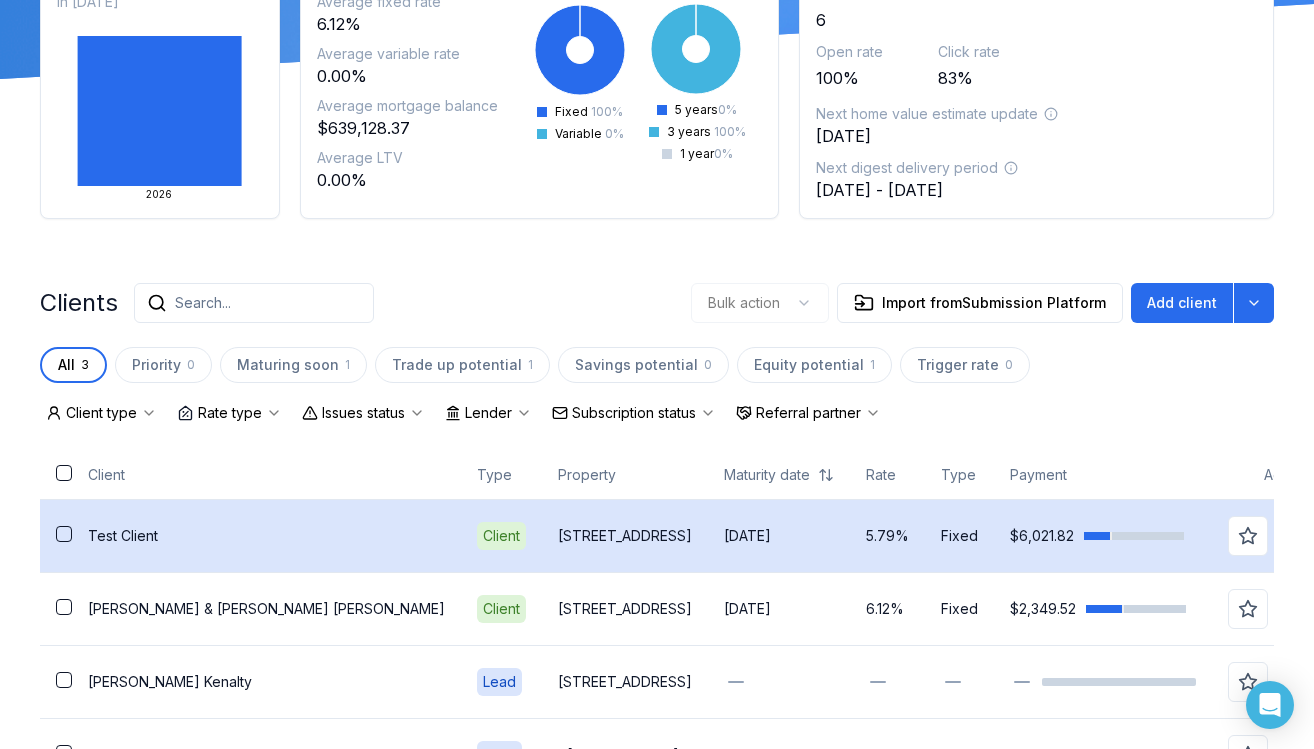 click on "[STREET_ADDRESS]" at bounding box center (625, 536) 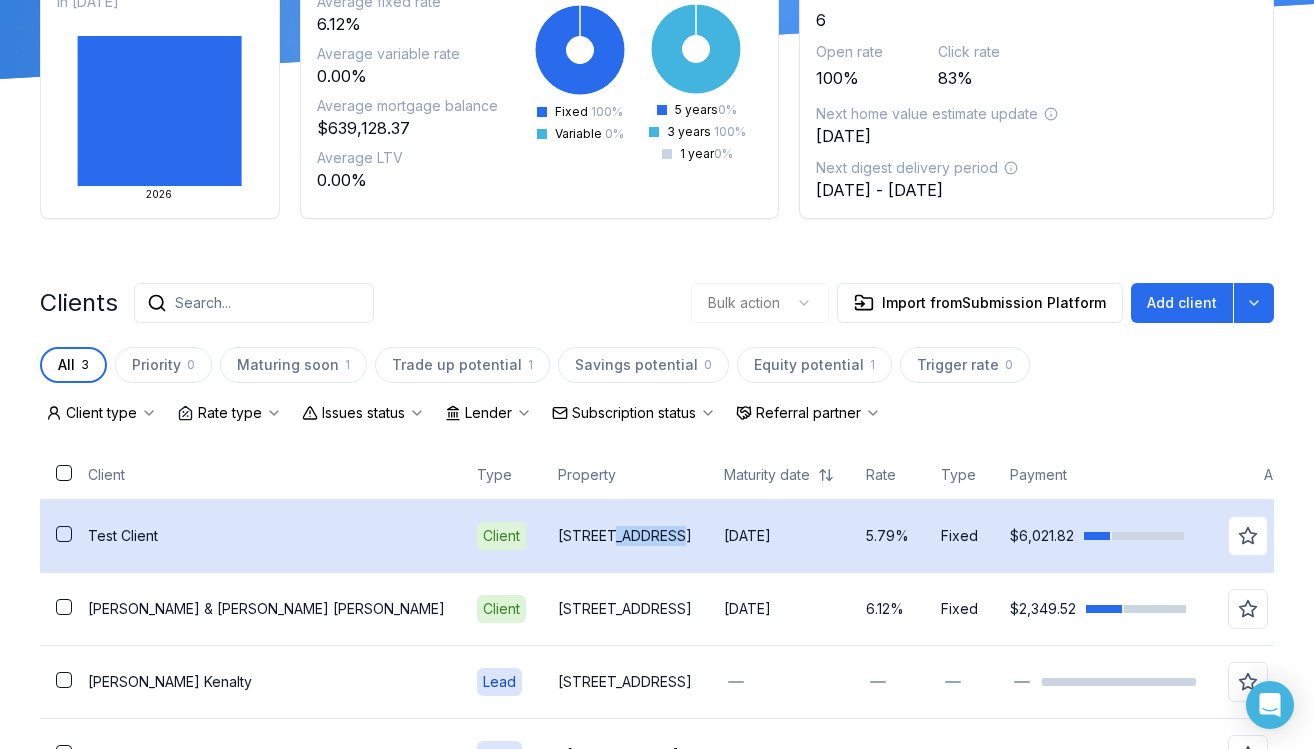 click on "[STREET_ADDRESS]" at bounding box center [625, 536] 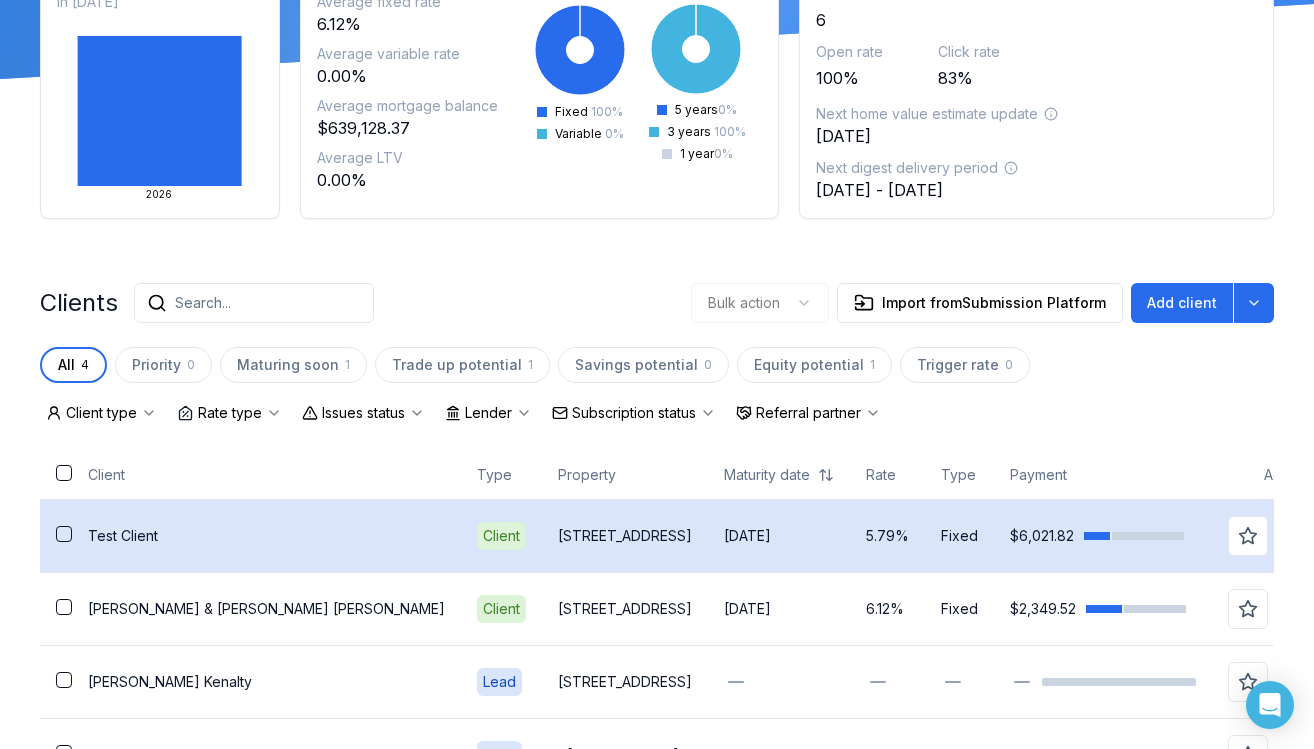 click on "Test   Client" at bounding box center (266, 536) 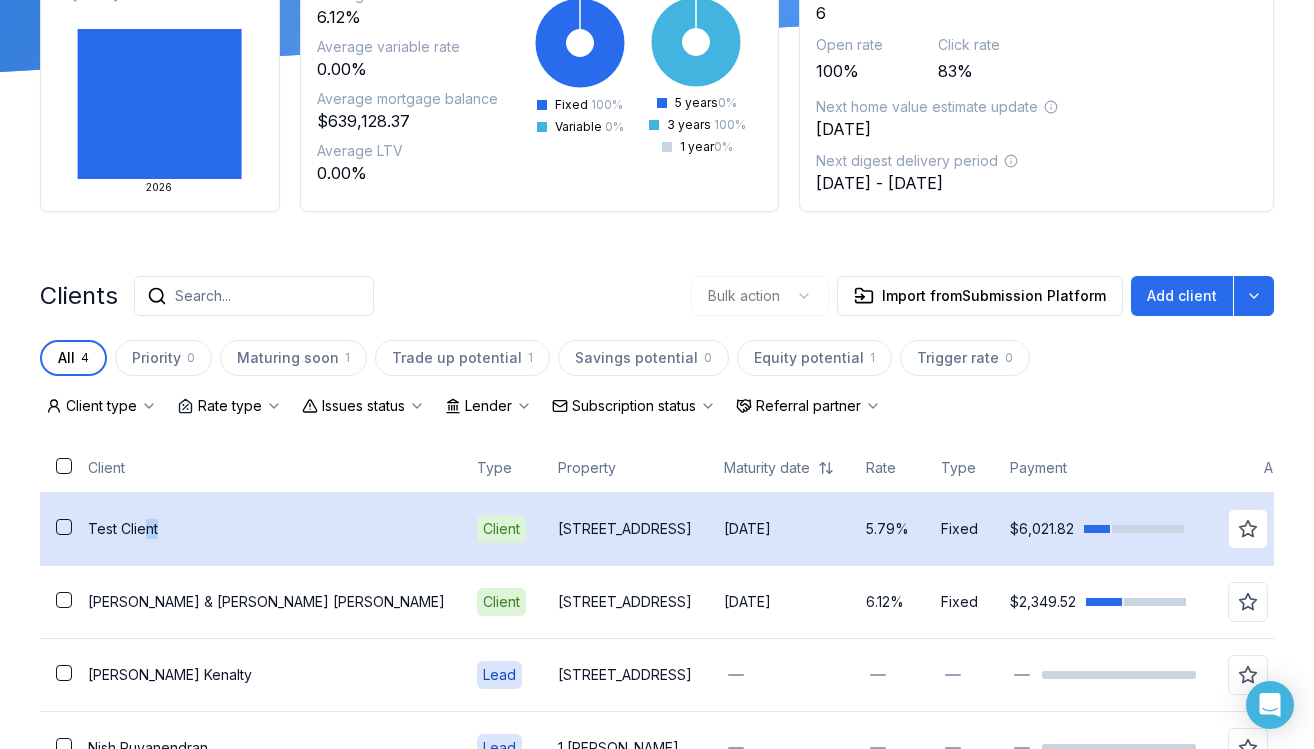 click on "Test   Client" at bounding box center [266, 529] 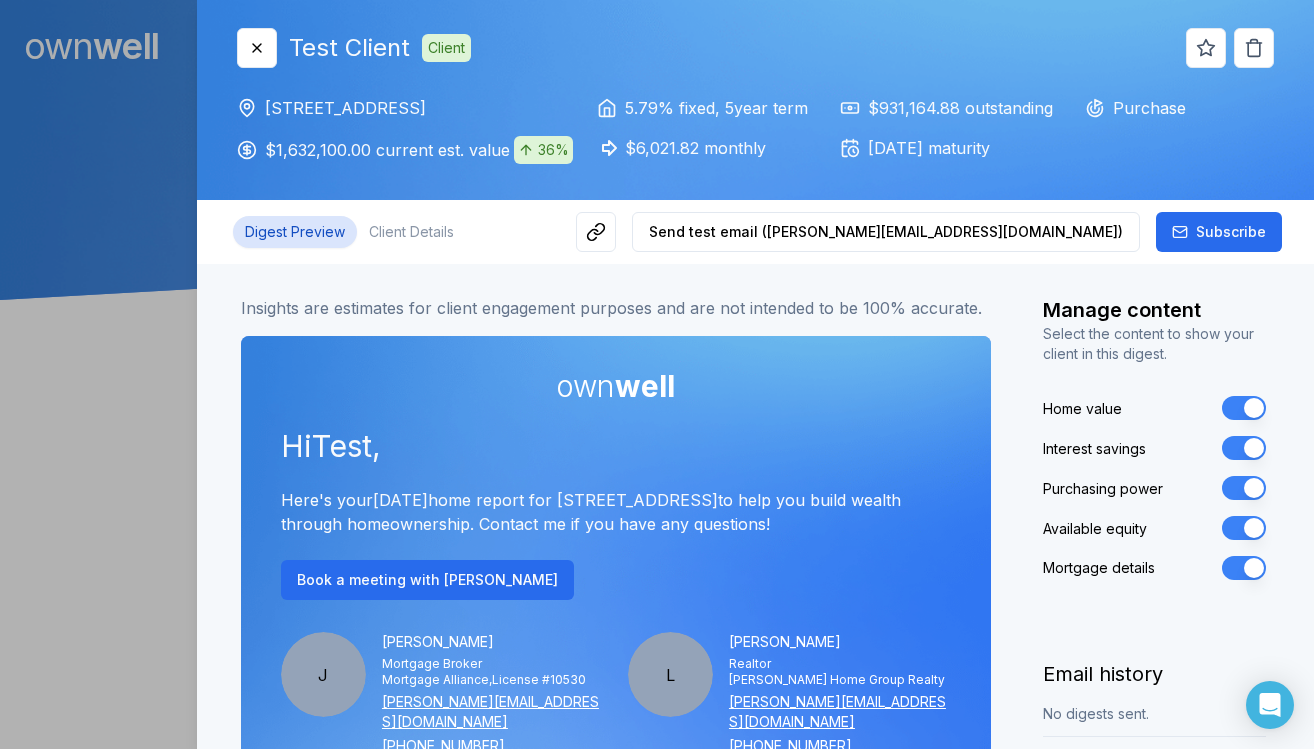 scroll, scrollTop: 0, scrollLeft: 0, axis: both 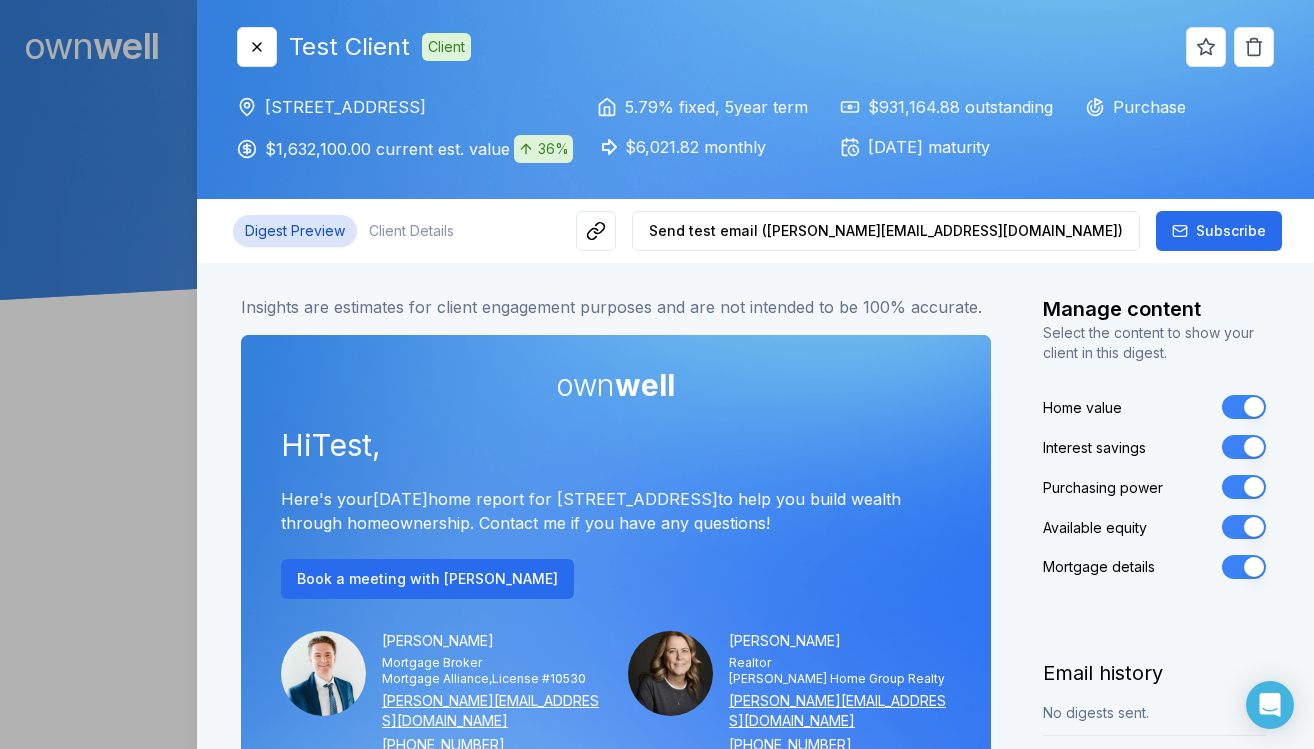 click 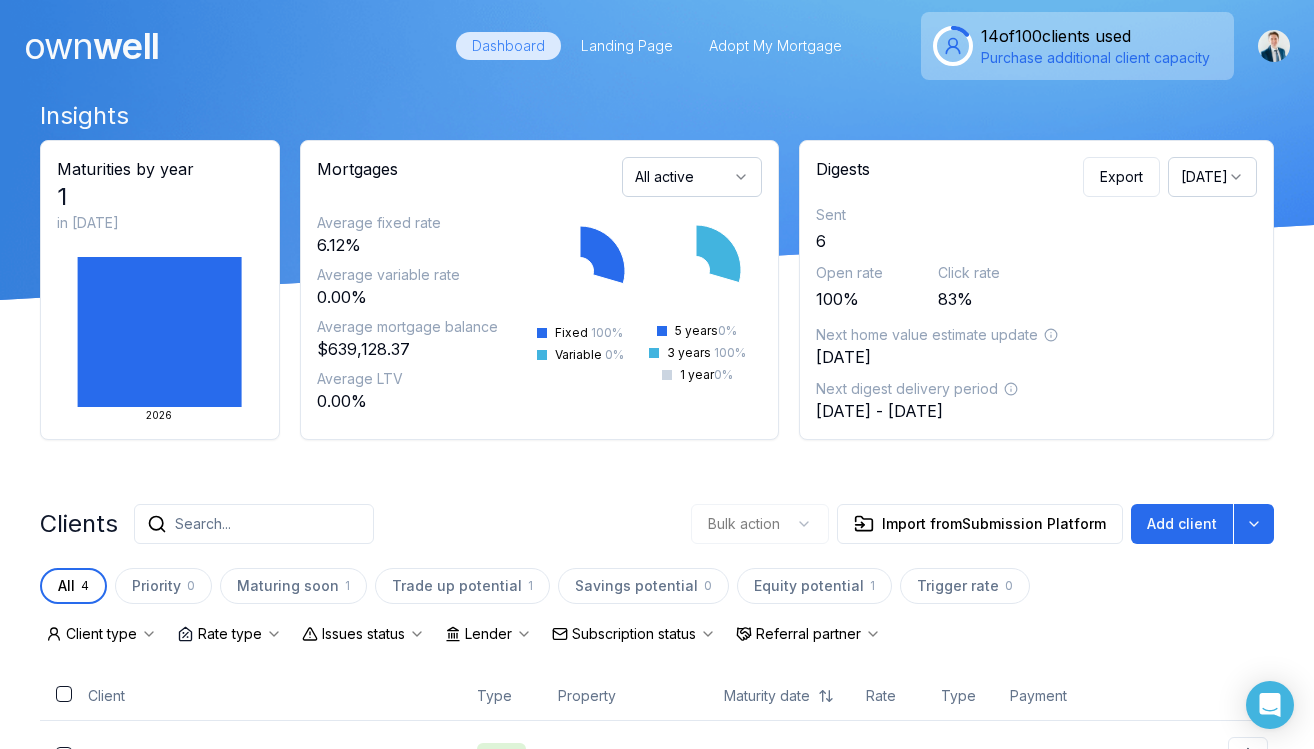 scroll, scrollTop: 0, scrollLeft: 0, axis: both 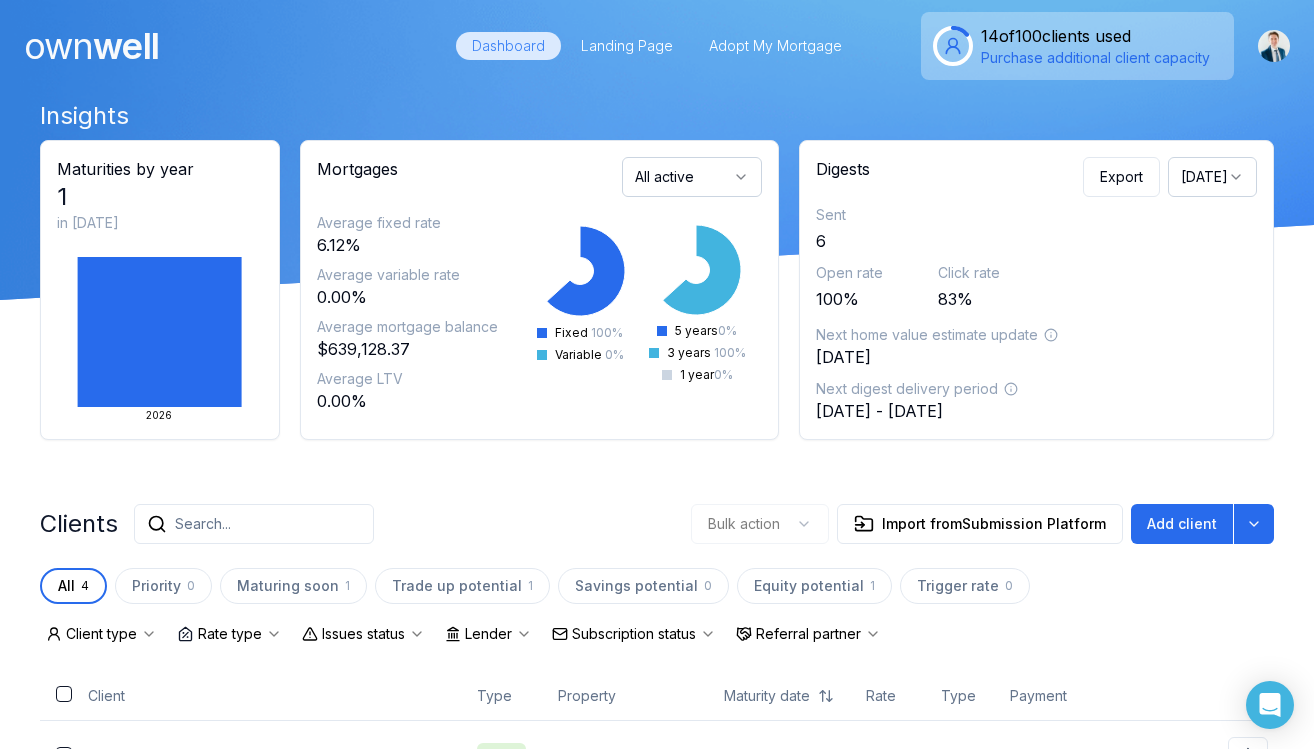 click on "own well Dashboard Landing Page Adopt My Mortgage 14  of  100  clients used Purchase additional client capacity" at bounding box center [657, 46] 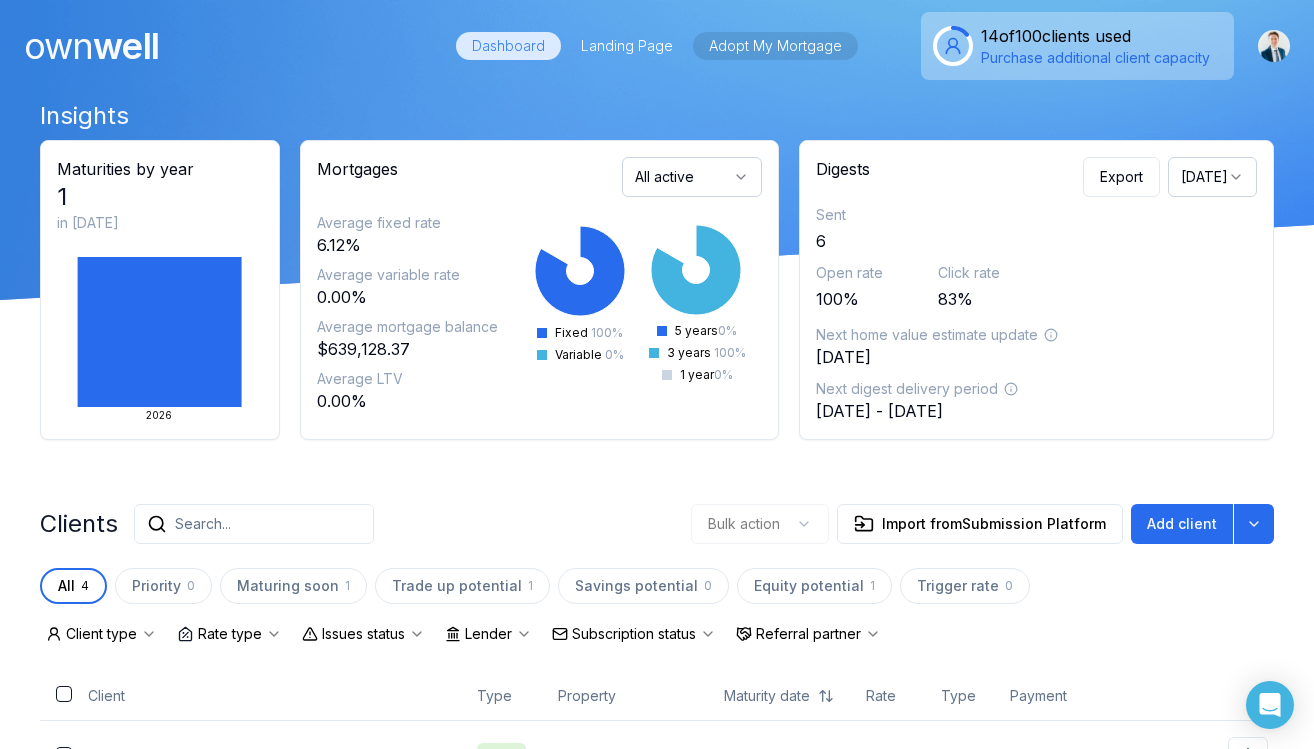 click on "Adopt My Mortgage" at bounding box center [775, 46] 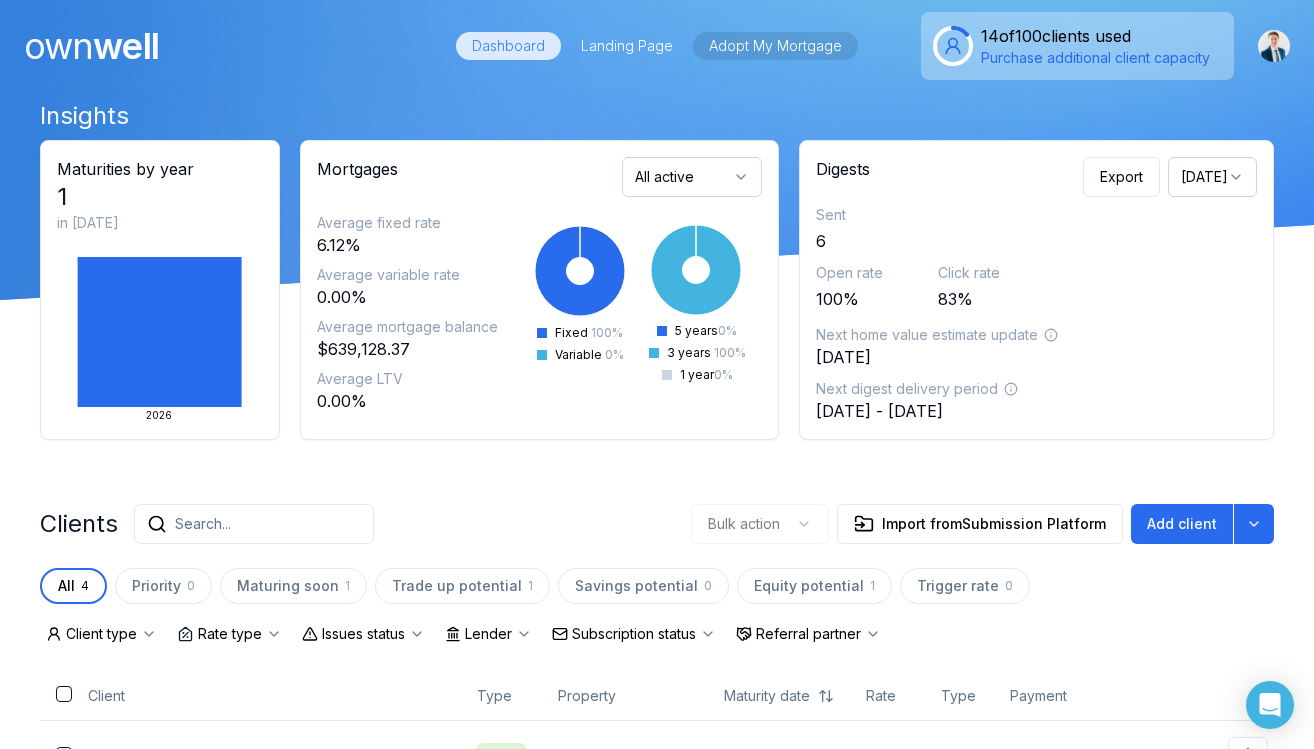 click on "Adopt My Mortgage" at bounding box center (775, 46) 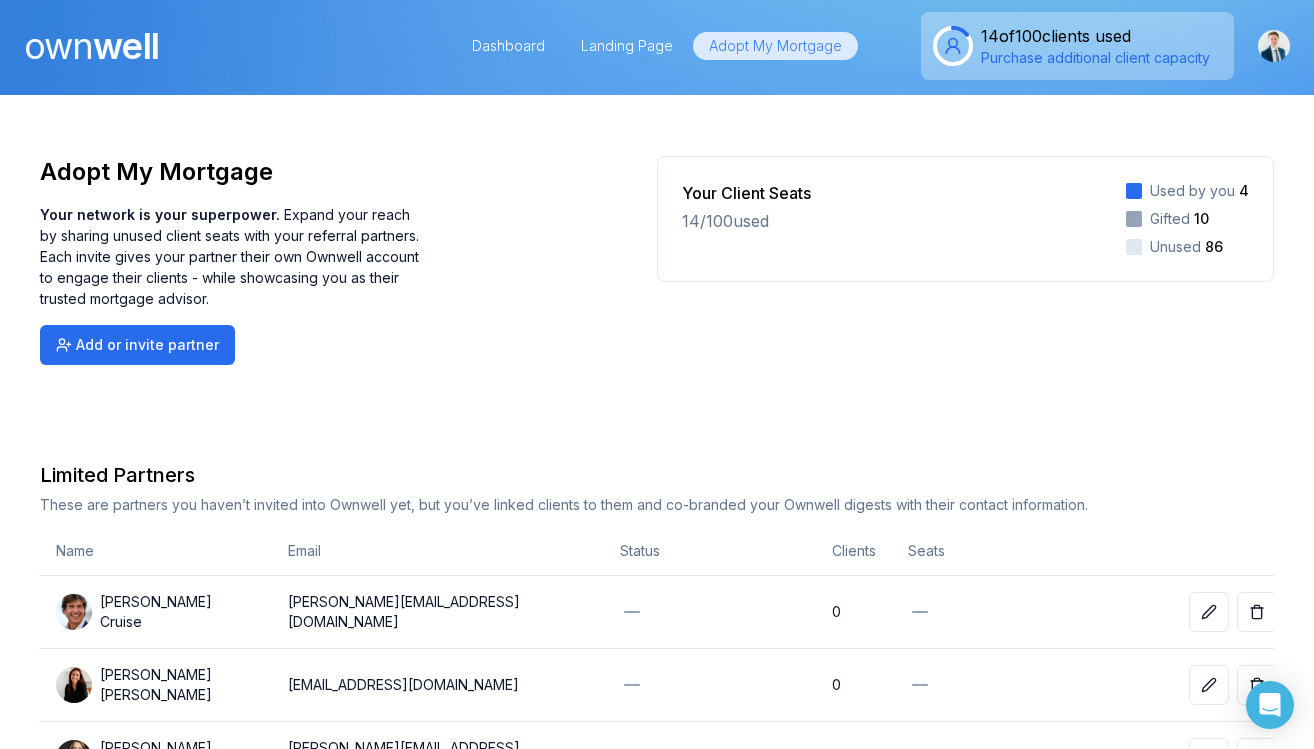 click on "Adopt My Mortgage" at bounding box center [775, 46] 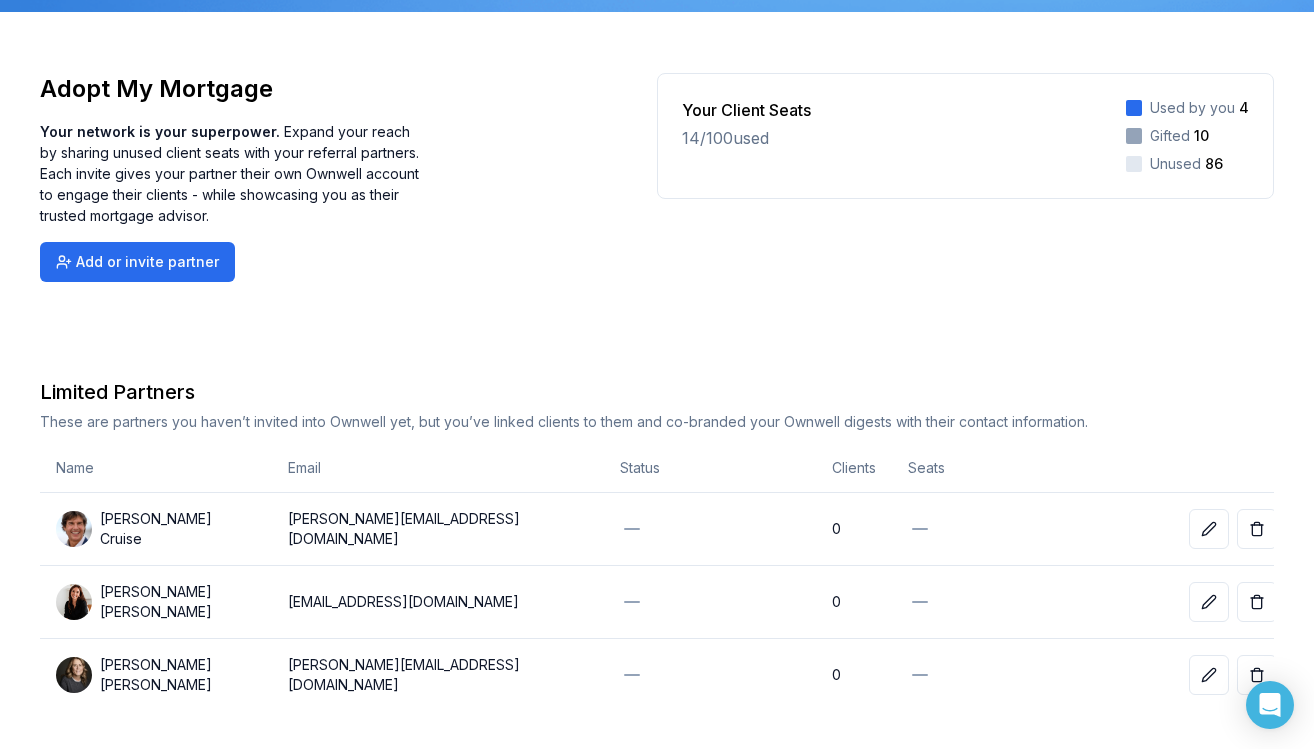 scroll, scrollTop: 120, scrollLeft: 0, axis: vertical 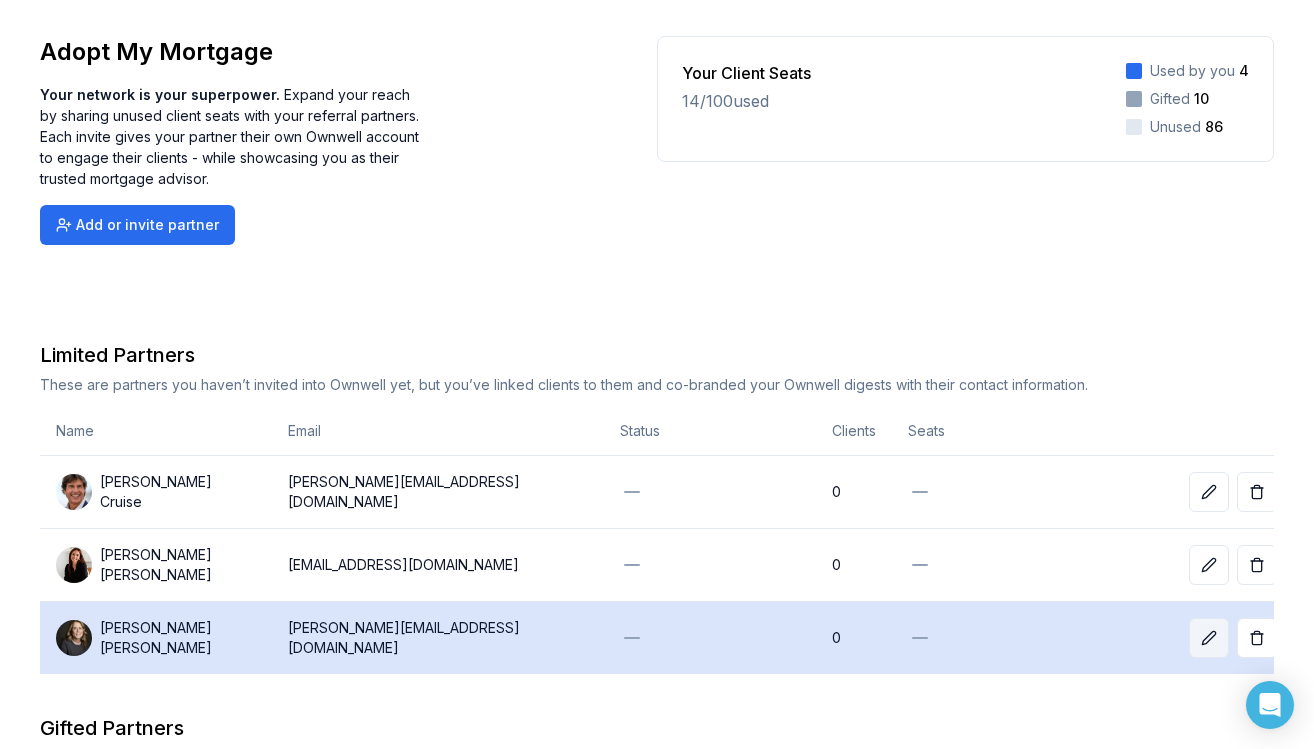 click at bounding box center (1209, 638) 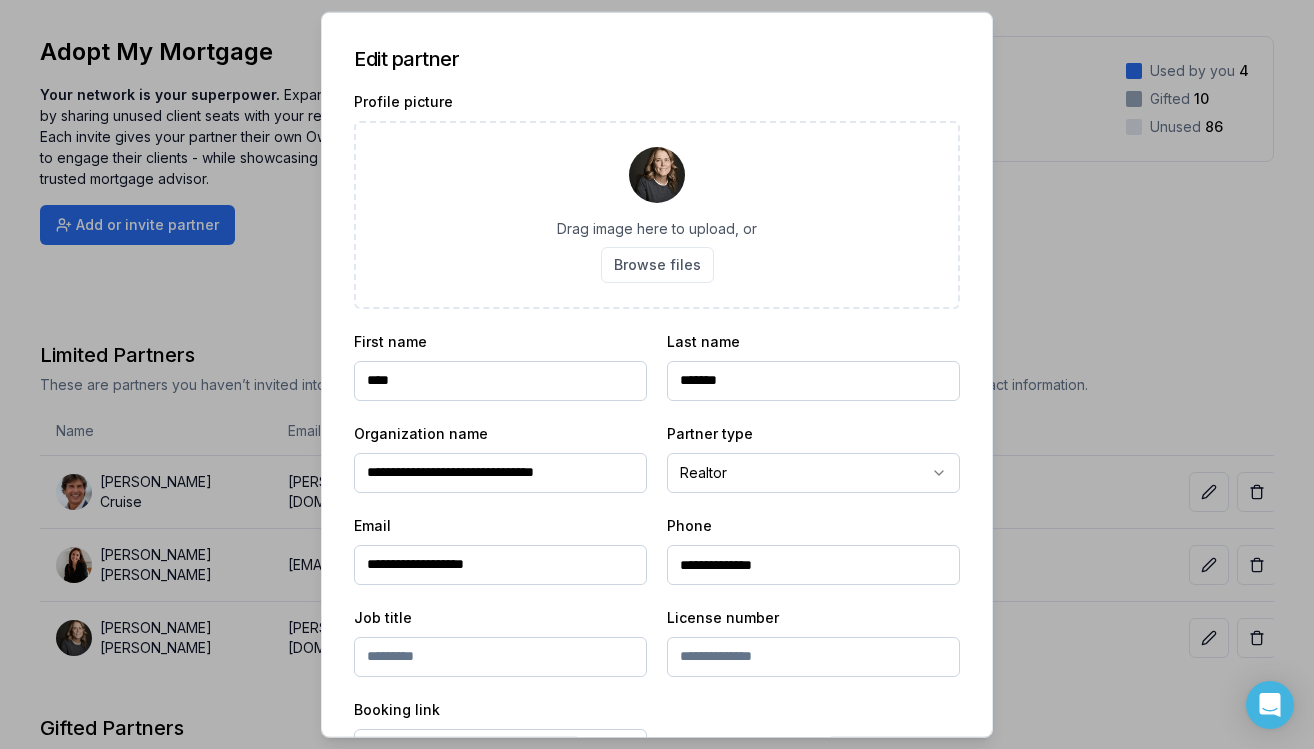 scroll, scrollTop: 60, scrollLeft: 0, axis: vertical 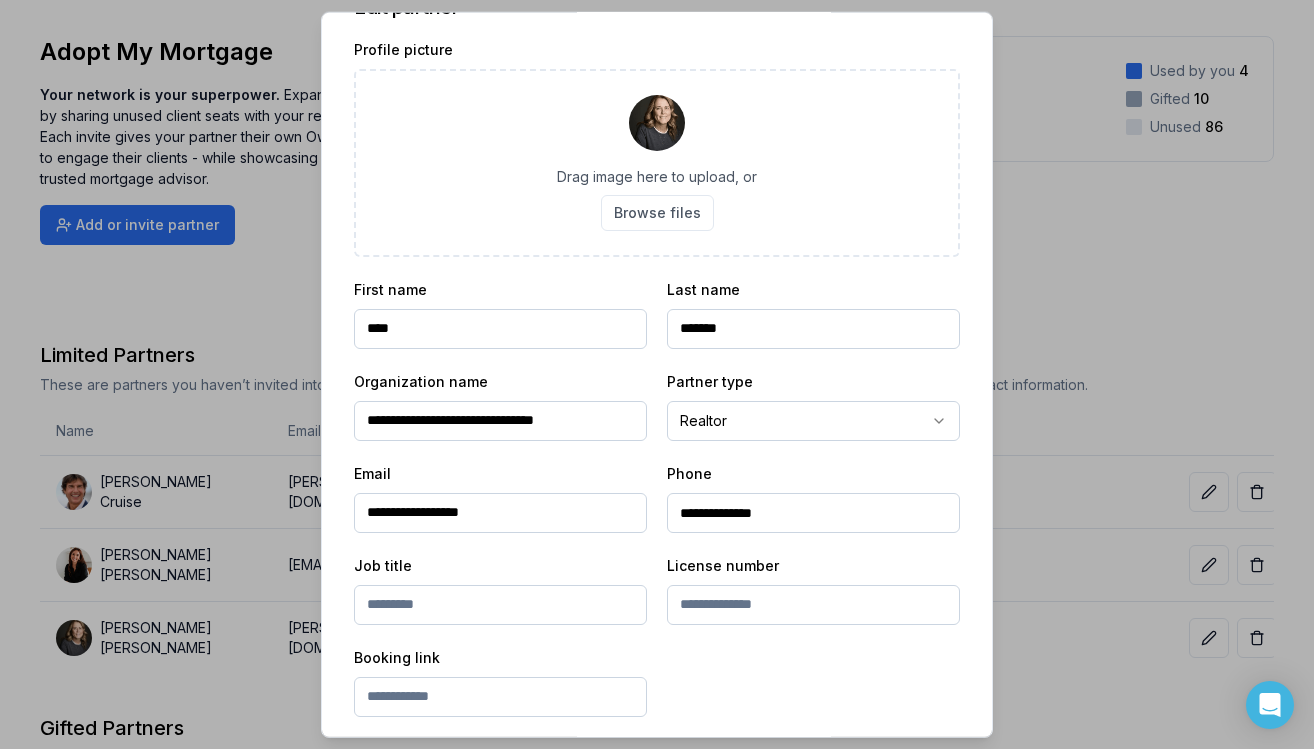 type on "**********" 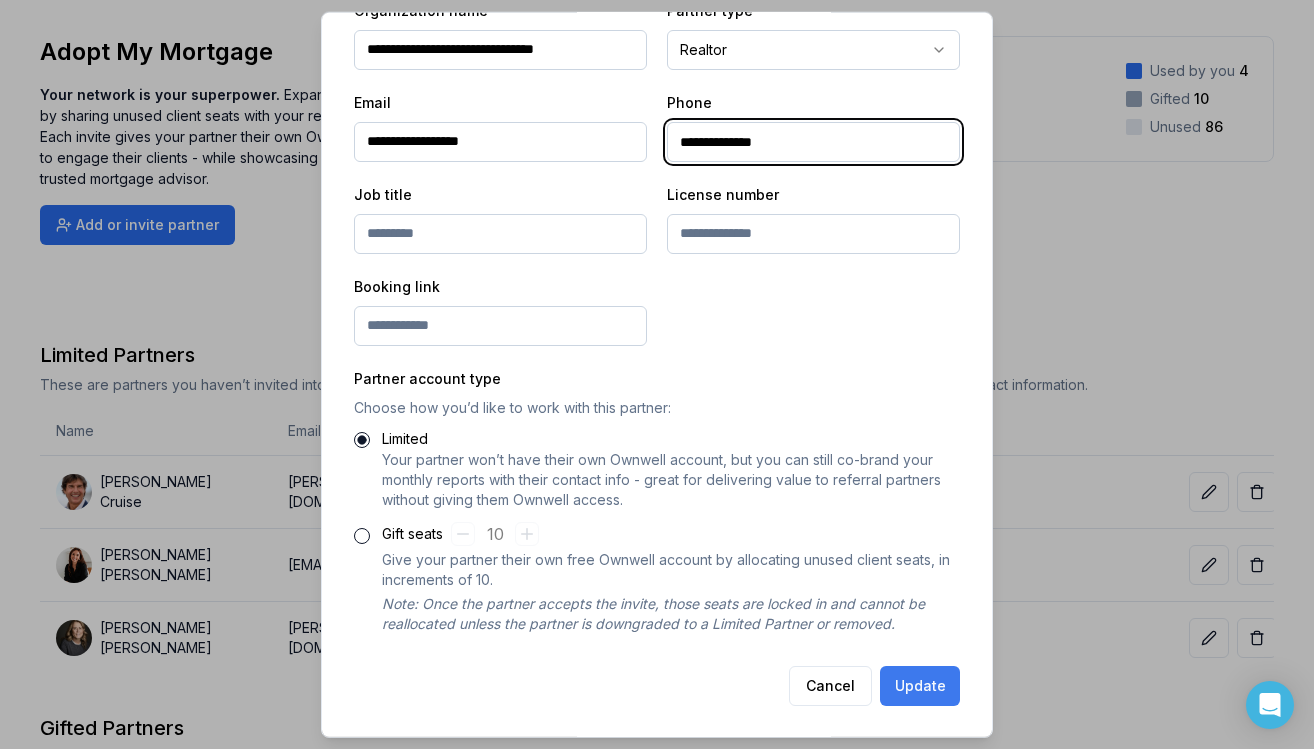 scroll, scrollTop: 423, scrollLeft: 0, axis: vertical 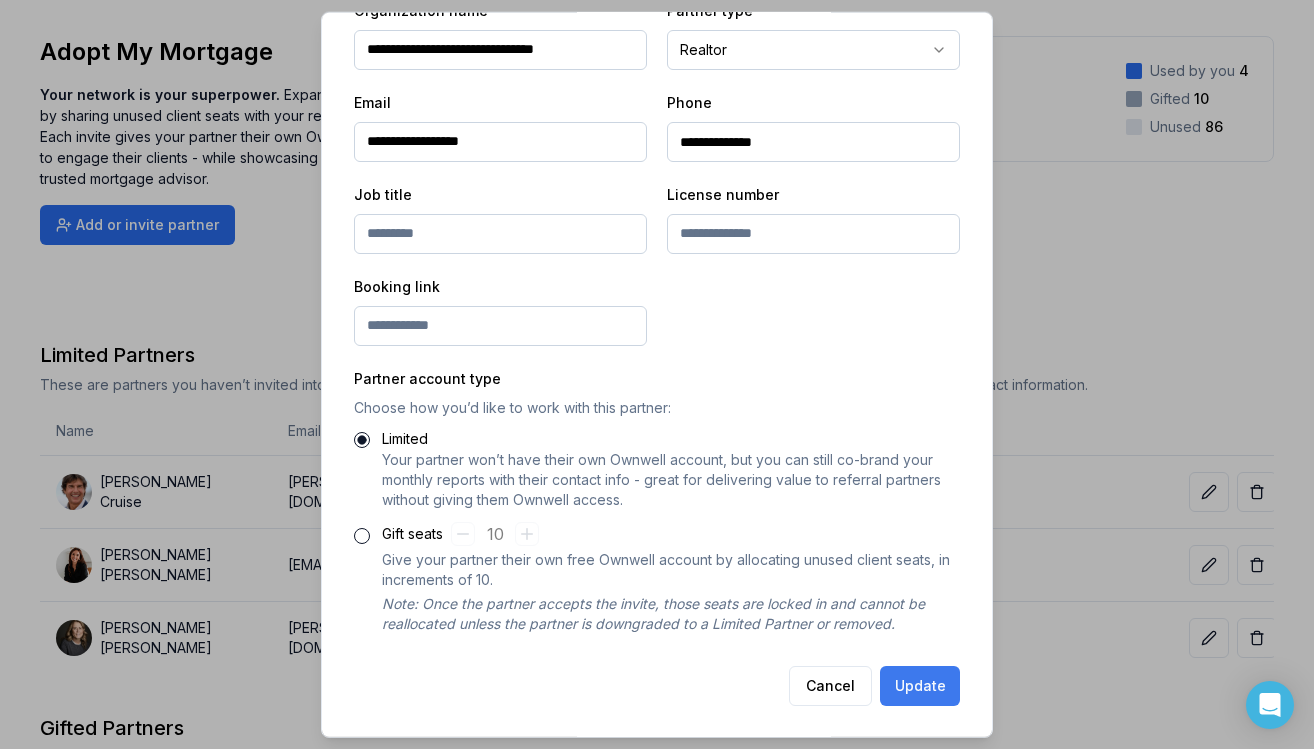 click on "Update" at bounding box center (920, 685) 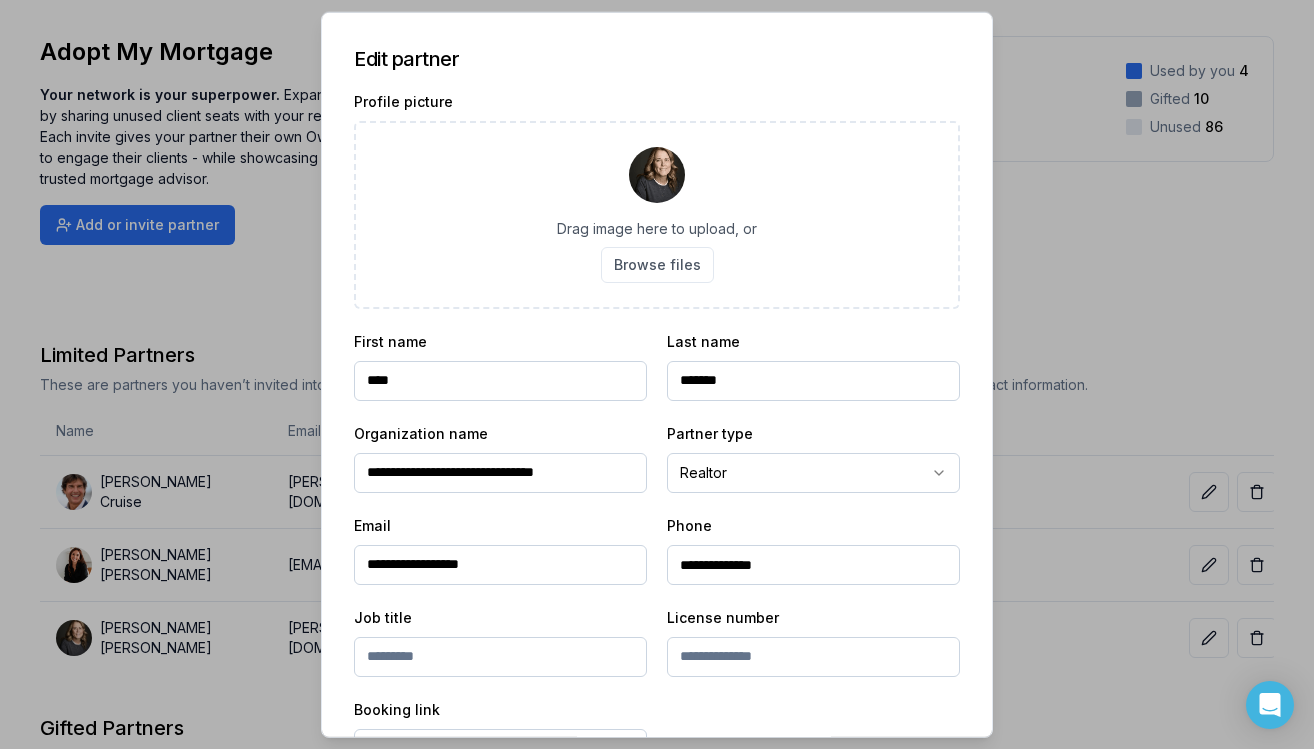 scroll, scrollTop: 0, scrollLeft: 0, axis: both 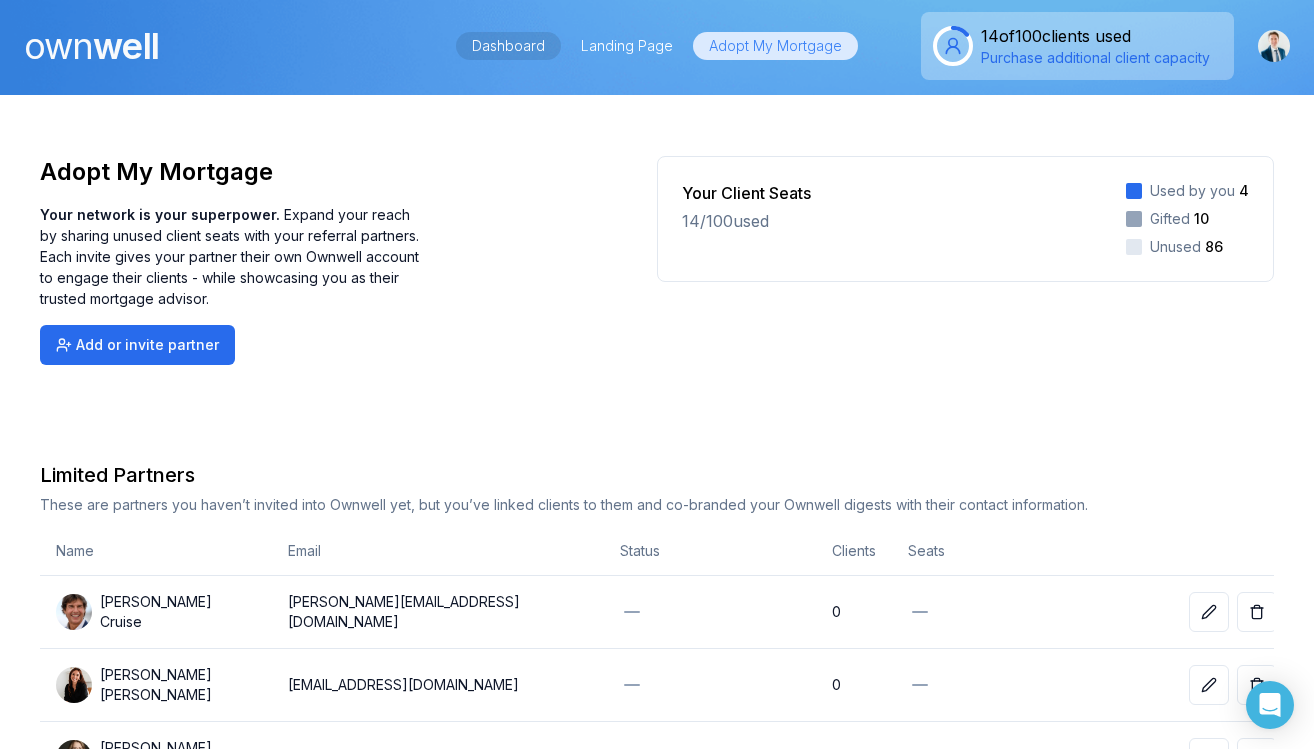 click on "Dashboard" at bounding box center (508, 46) 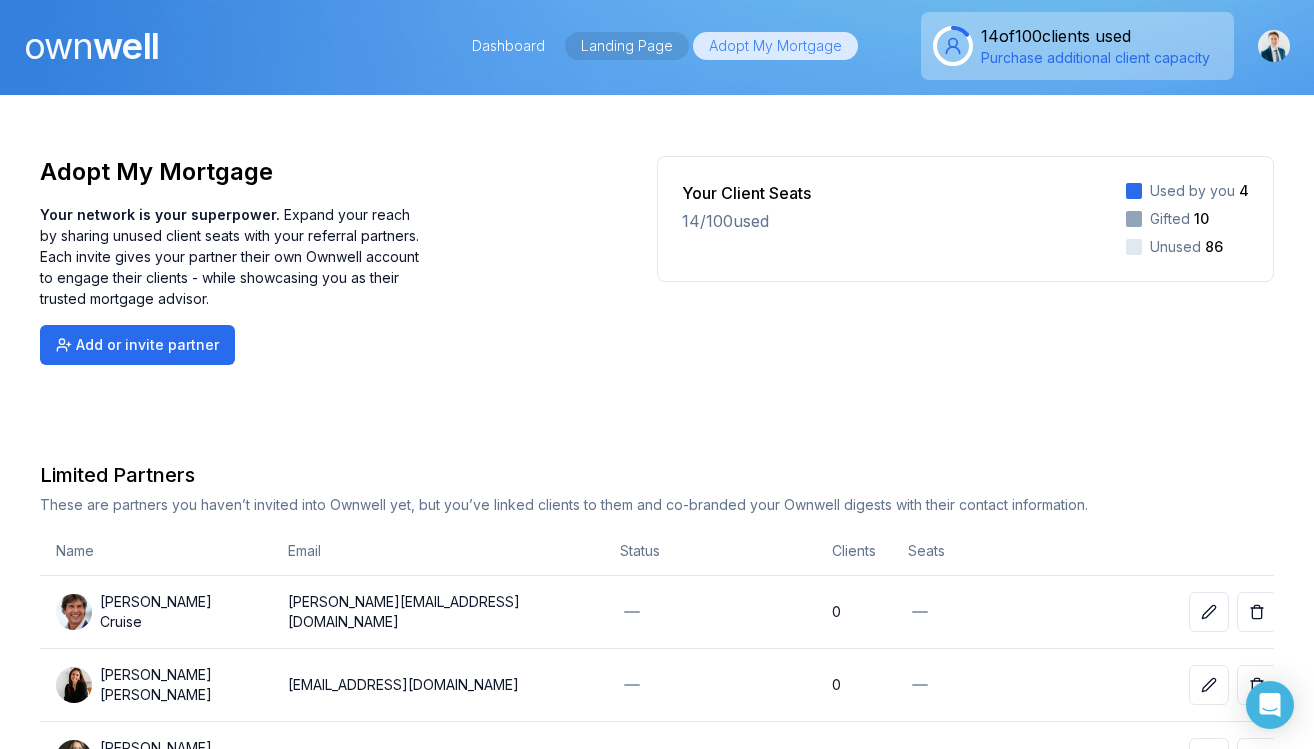 click on "Landing Page" at bounding box center (627, 46) 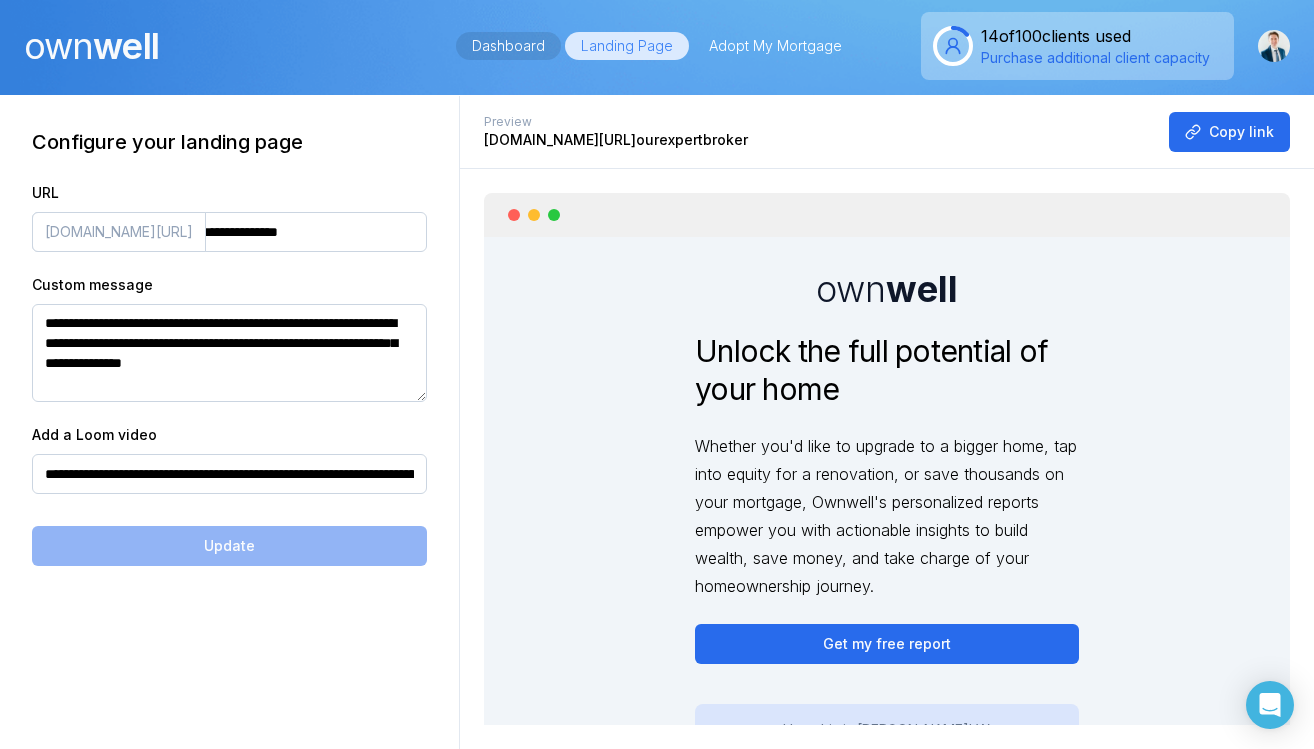 click on "Dashboard" at bounding box center (508, 46) 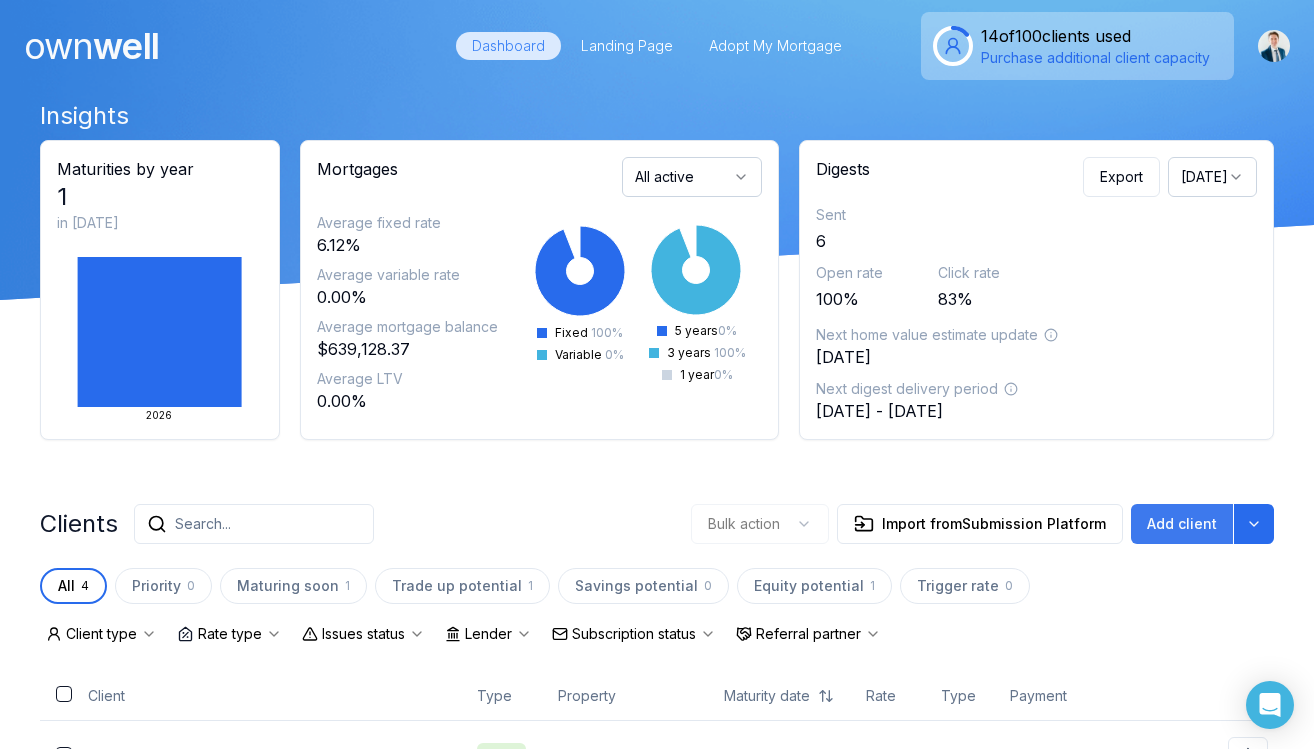 click on "Add client" at bounding box center (1182, 524) 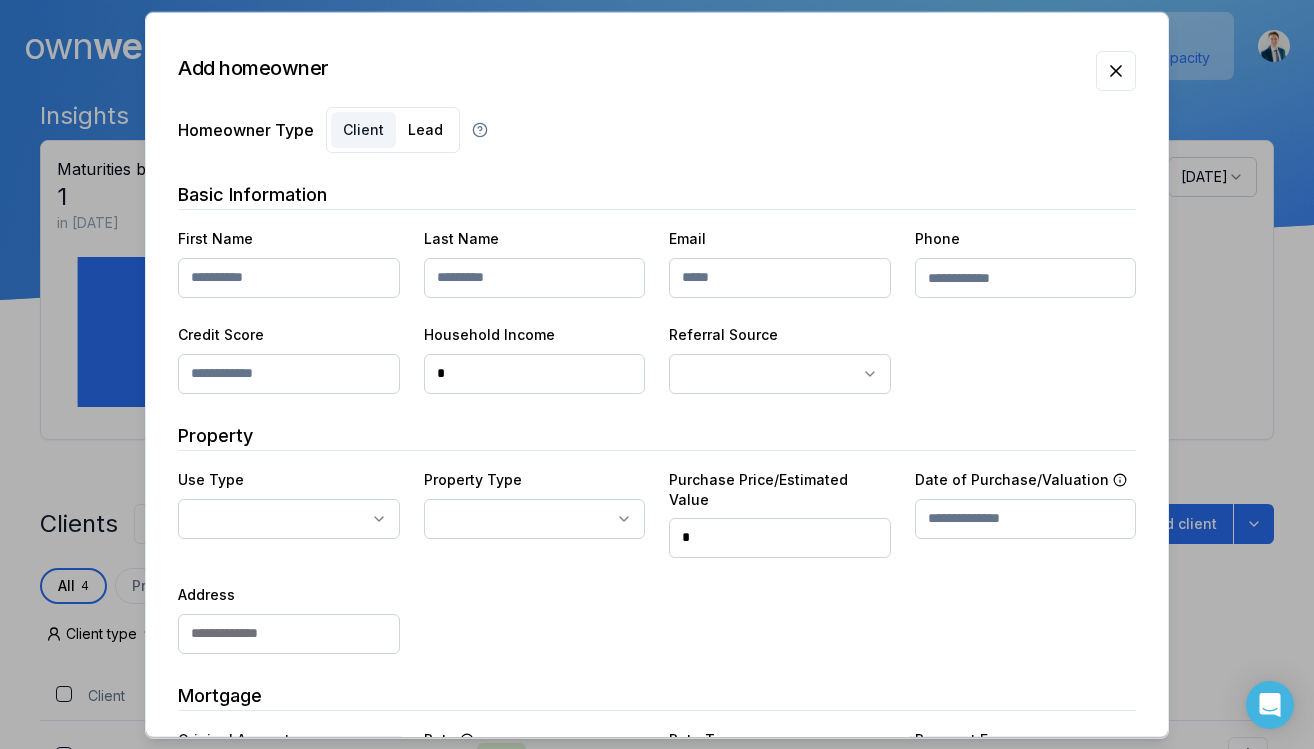 click 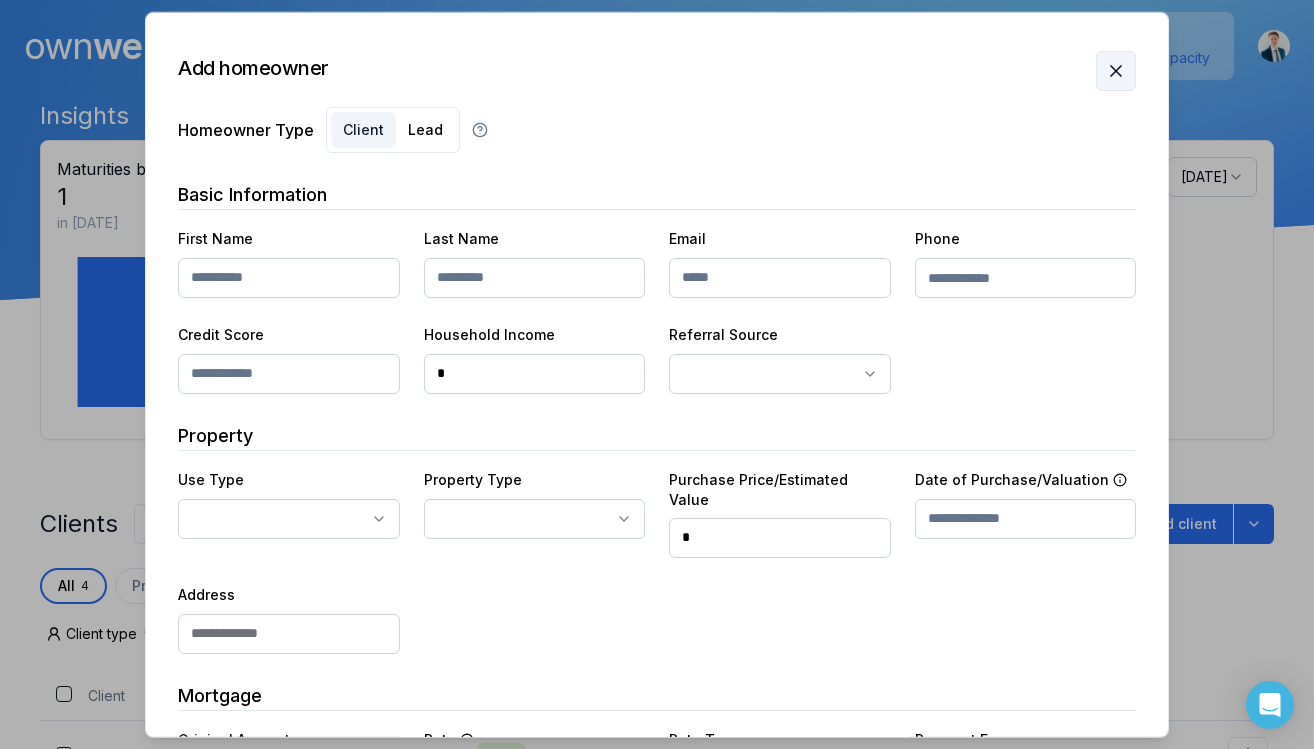click at bounding box center [1116, 70] 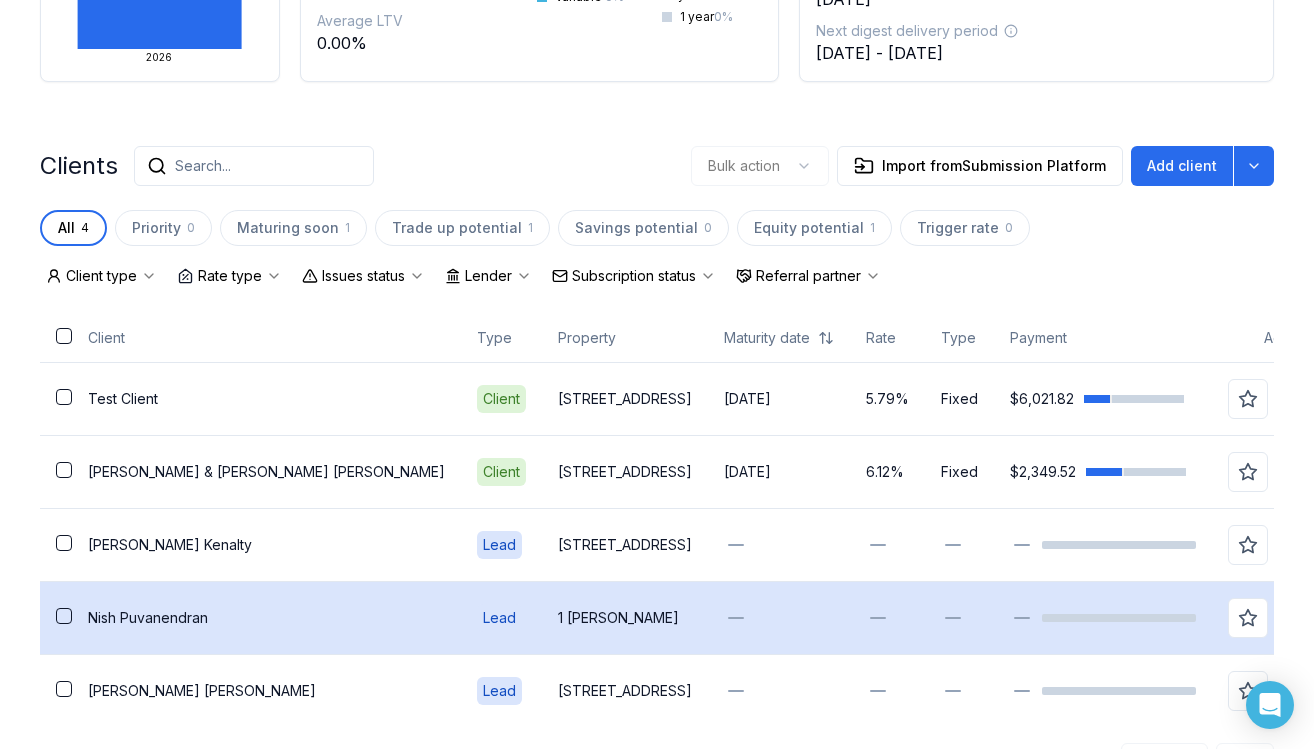 scroll, scrollTop: 359, scrollLeft: 0, axis: vertical 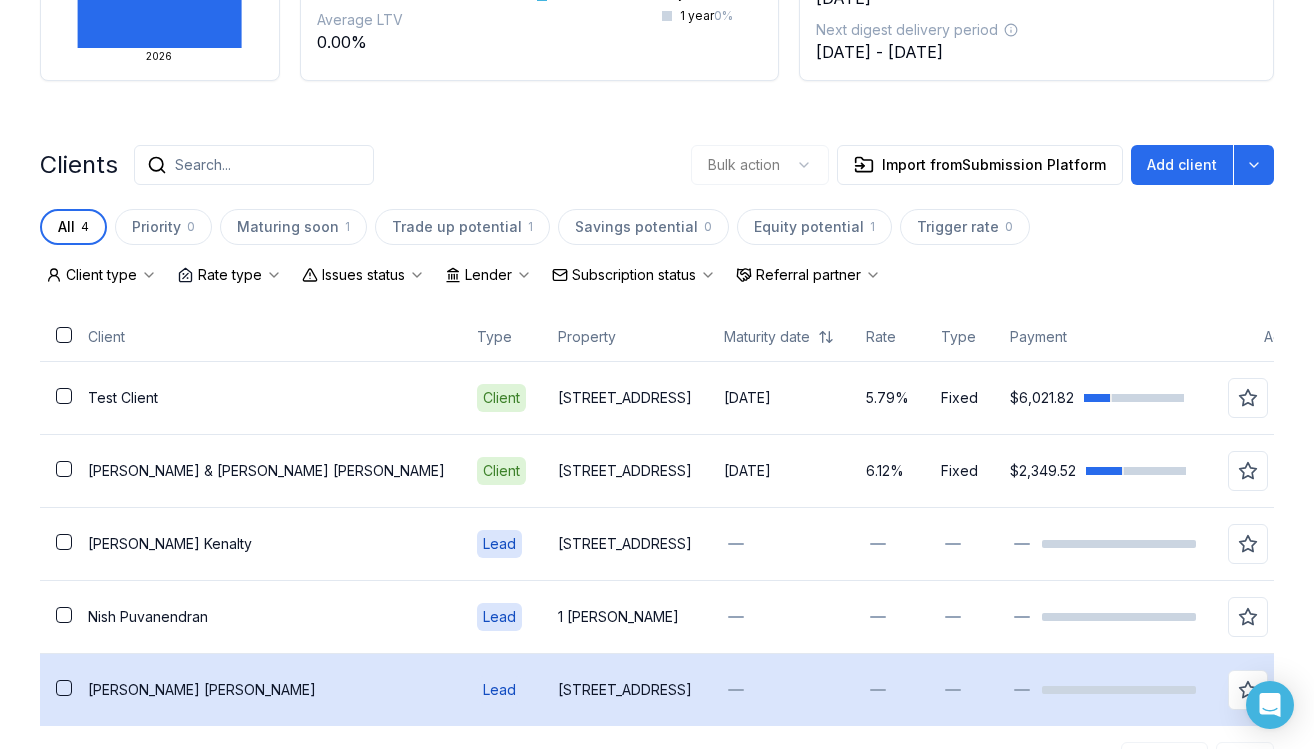 click on "Lead" at bounding box center (501, 689) 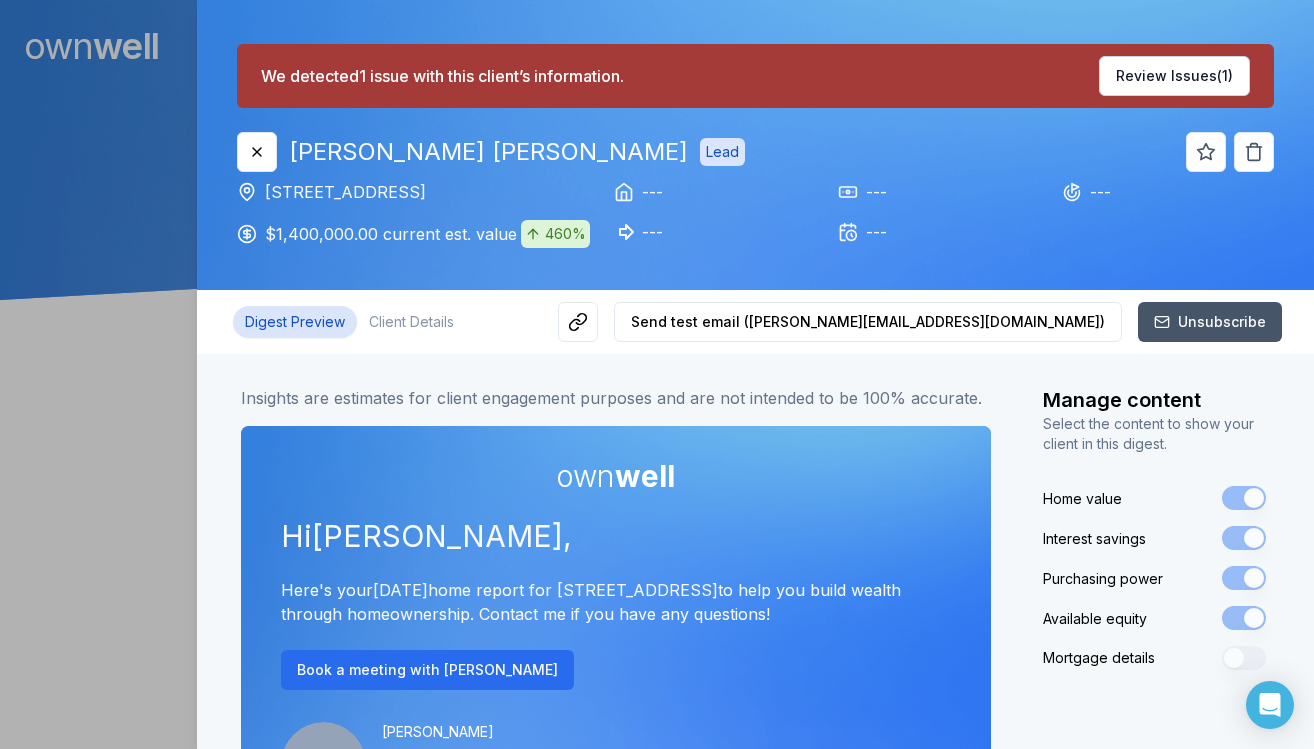 scroll, scrollTop: 0, scrollLeft: 0, axis: both 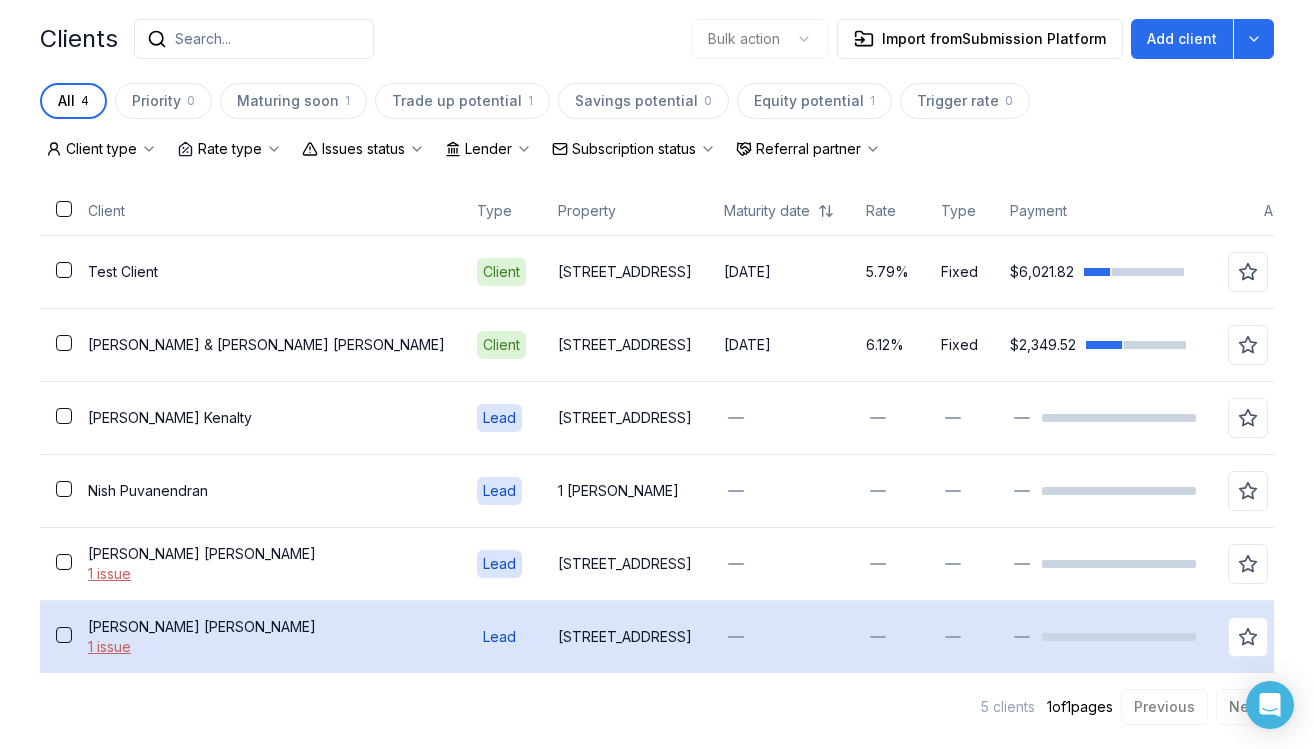 click on "Lead" at bounding box center (501, 636) 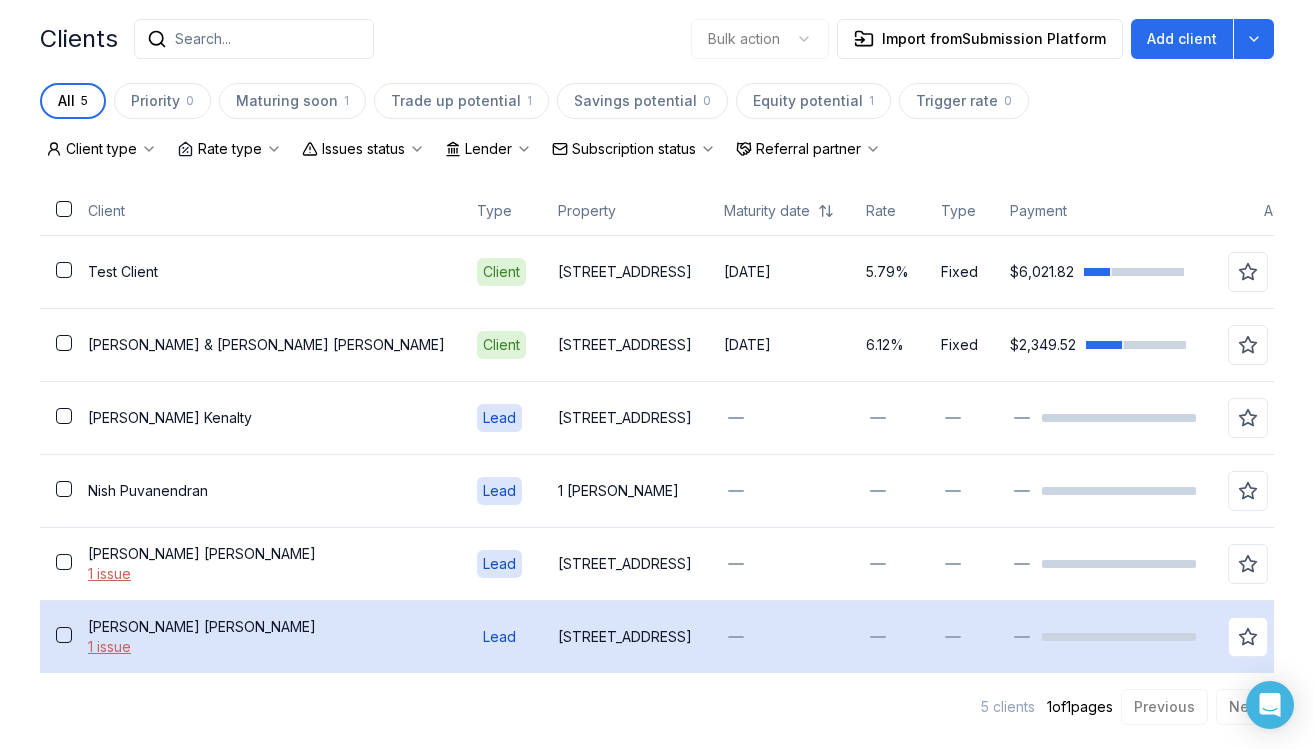 scroll, scrollTop: 0, scrollLeft: 0, axis: both 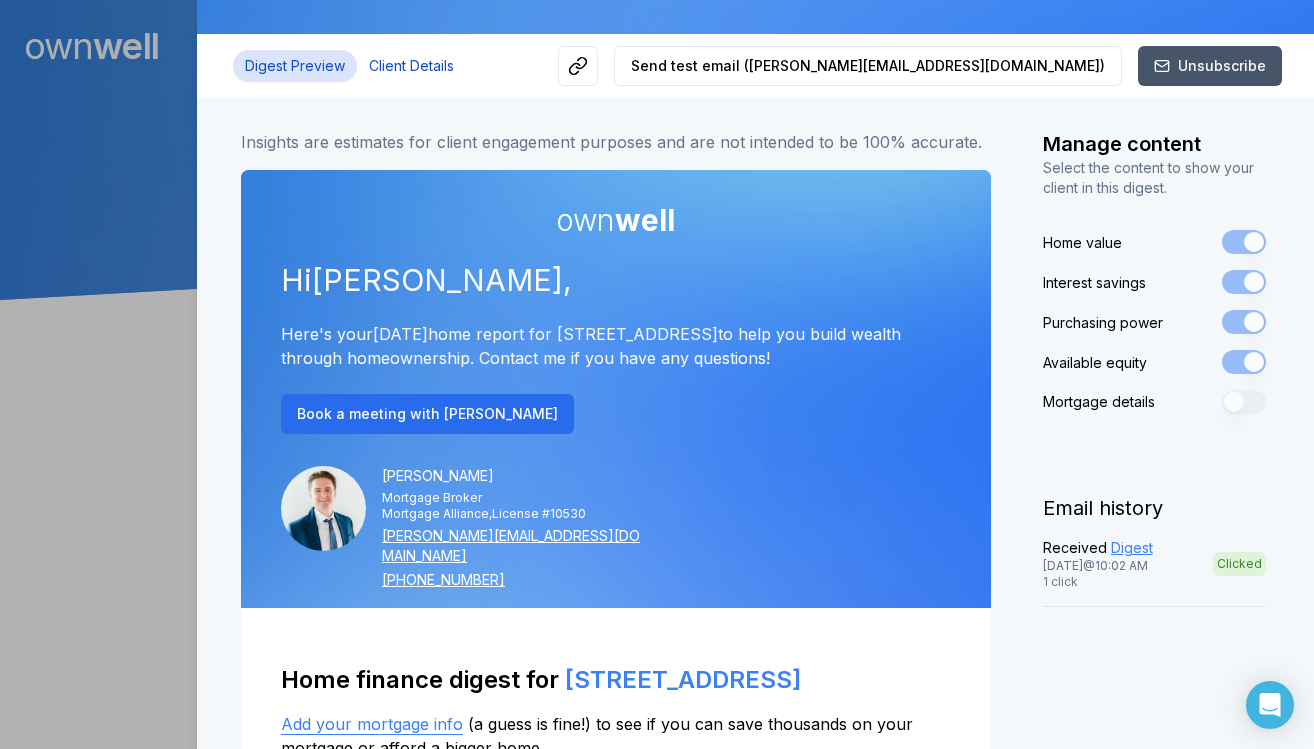 click on "Client Details" at bounding box center (411, 66) 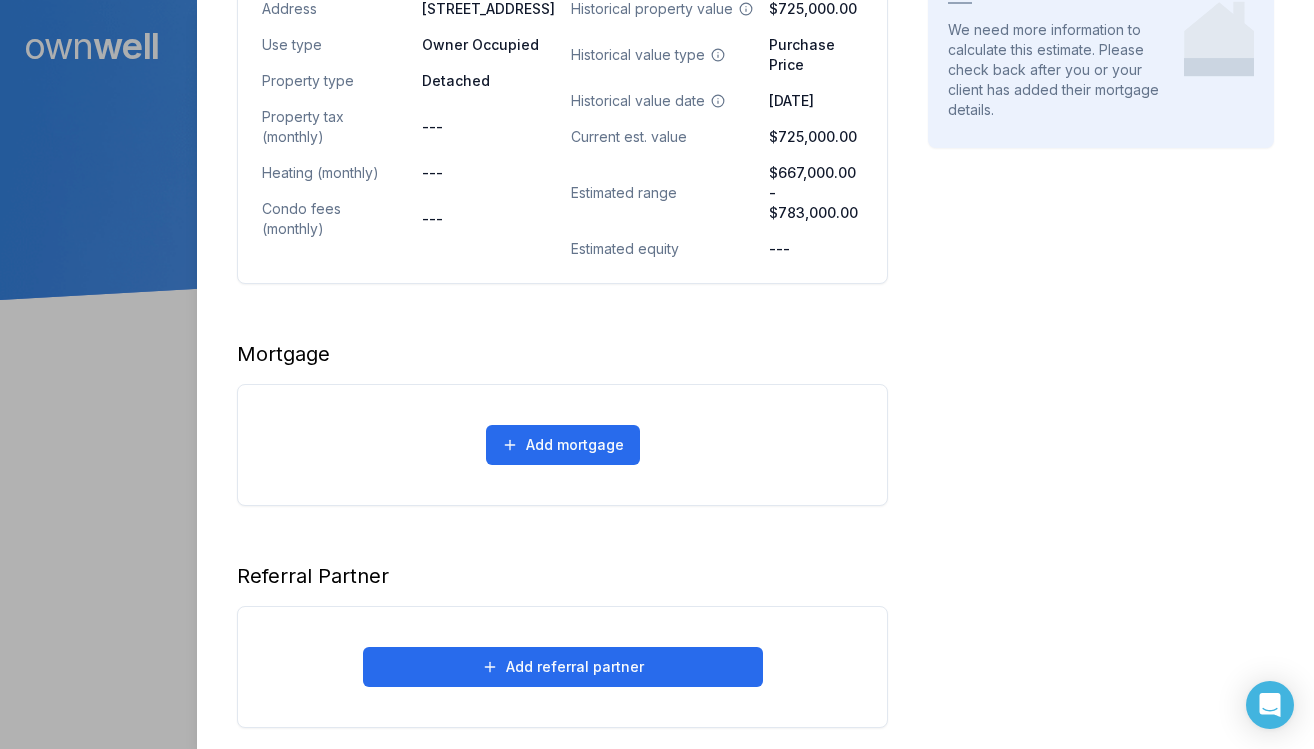scroll, scrollTop: 1043, scrollLeft: 0, axis: vertical 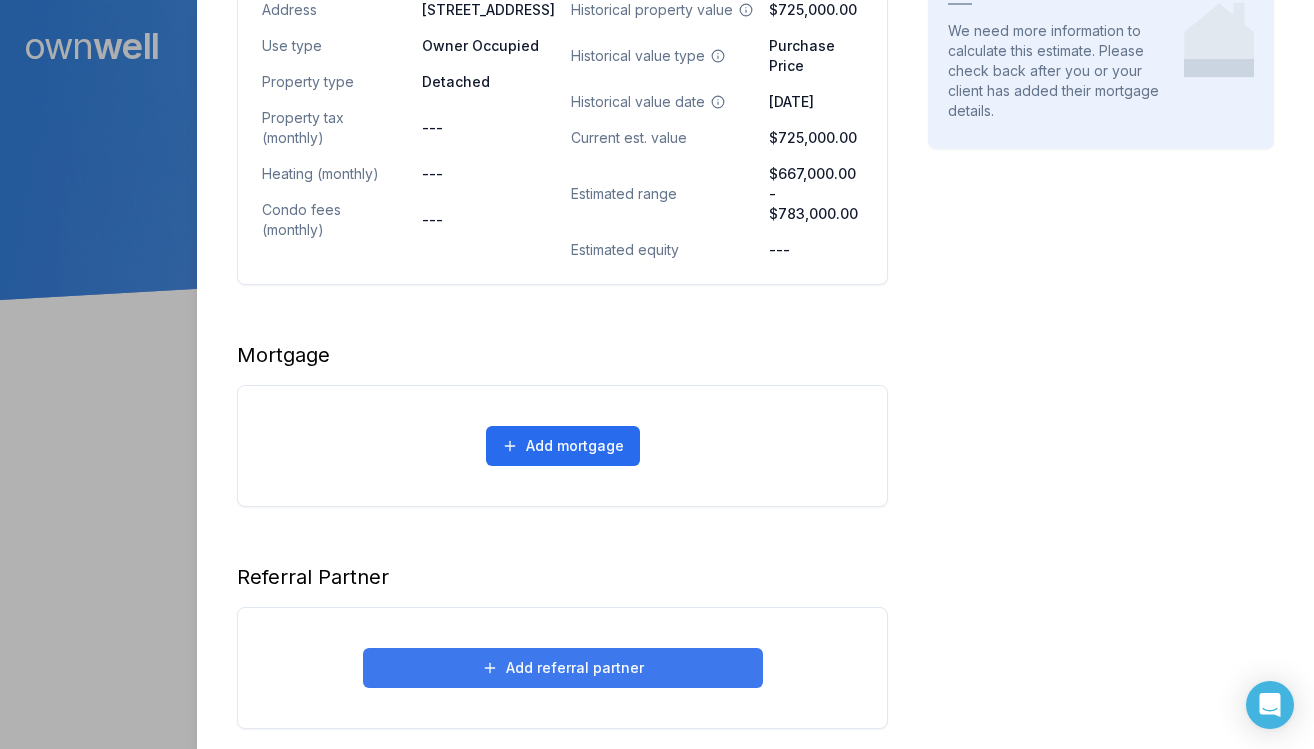 click on "Add referral partner" at bounding box center [563, 668] 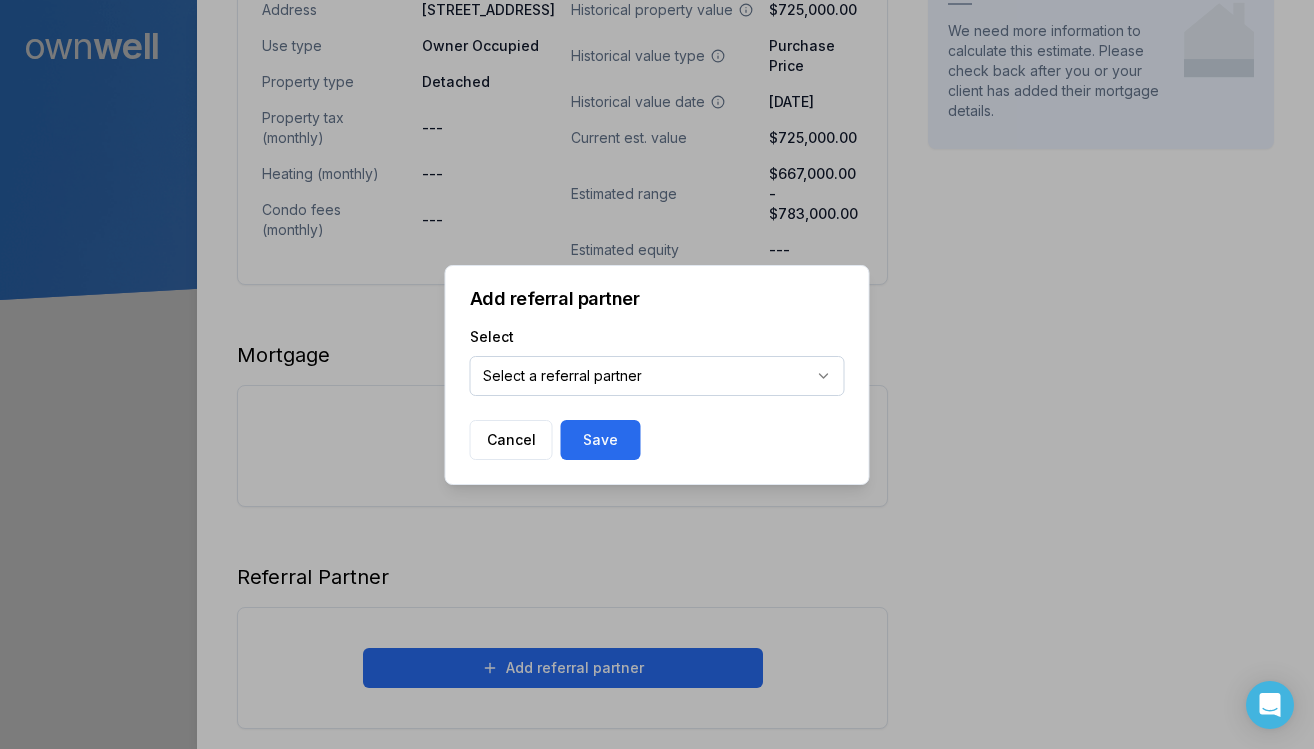click on "**********" at bounding box center [657, 360] 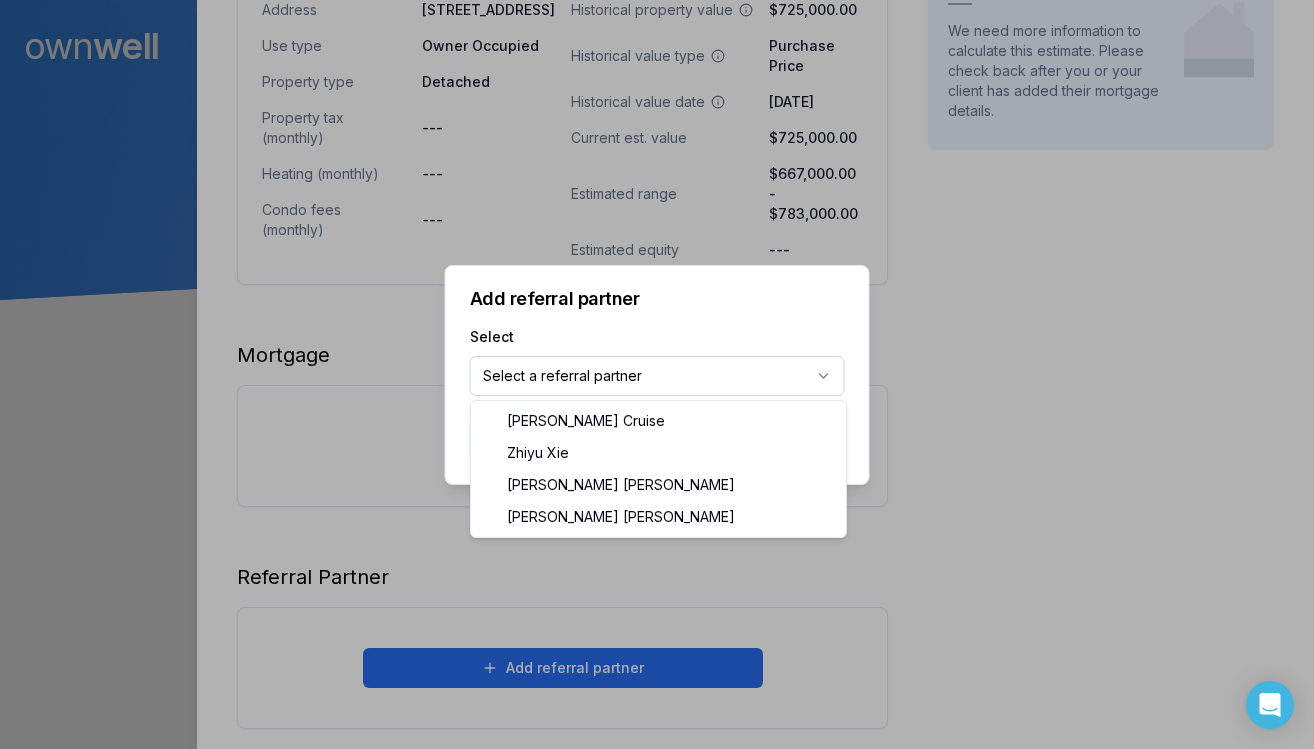 click on "Ownwell's platform is not optimized for mobile at this time.   For the best experience, please use a   desktop or laptop  to manage your account.   Note:  The   personalized homeownership reports   you generate for clients   are fully mobile-friendly   and can be easily viewed on any device. own well Dashboard Landing Page Adopt My Mortgage 14  of  100  clients used Purchase additional client capacity 500000
We detected  1   issue   with this client’s information.   Review Issues  (1) Close [PERSON_NAME] Lead [STREET_ADDRESS] $725,000.00   current est. value --- --- --- --- --- Digest Preview Client Details Send test email ( [EMAIL_ADDRESS][DOMAIN_NAME] ) Unsubscribe Homeowner   Edit First name [PERSON_NAME] Last name [PERSON_NAME] Email [EMAIL_ADDRESS][DOMAIN_NAME] Phone [PHONE_NUMBER] Household income --- Credit score --- Debt payments (monthly) --- Home   Edit Property value over time Jun [DATE] $500k $600k $700k $800k $900k     Address [STREET_ADDRESS] Use type ---" at bounding box center [657, 150] 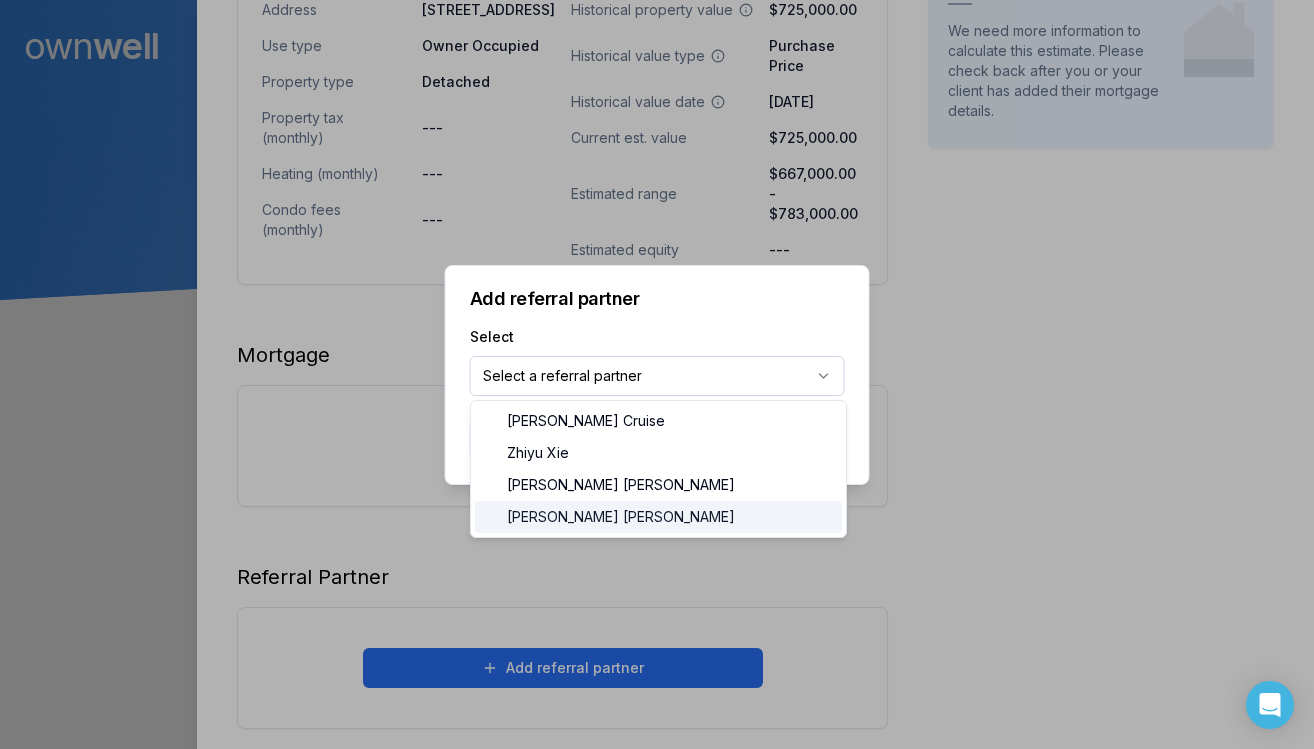 select on "***" 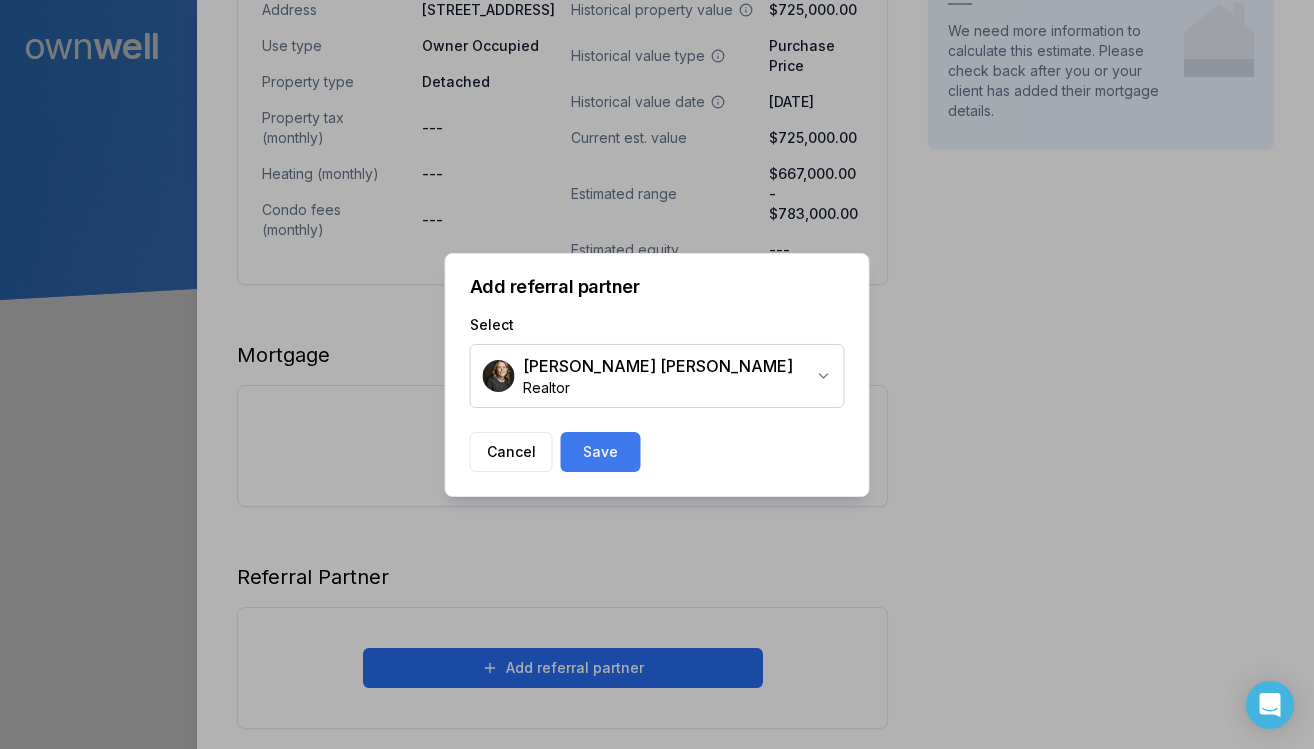 click on "Save" at bounding box center (601, 452) 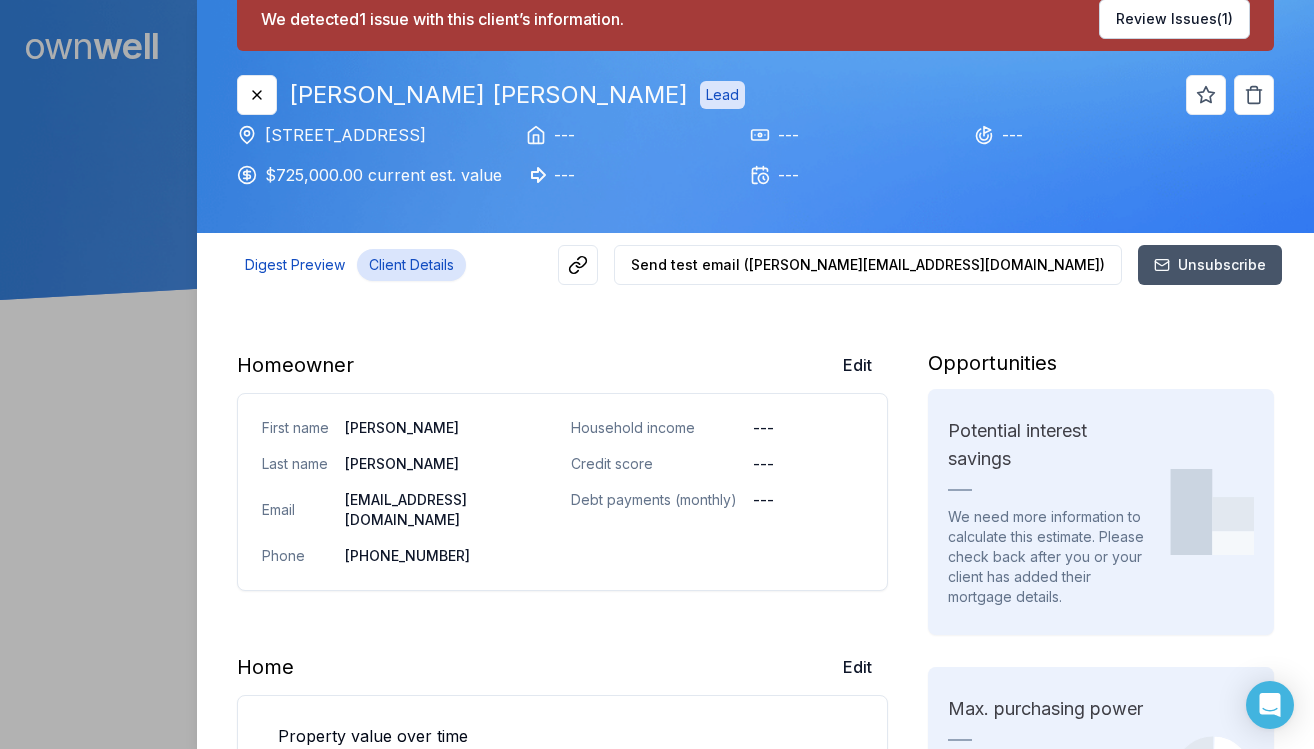 scroll, scrollTop: 55, scrollLeft: 0, axis: vertical 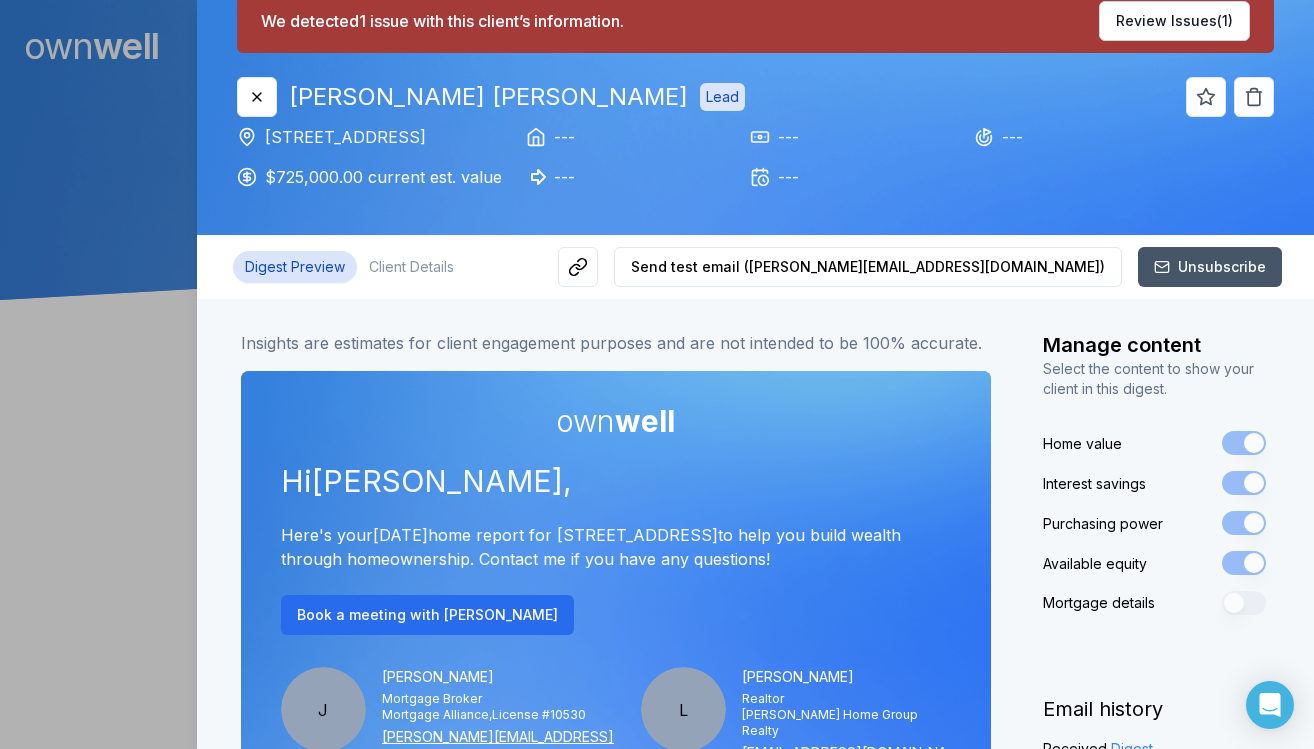 click on "Digest Preview" at bounding box center [295, 267] 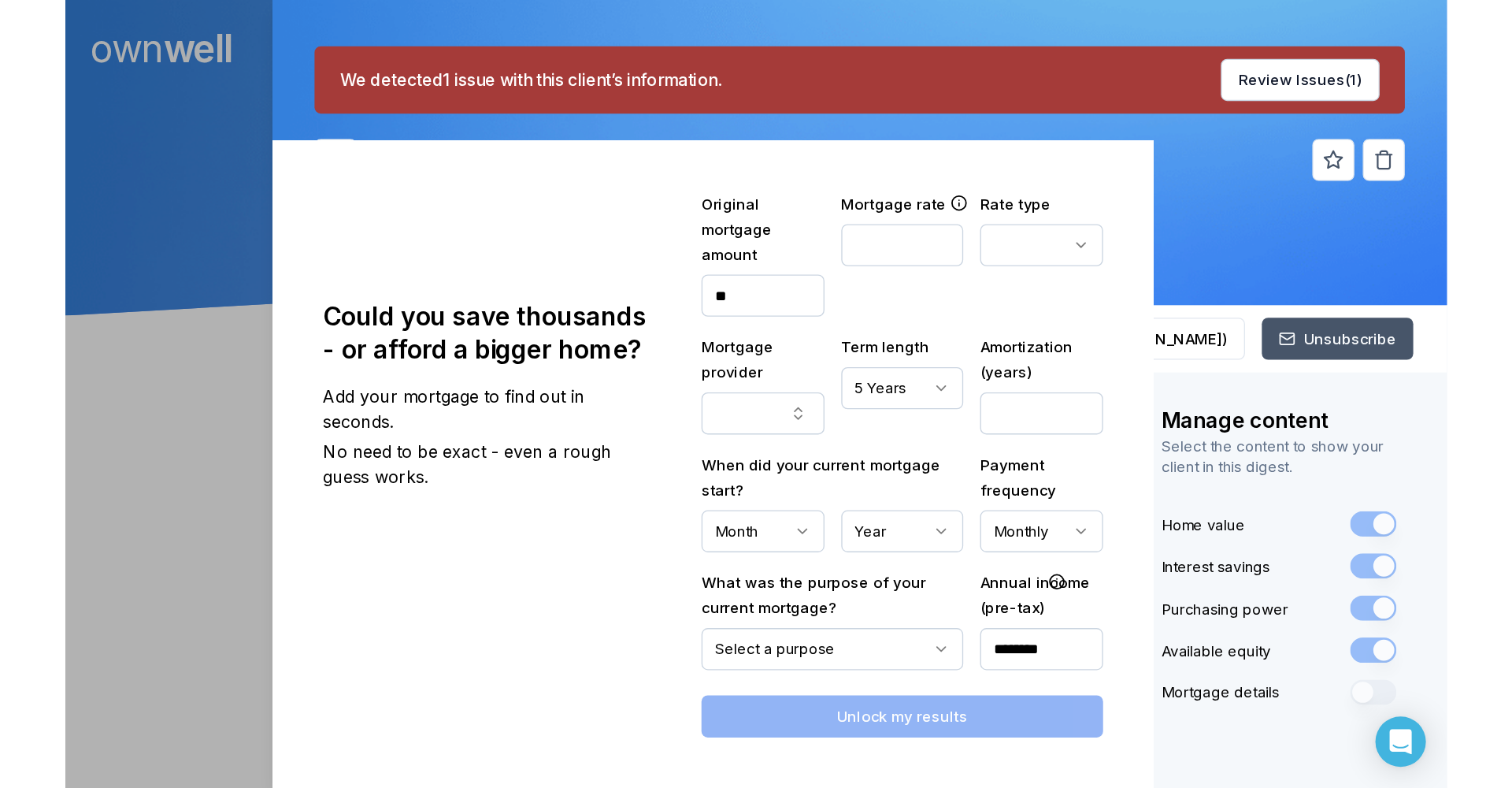 scroll, scrollTop: 0, scrollLeft: 0, axis: both 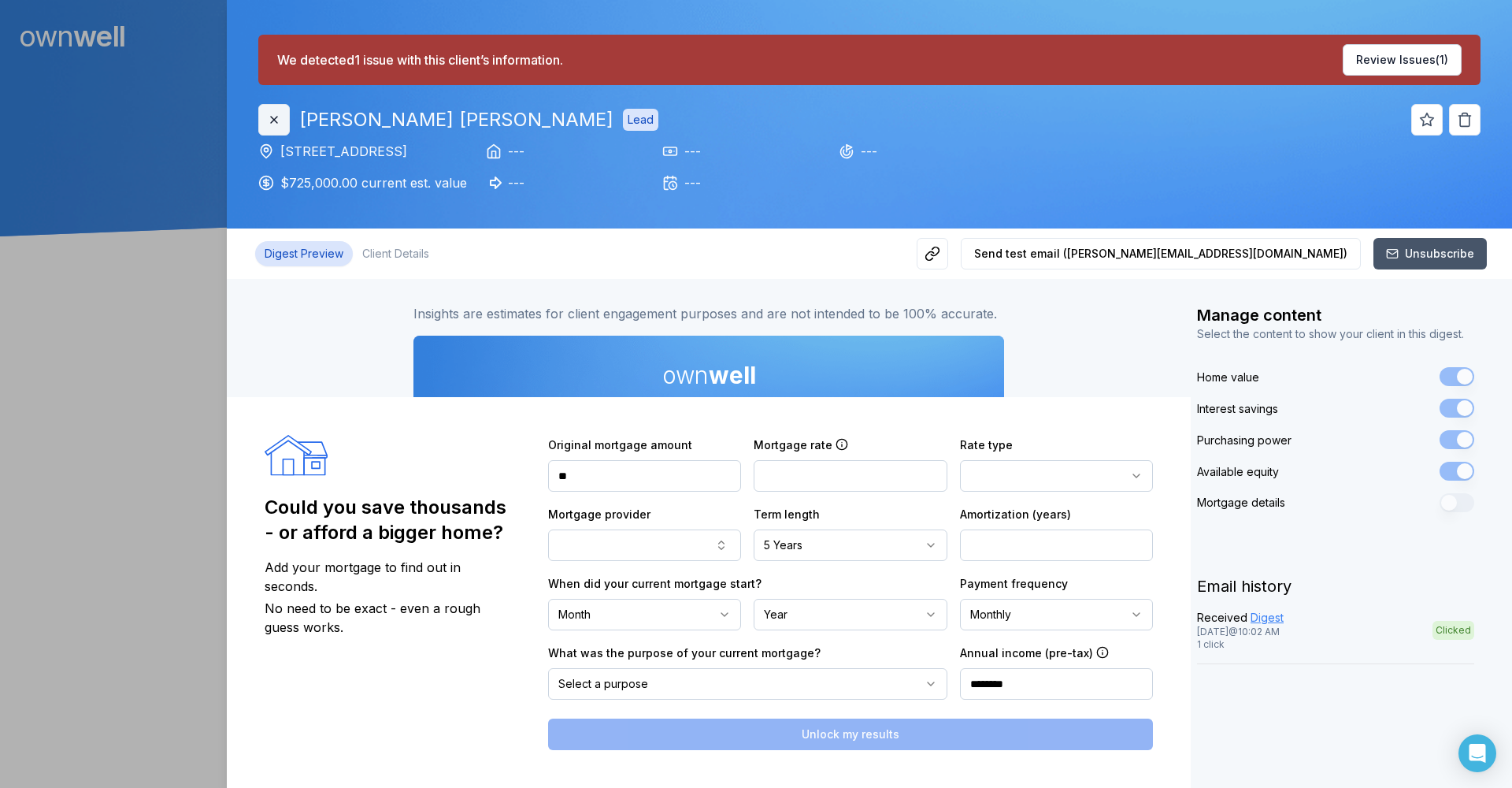 click 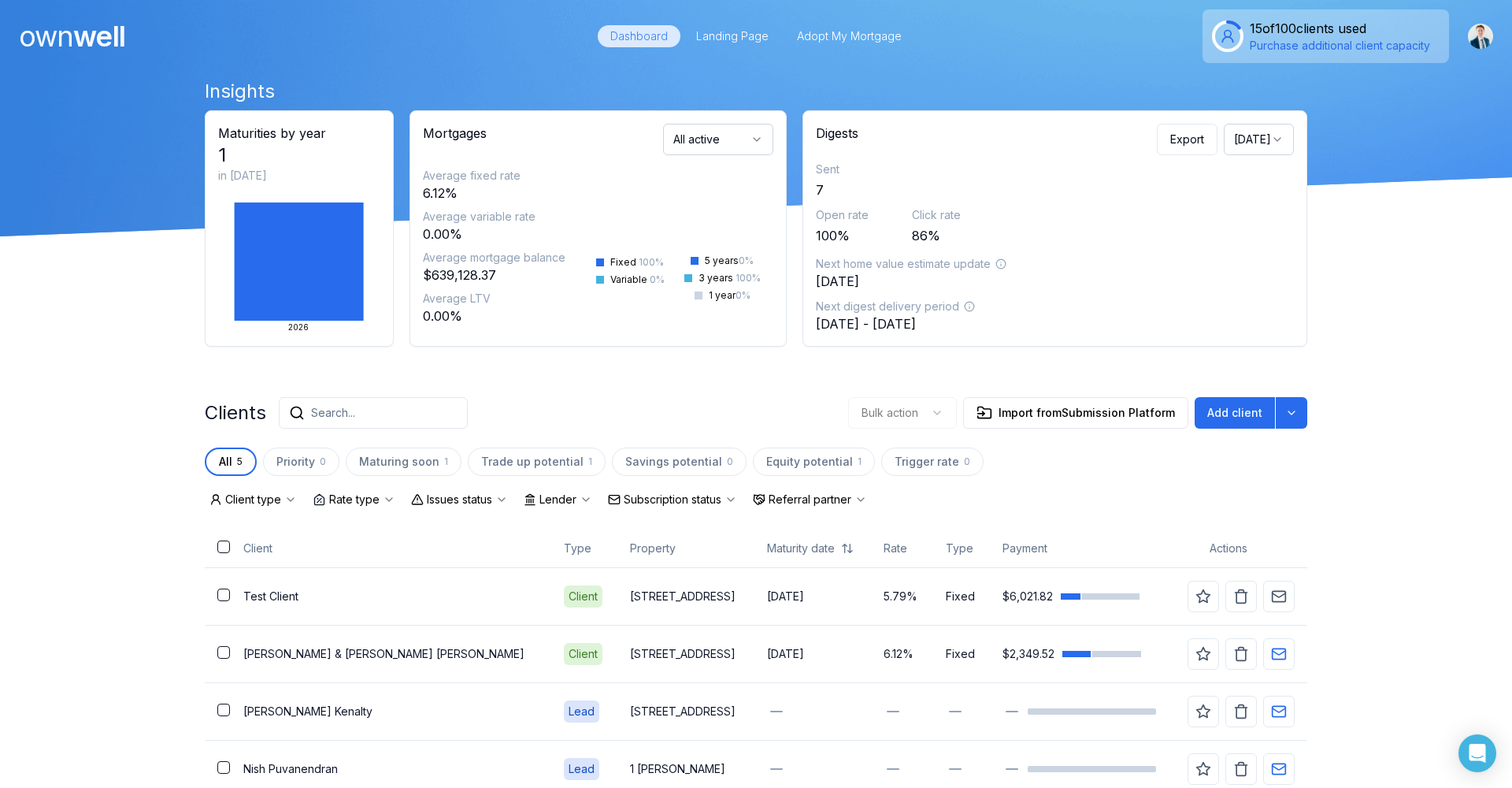 click on "Maturities by year 1 in [DATE] 2026" at bounding box center [299, 234] 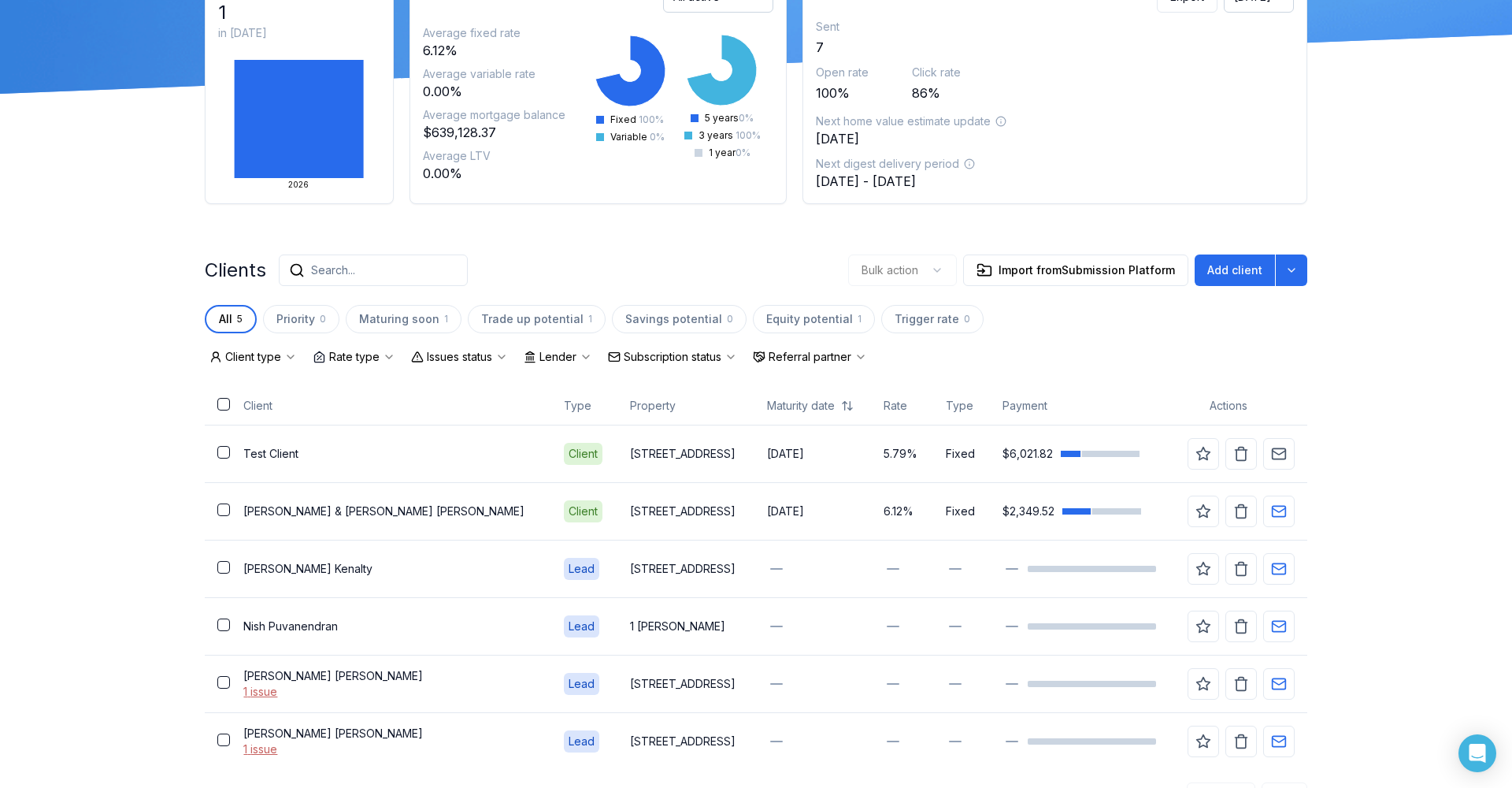 scroll, scrollTop: 146, scrollLeft: 0, axis: vertical 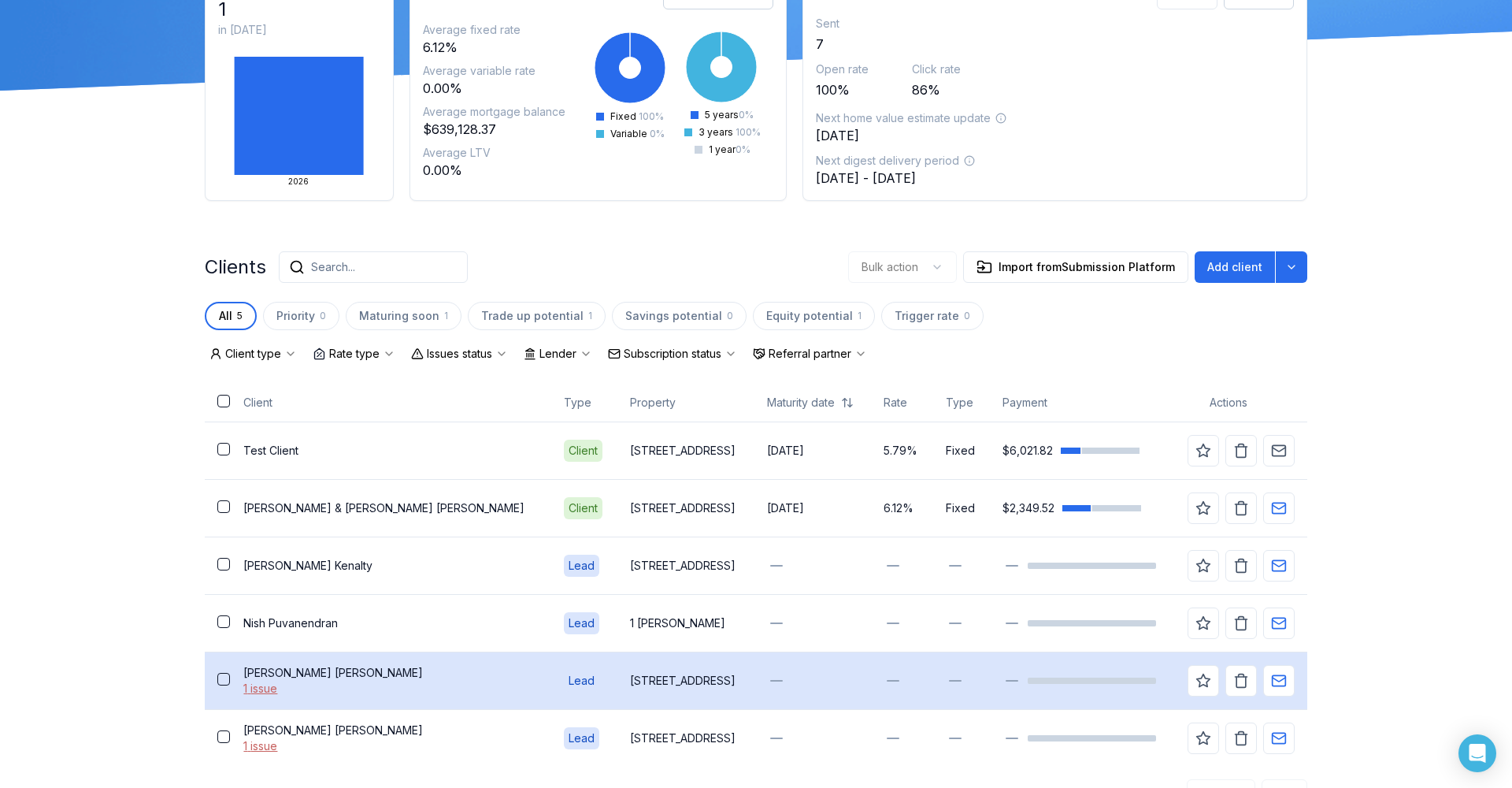 click on "[STREET_ADDRESS]" at bounding box center [685, 681] 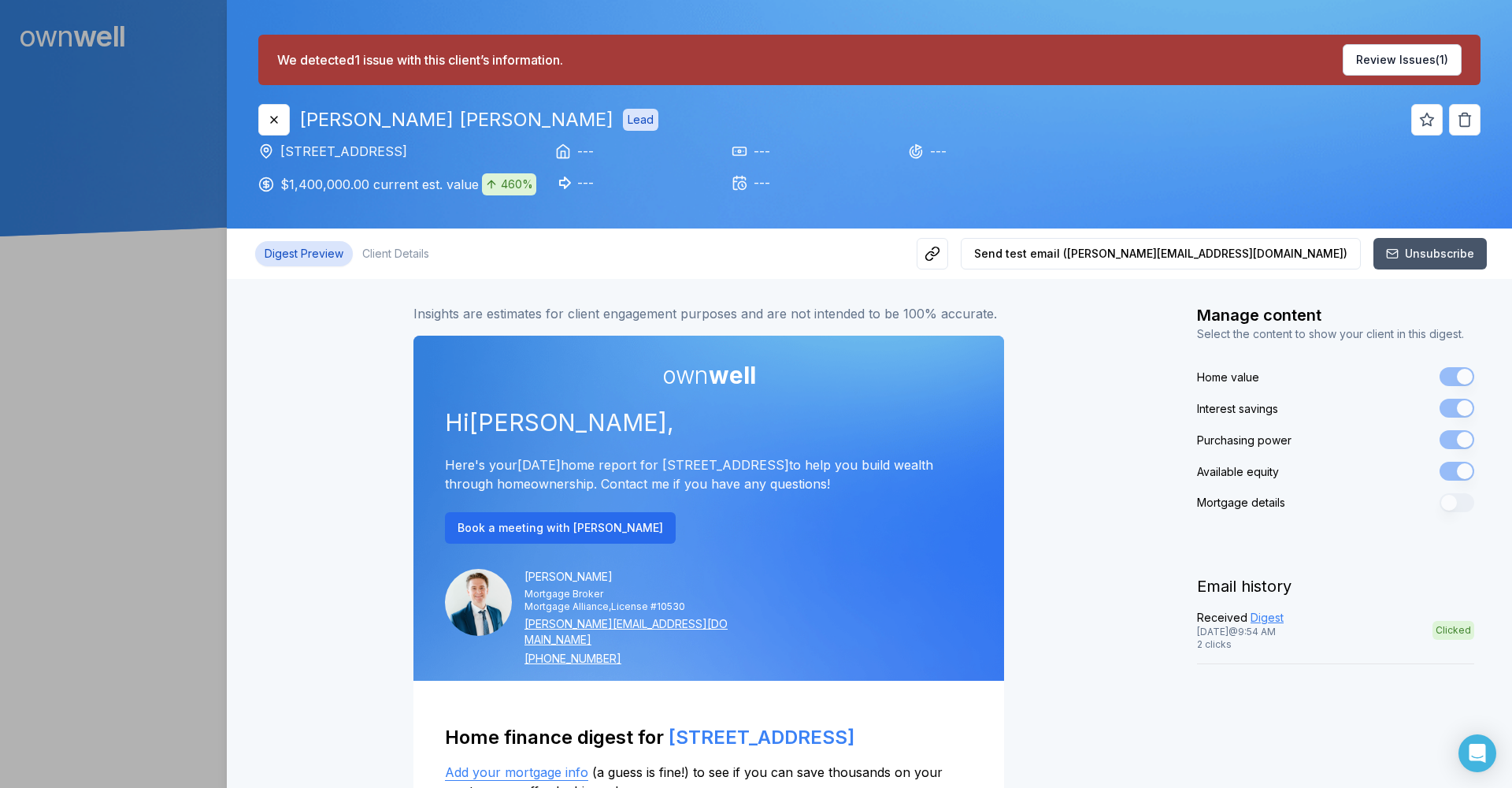 scroll, scrollTop: 0, scrollLeft: 0, axis: both 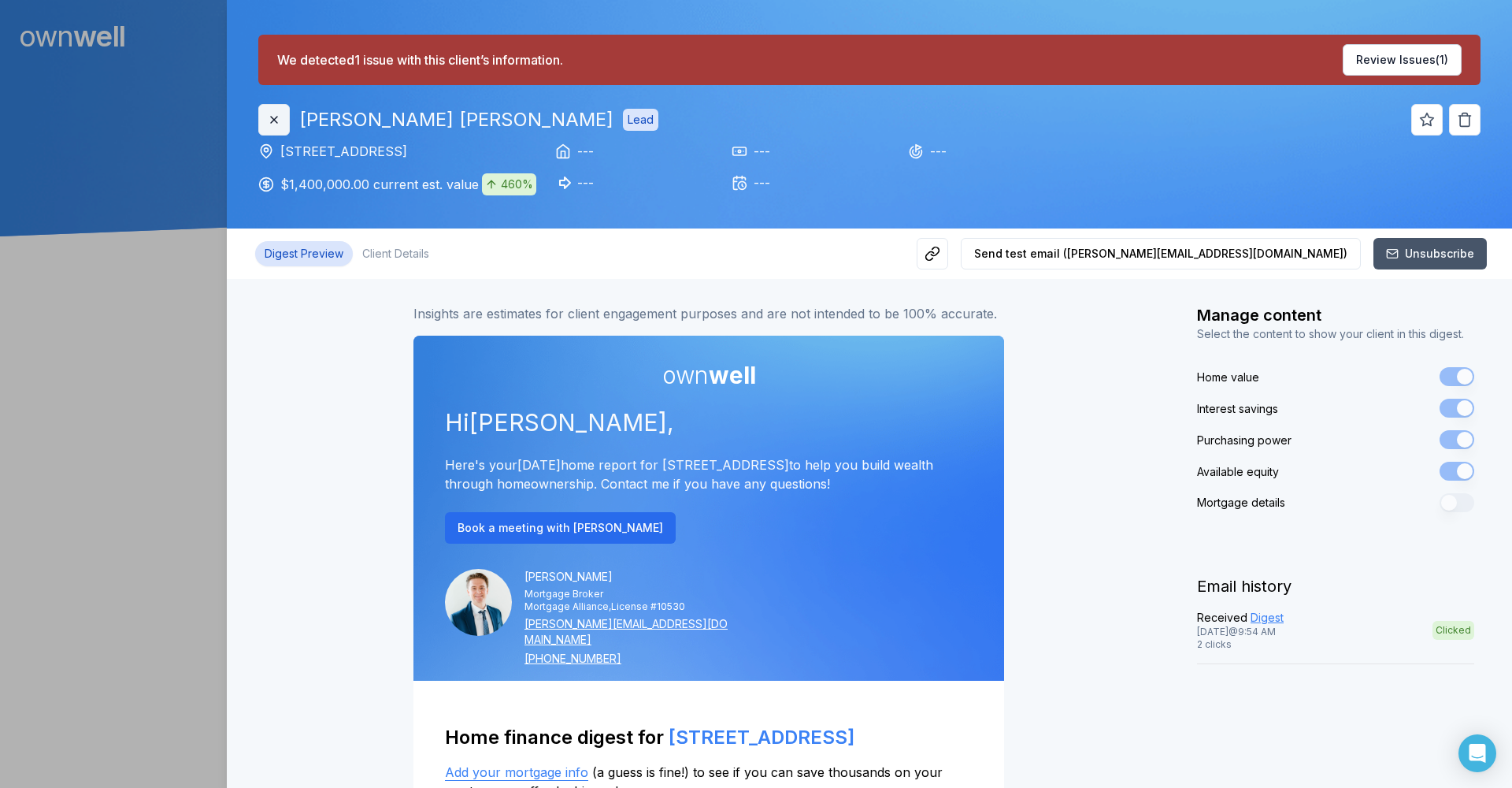 click 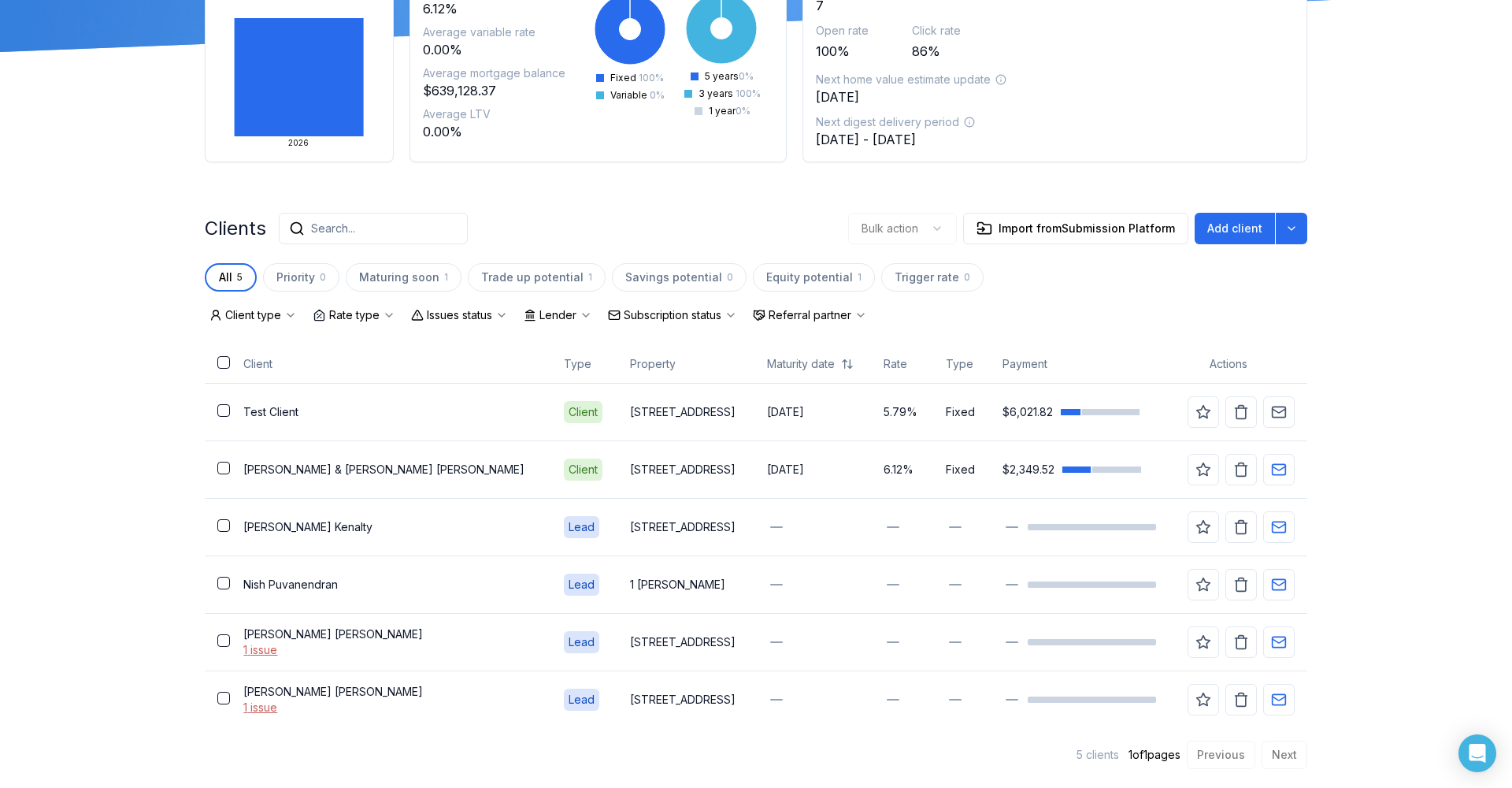 scroll, scrollTop: 184, scrollLeft: 0, axis: vertical 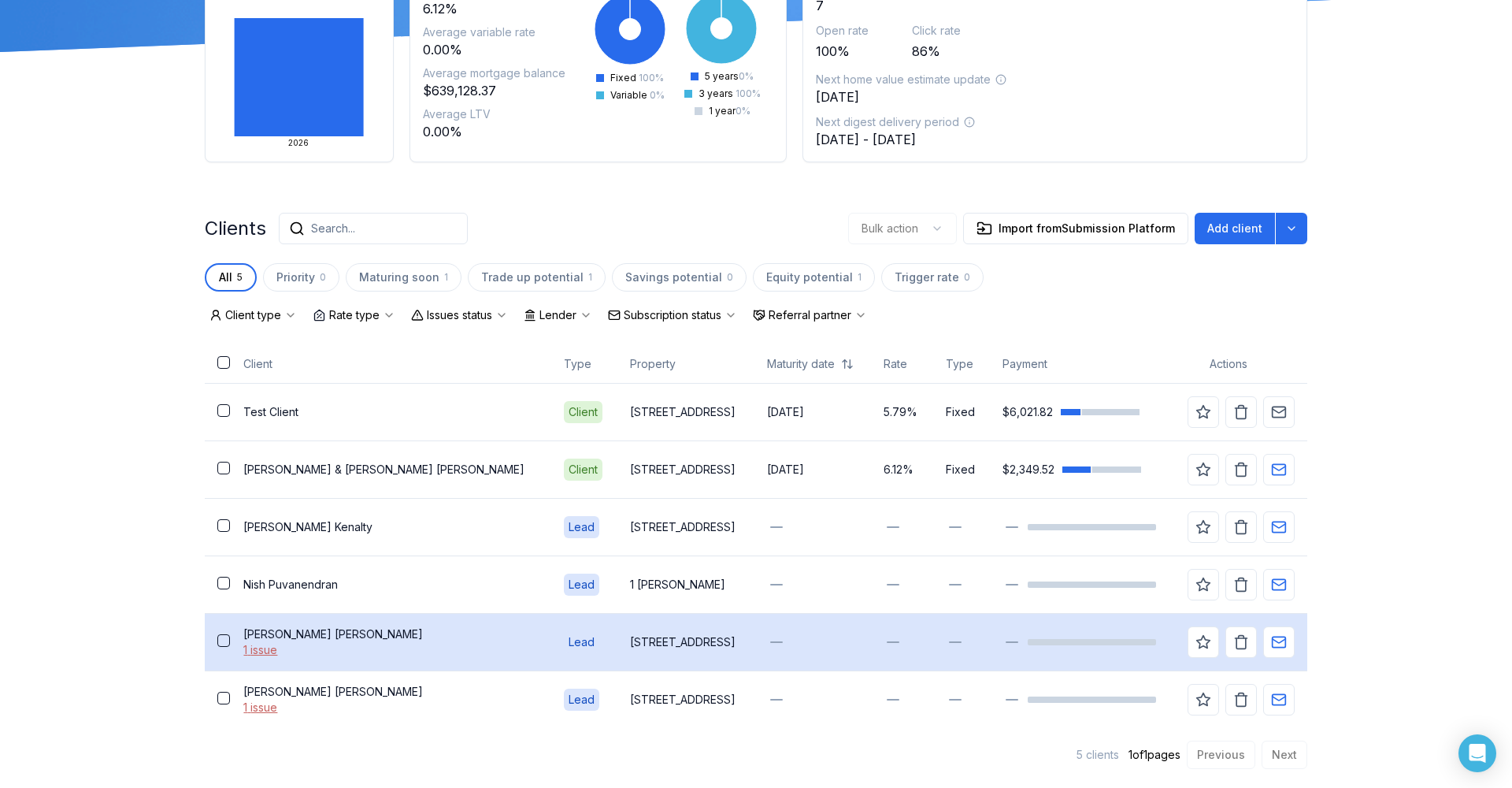 click on "[STREET_ADDRESS]" at bounding box center [685, 641] 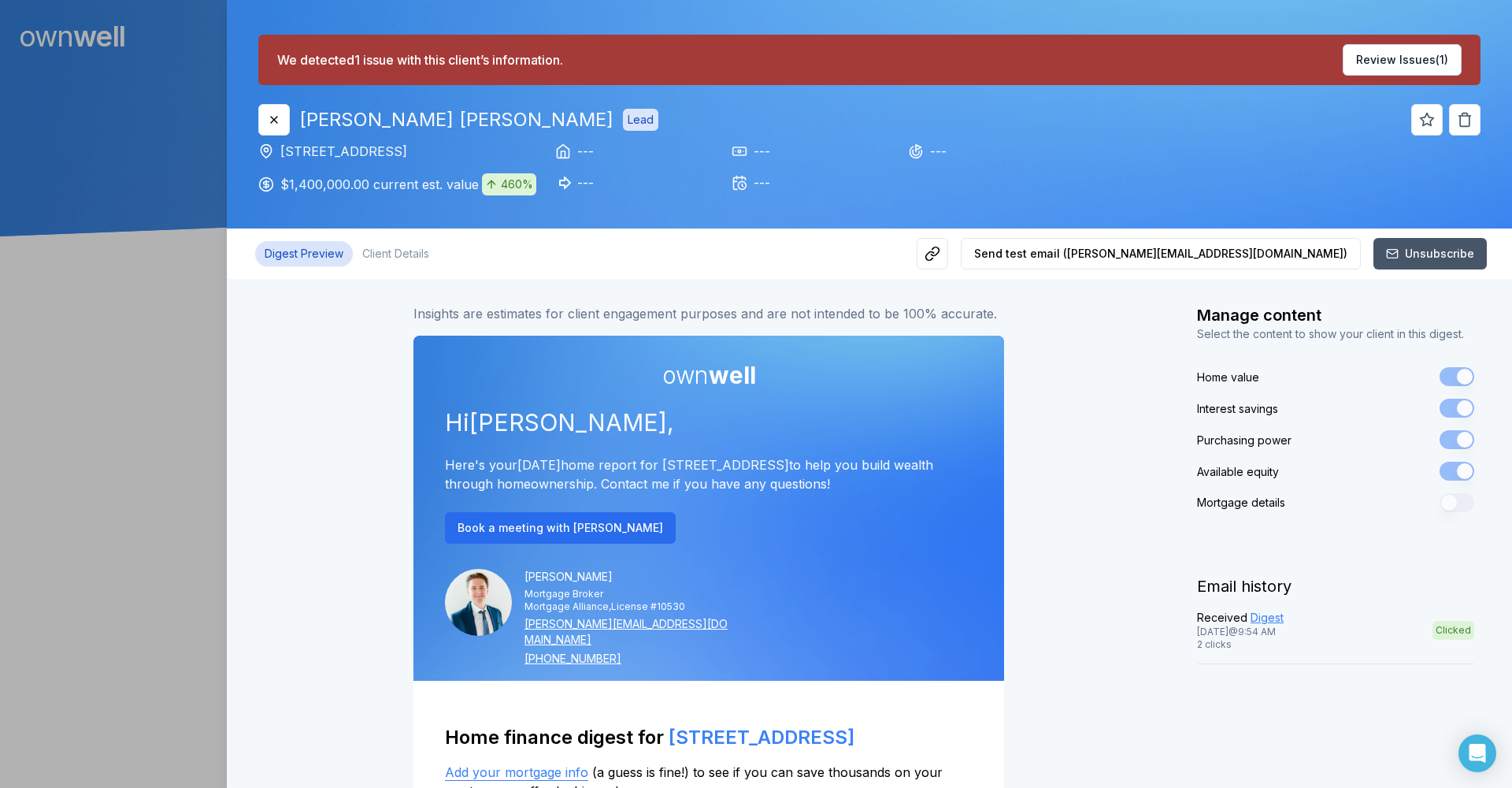 scroll, scrollTop: 0, scrollLeft: 0, axis: both 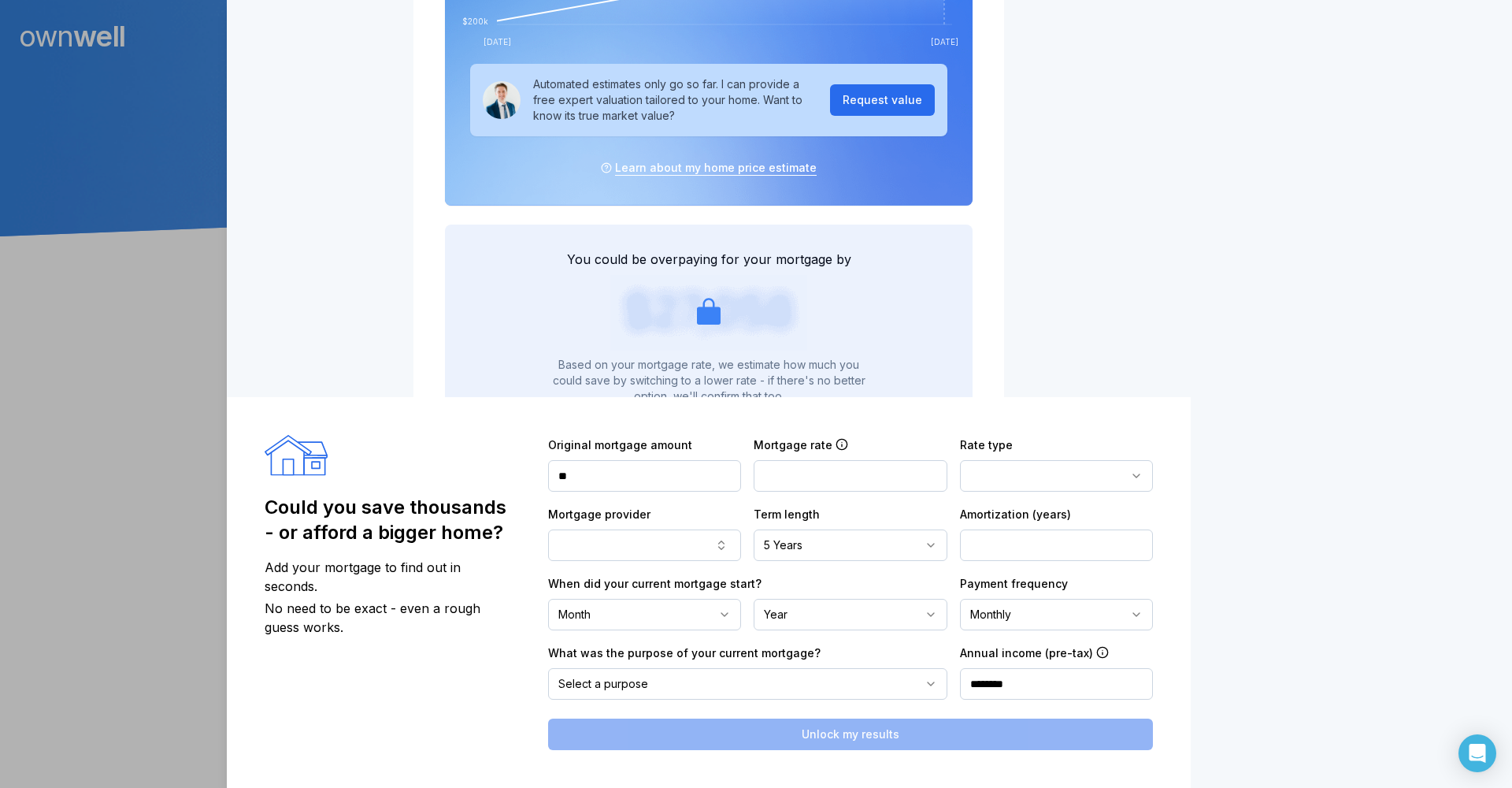 click on "**********" at bounding box center [709, 403] 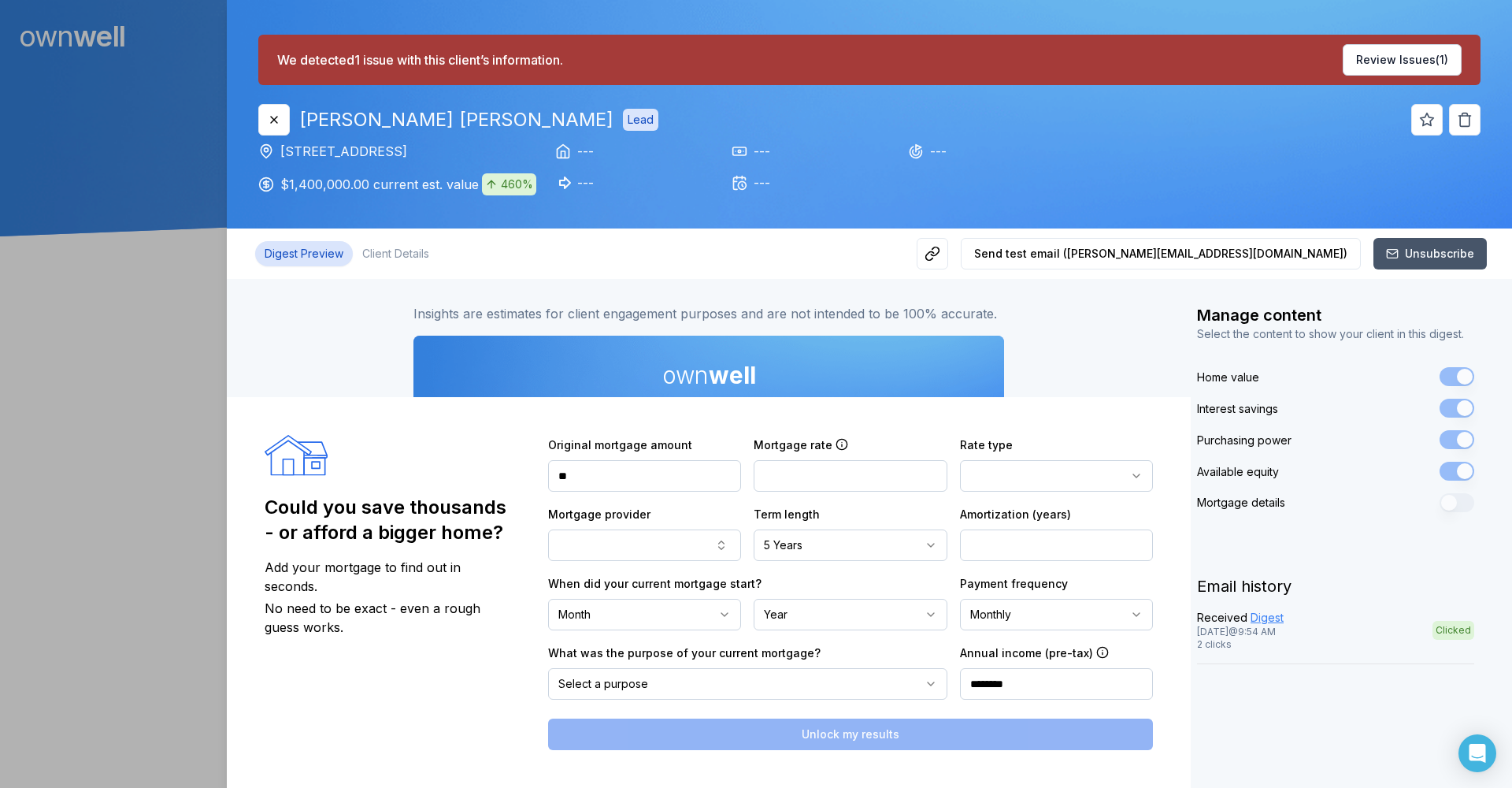 scroll, scrollTop: 0, scrollLeft: 0, axis: both 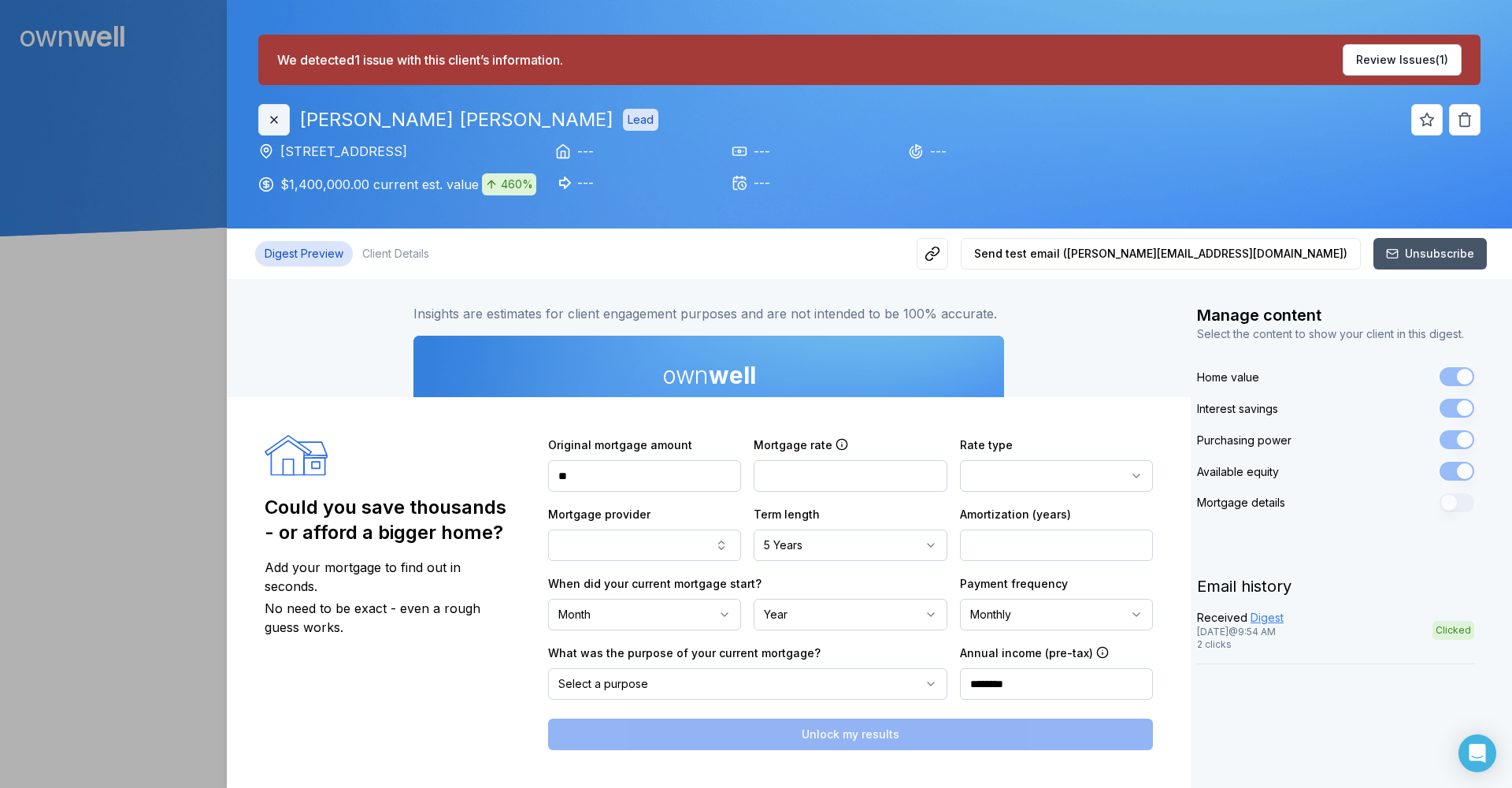 click 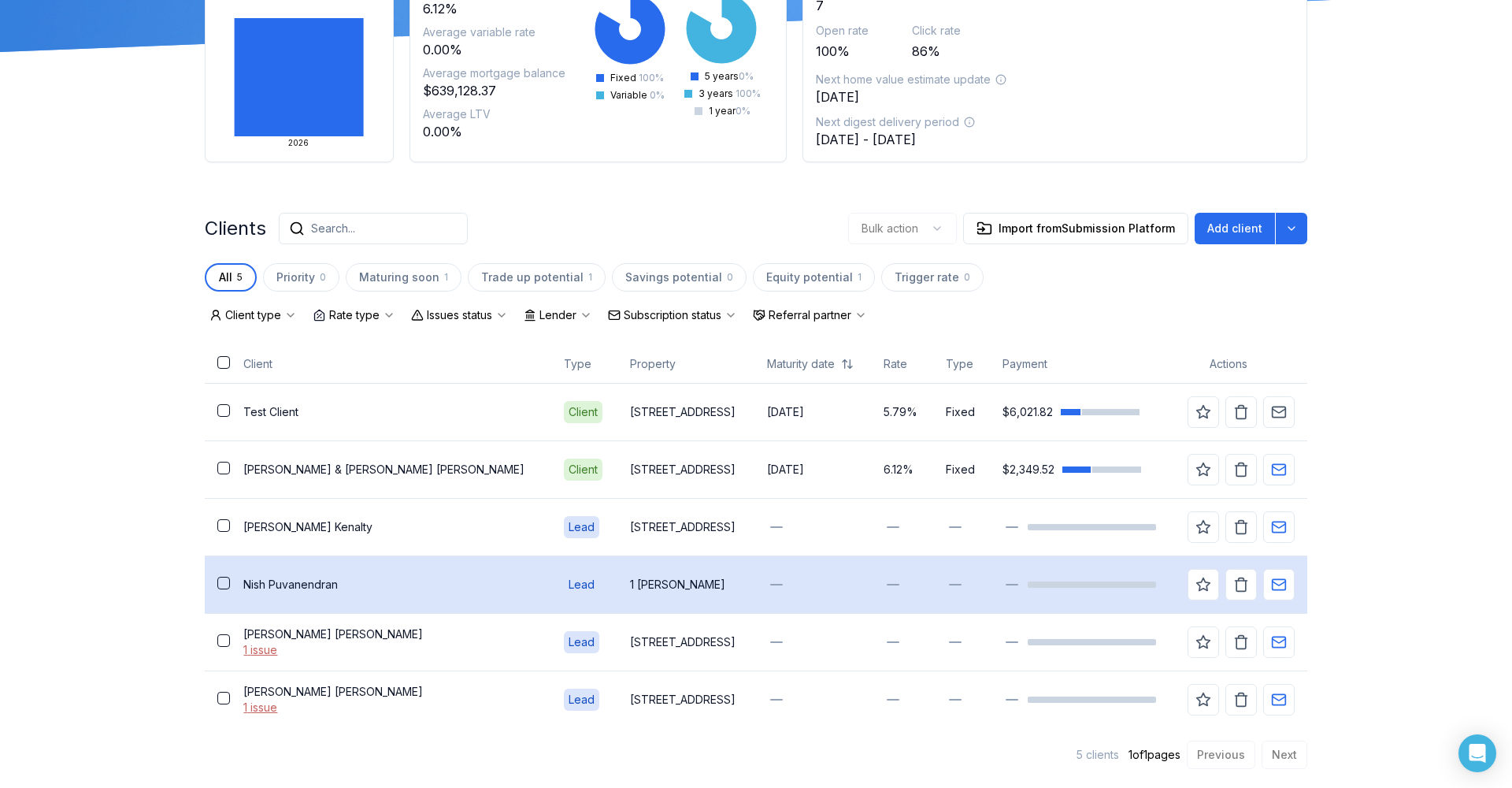 scroll, scrollTop: 184, scrollLeft: 0, axis: vertical 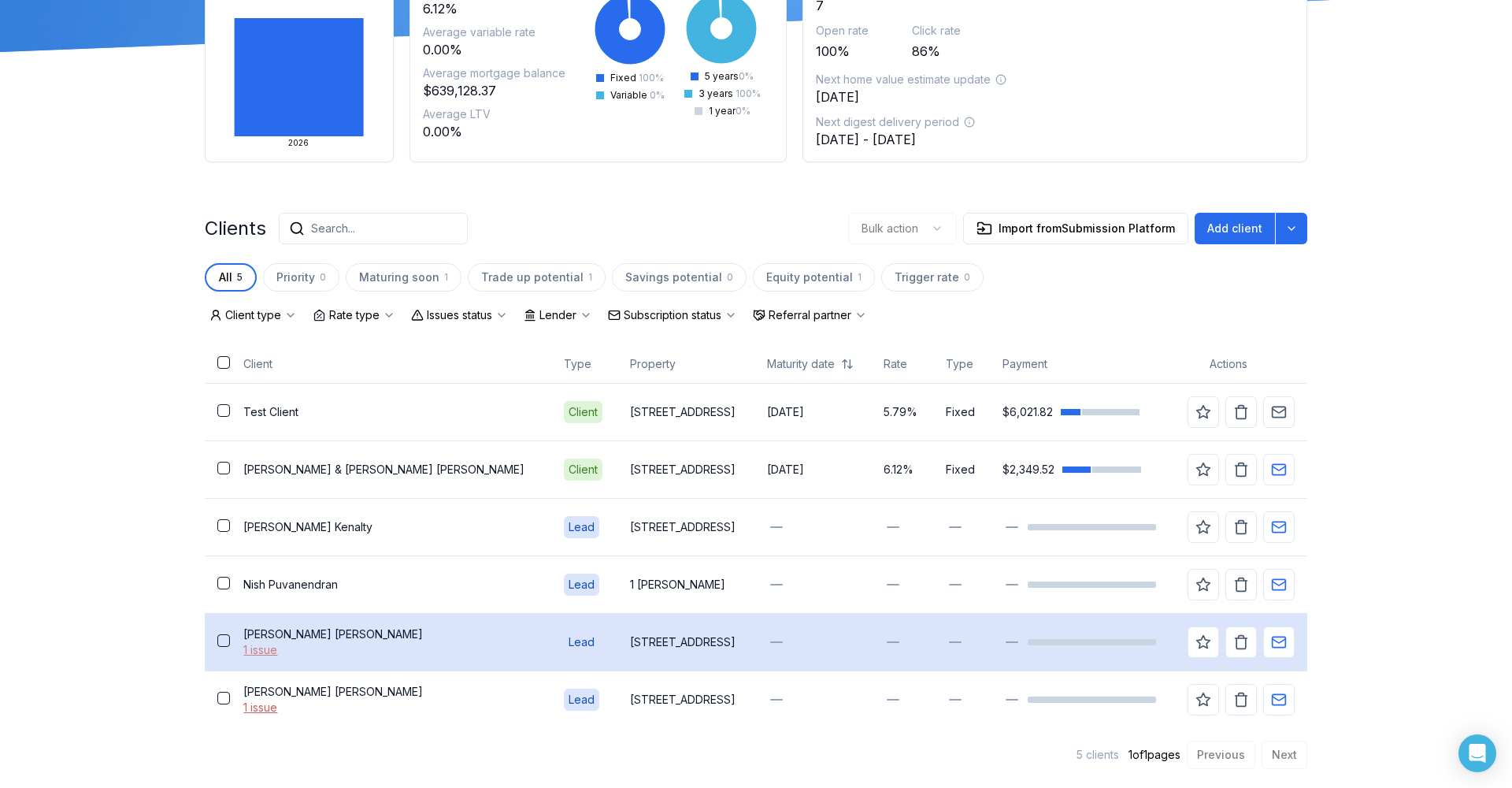 click on "1   issue" at bounding box center (391, 650) 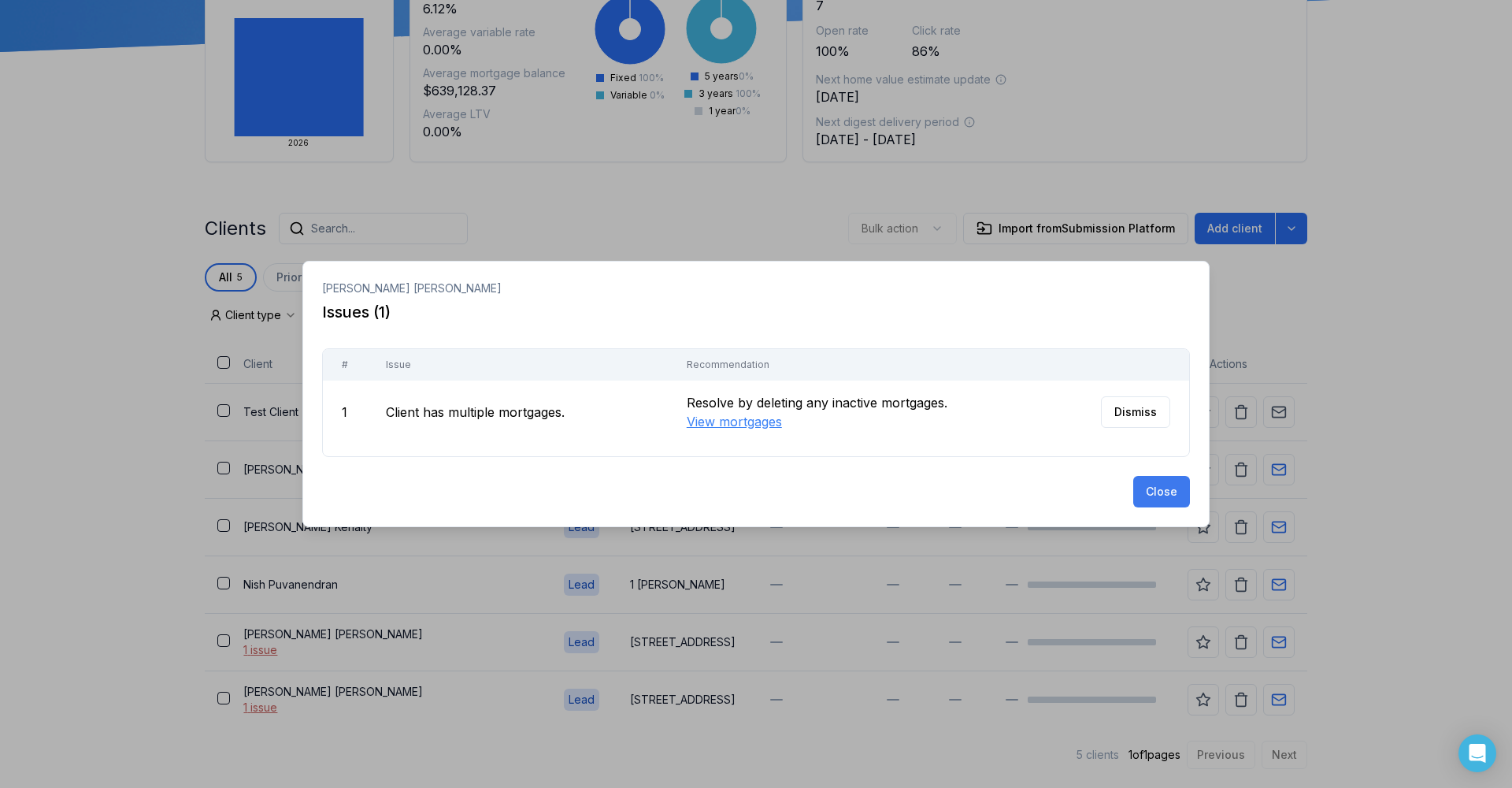 click on "Close" at bounding box center (1162, 492) 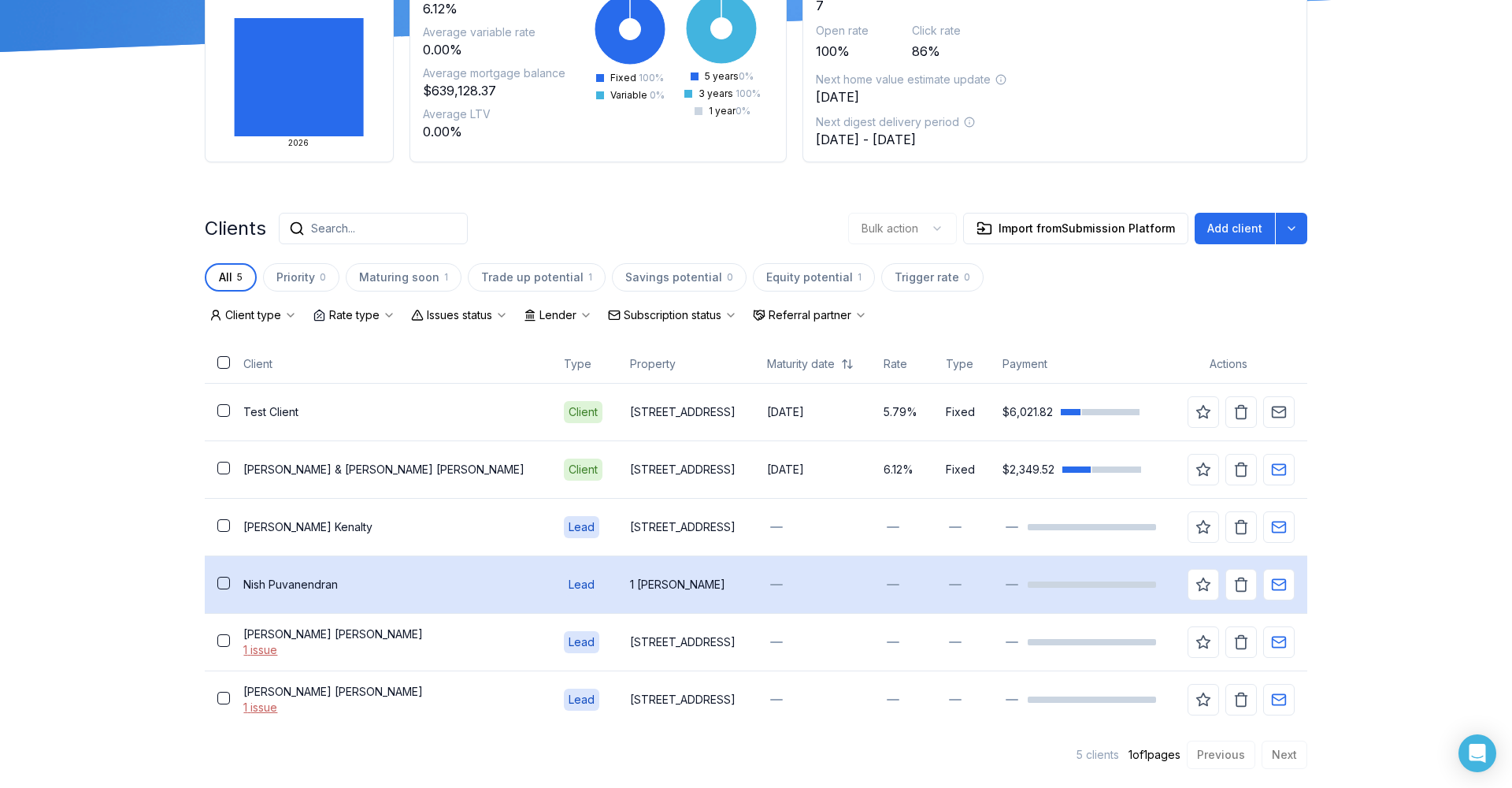 scroll, scrollTop: 184, scrollLeft: 0, axis: vertical 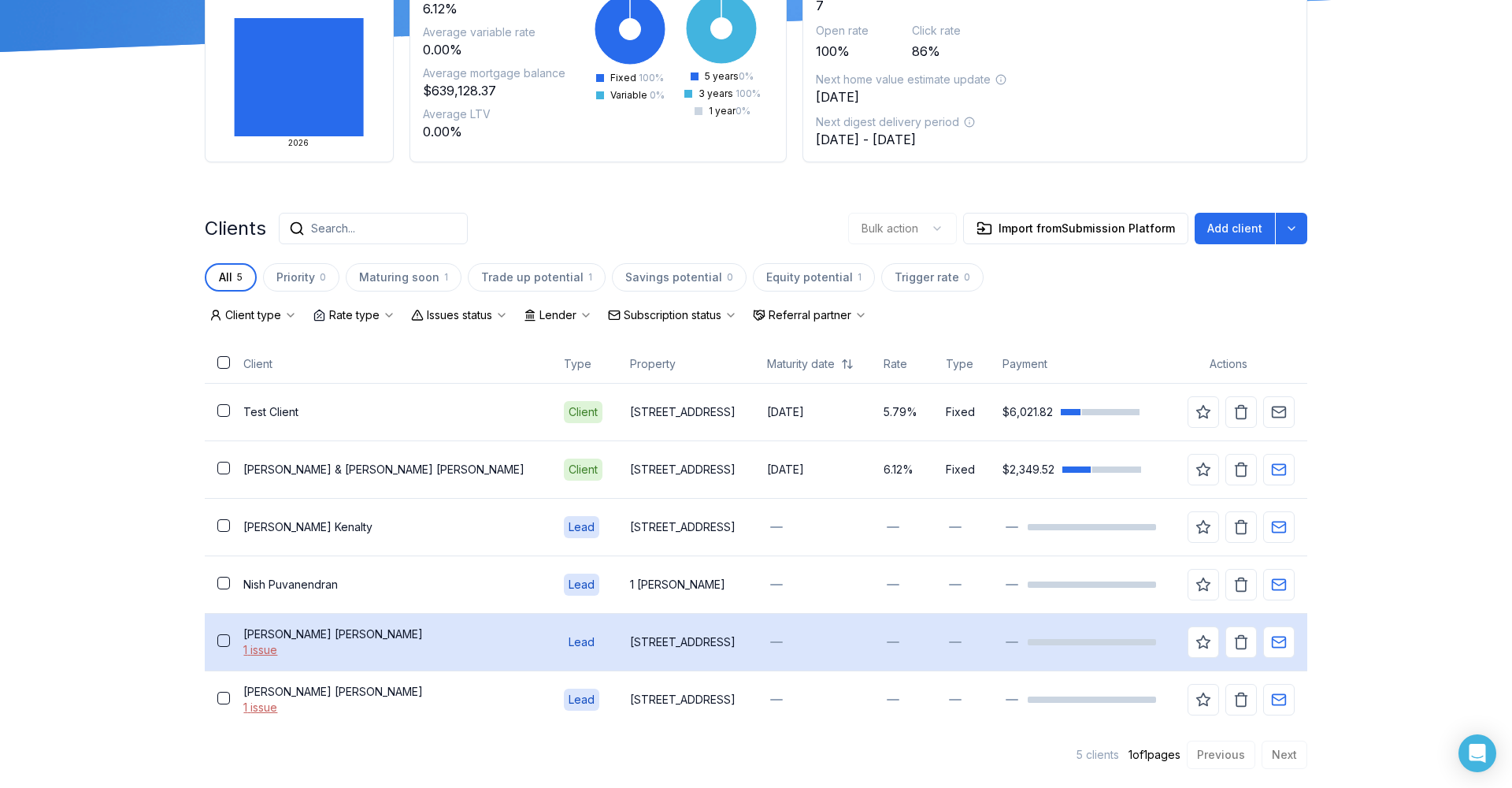 click on "[STREET_ADDRESS]" at bounding box center (685, 641) 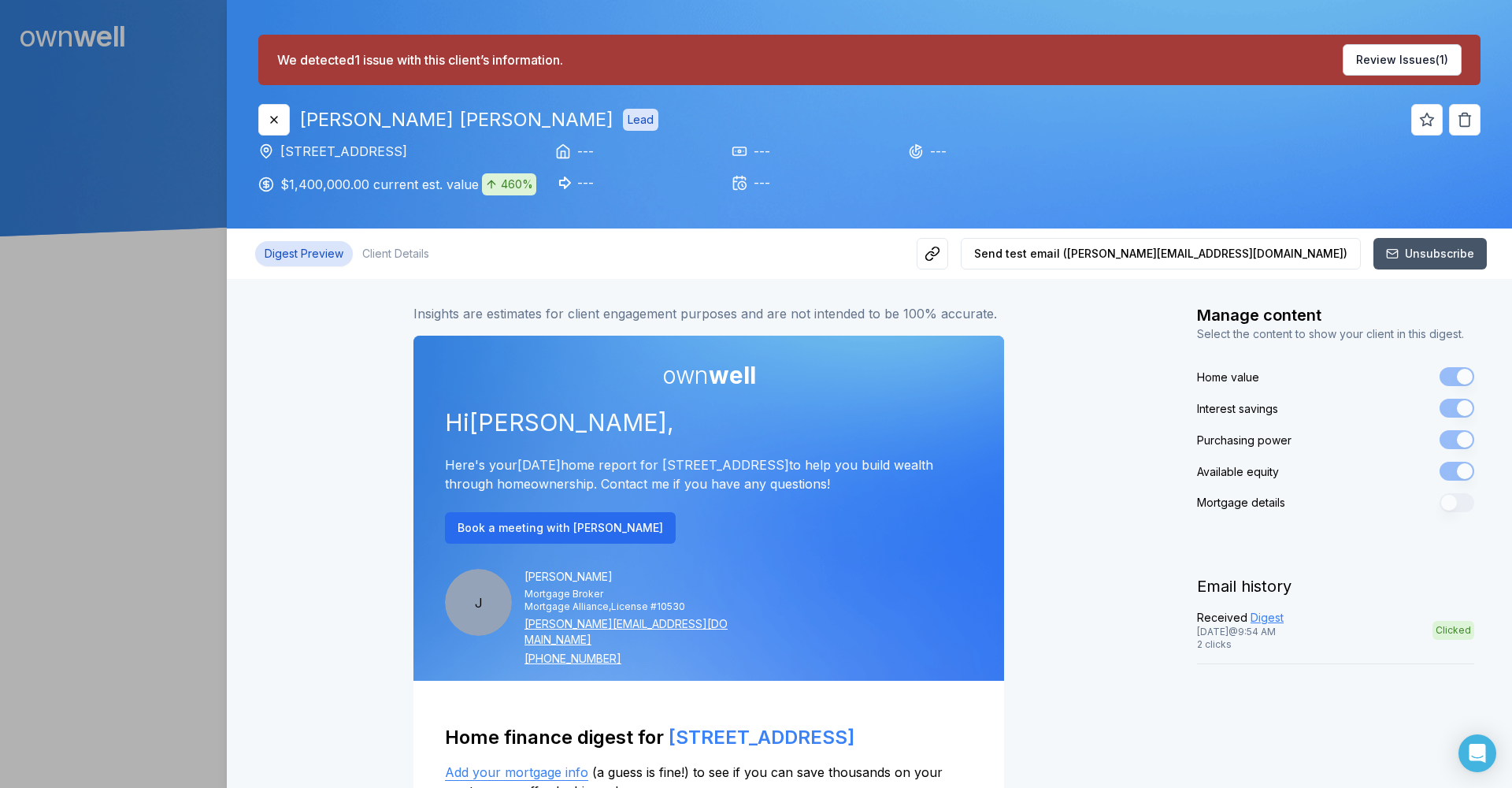 scroll, scrollTop: 0, scrollLeft: 0, axis: both 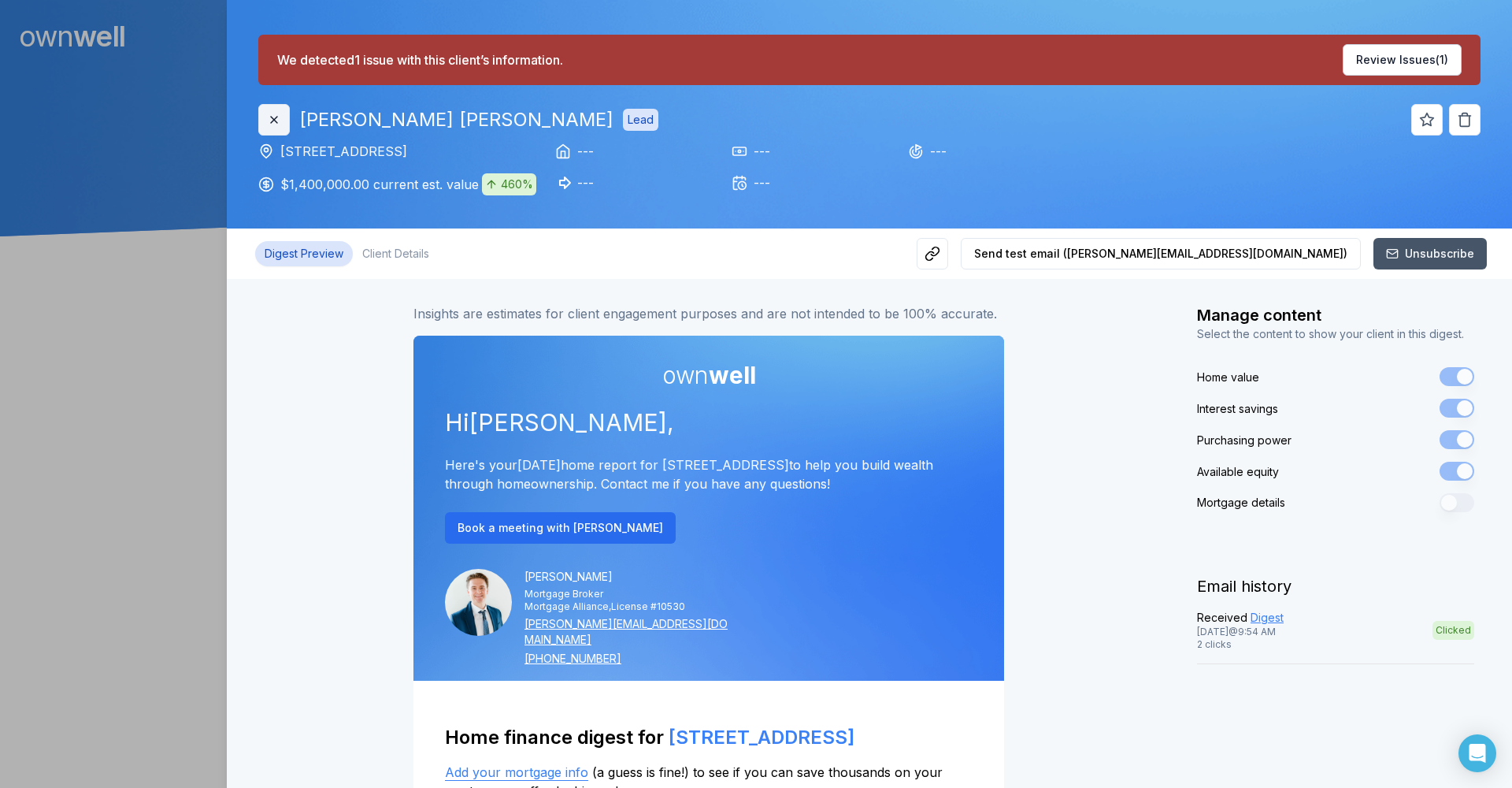 click 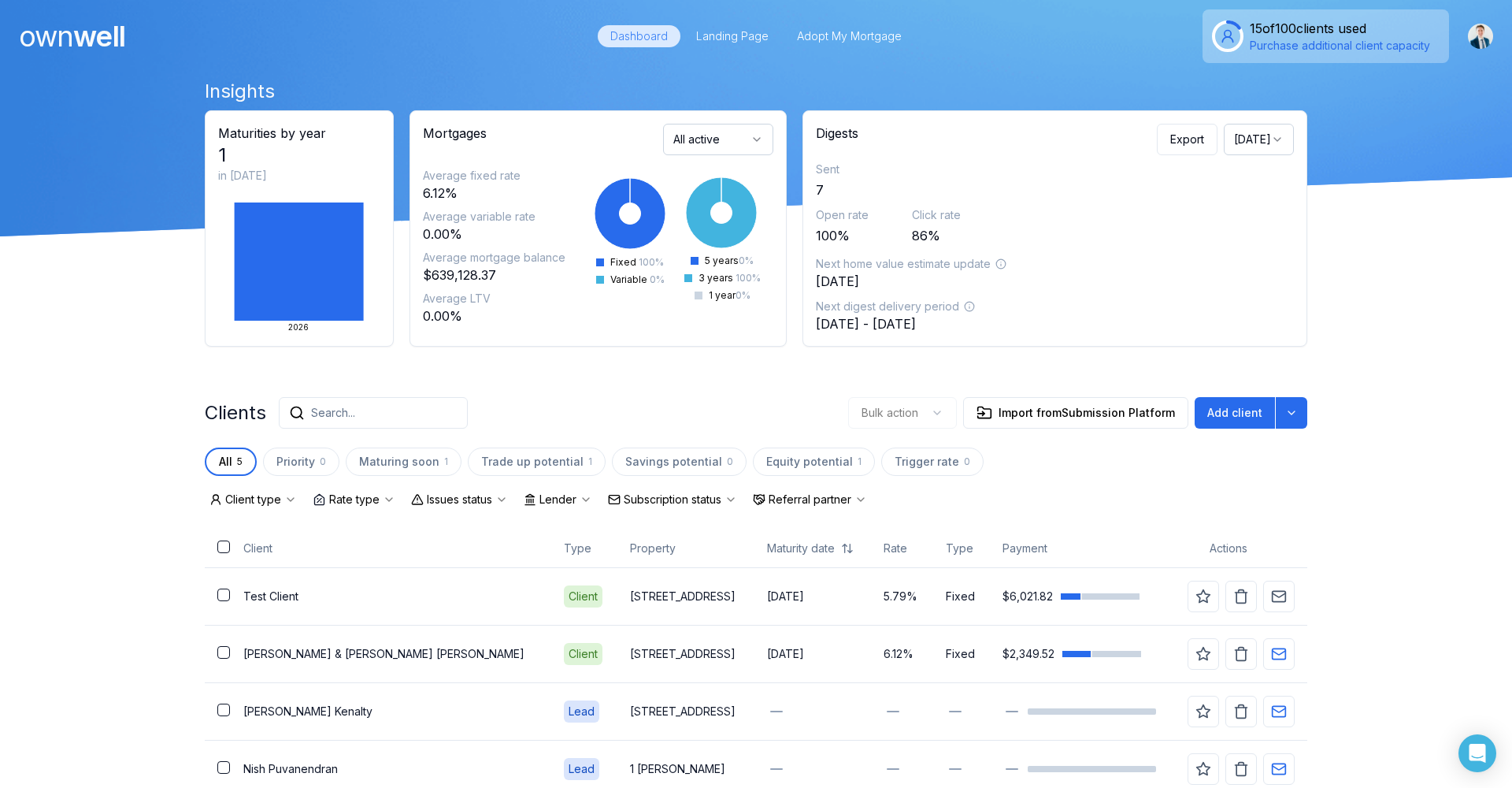 scroll, scrollTop: 0, scrollLeft: 0, axis: both 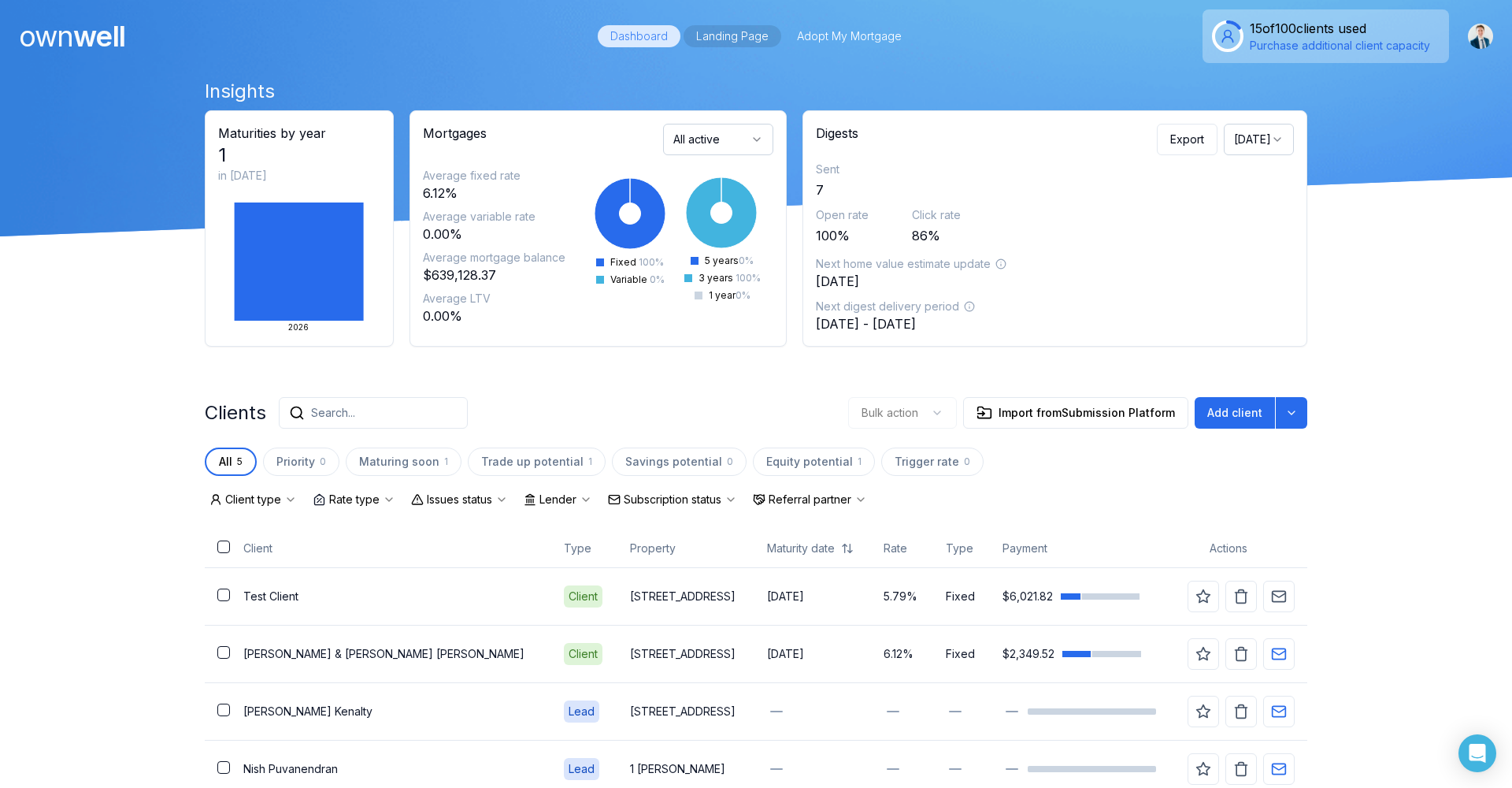 click on "Landing Page" at bounding box center [732, 36] 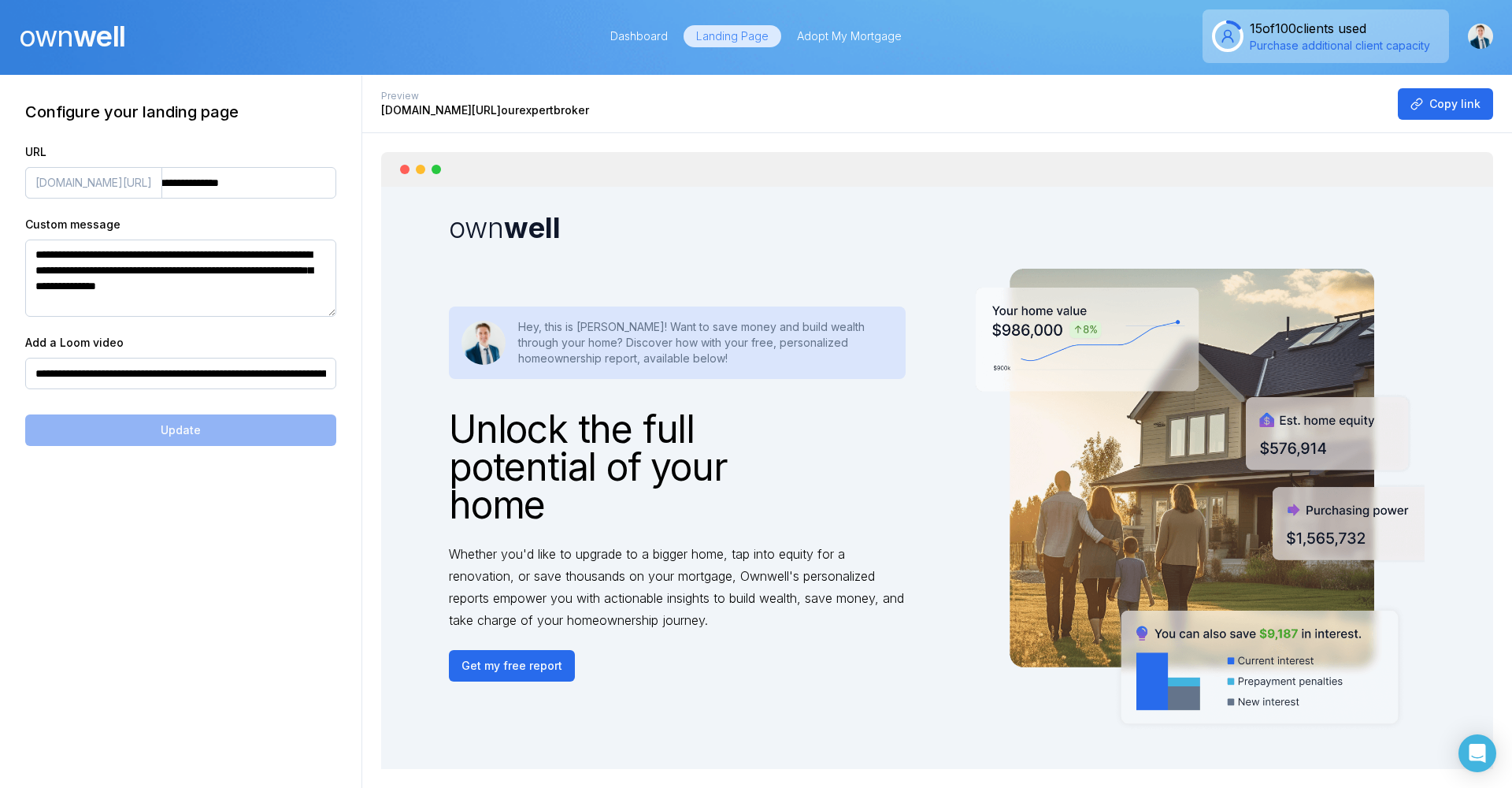 click on "Landing Page" at bounding box center [732, 36] 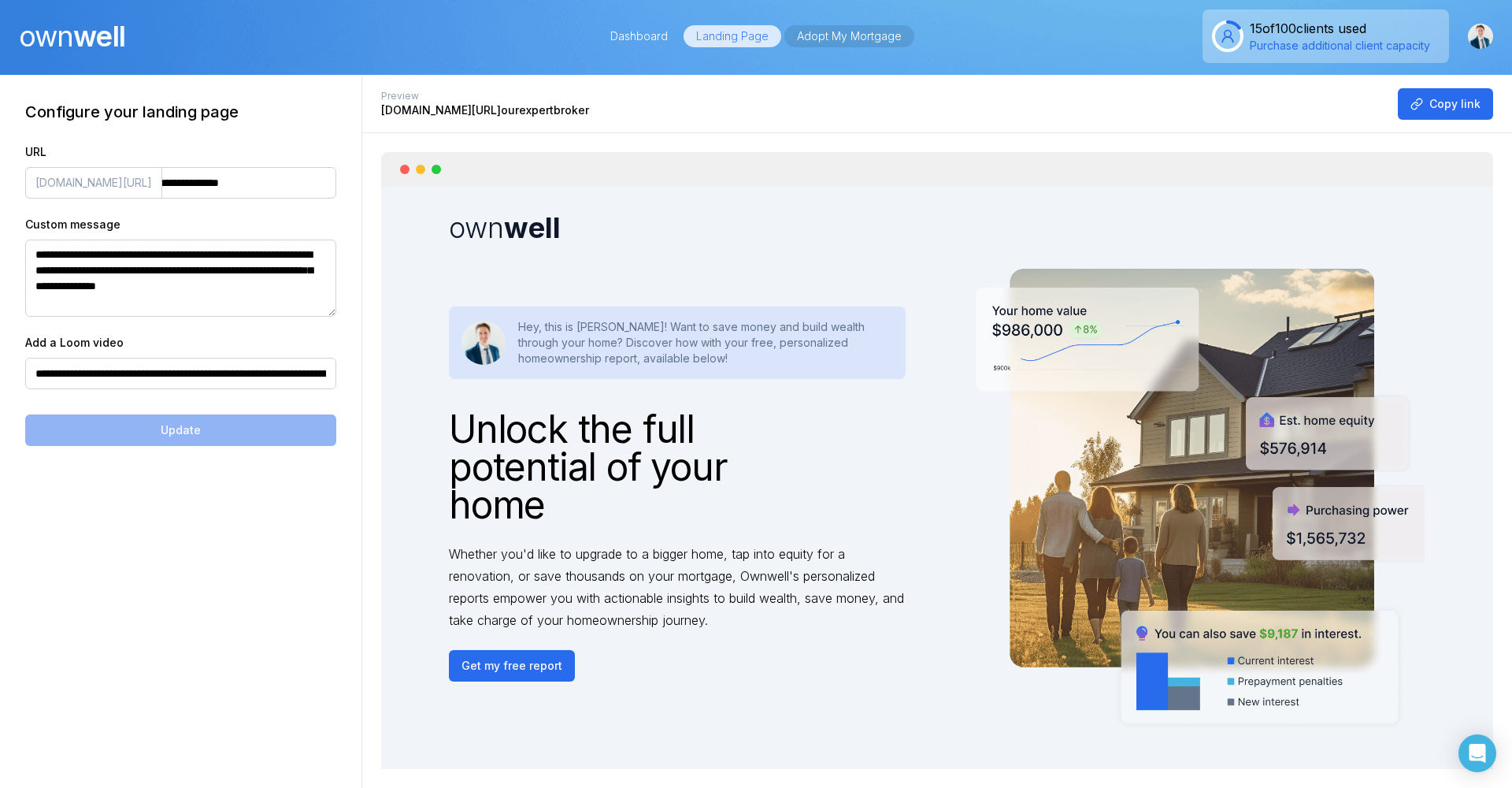 click on "Adopt My Mortgage" at bounding box center [849, 36] 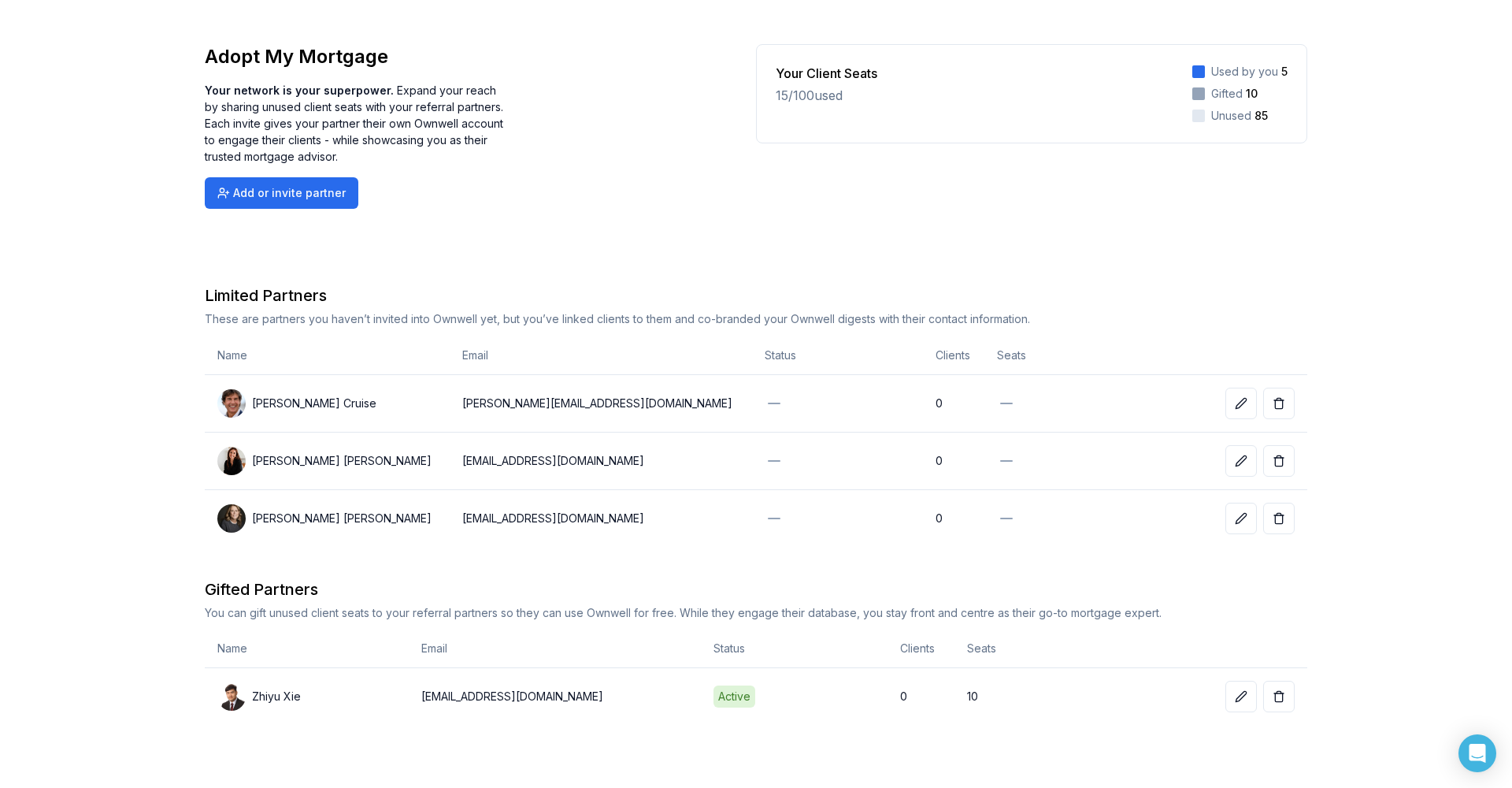 scroll, scrollTop: 80, scrollLeft: 0, axis: vertical 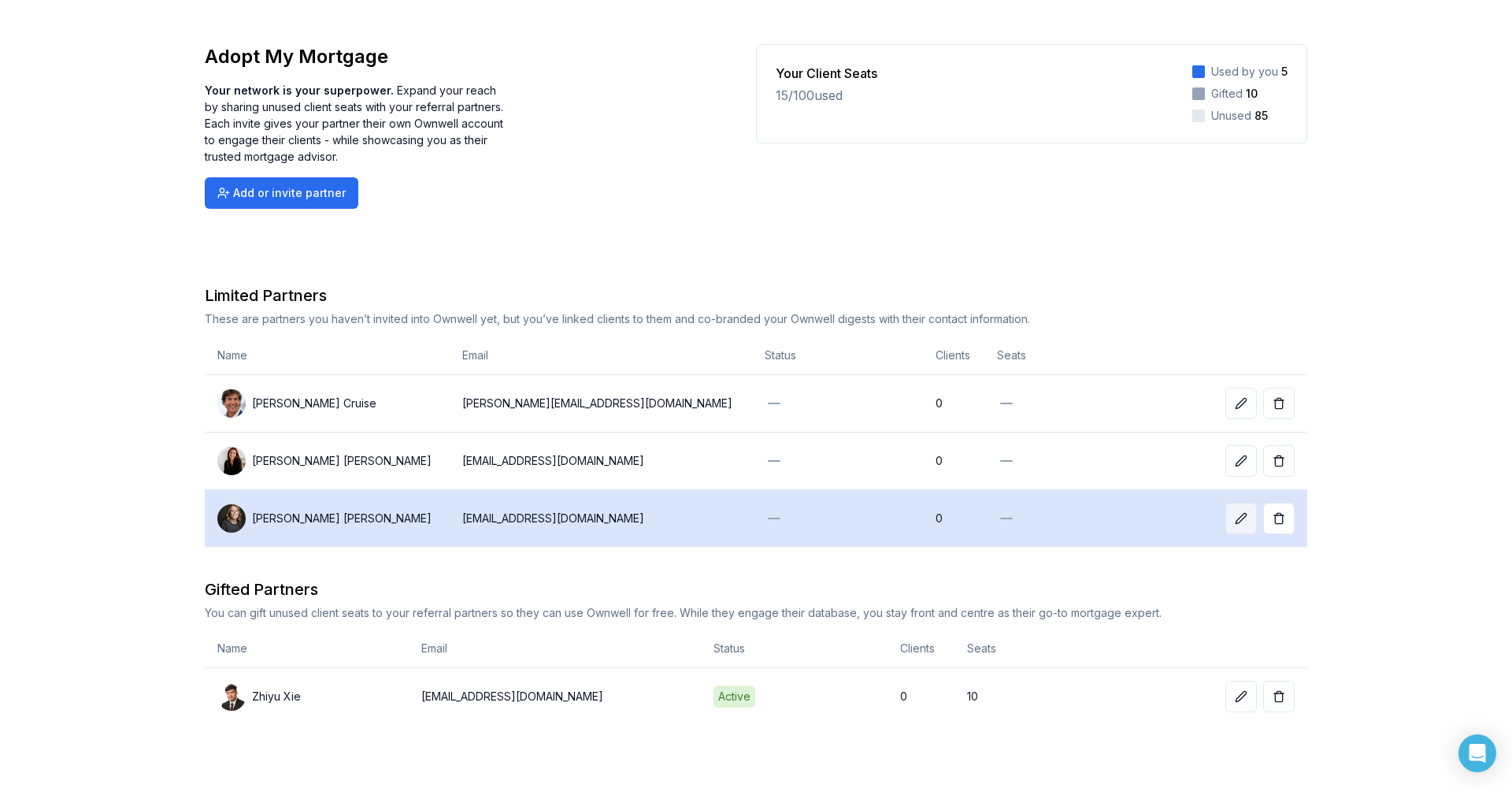 click at bounding box center [1241, 519] 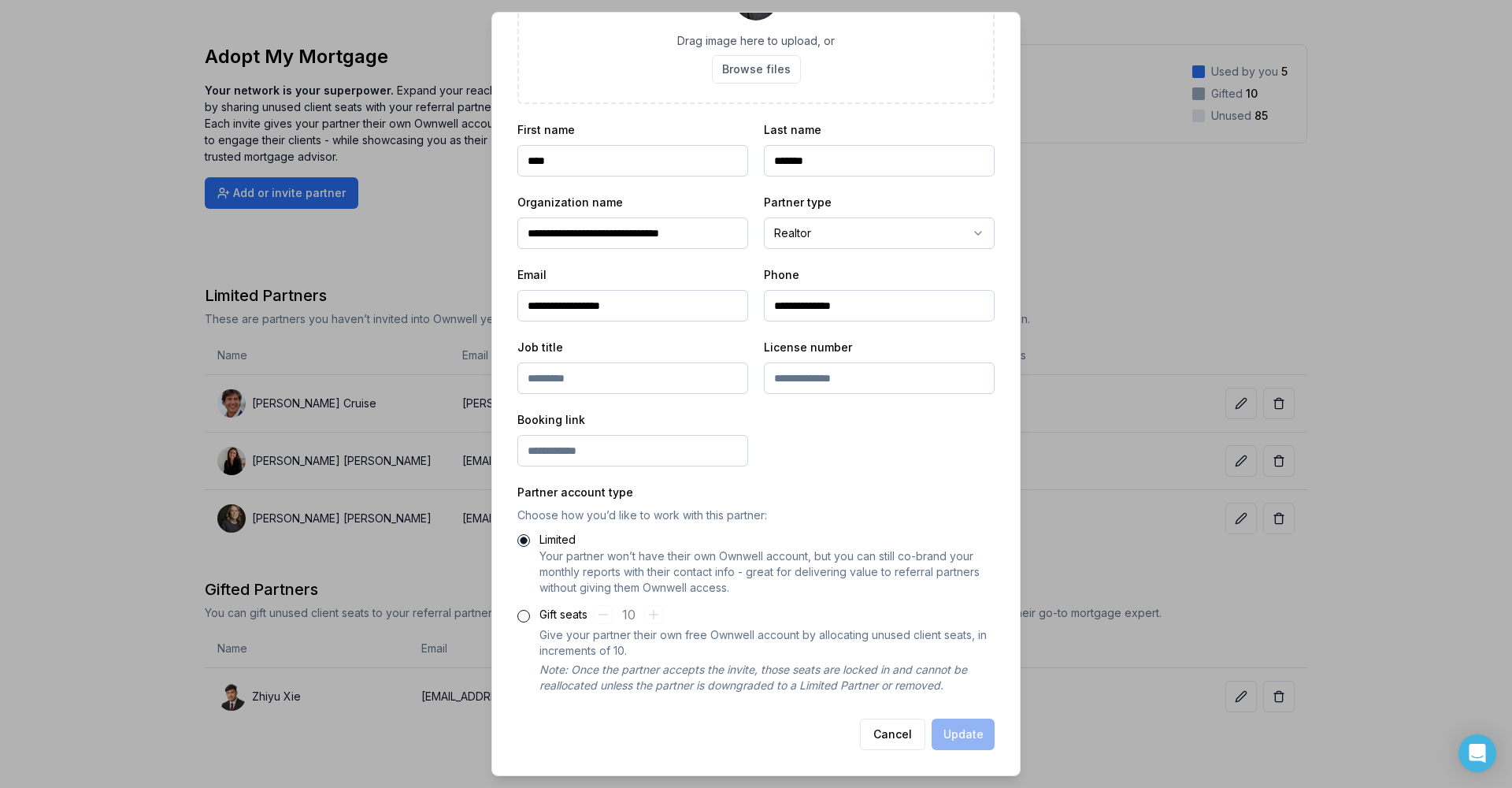 scroll, scrollTop: 142, scrollLeft: 0, axis: vertical 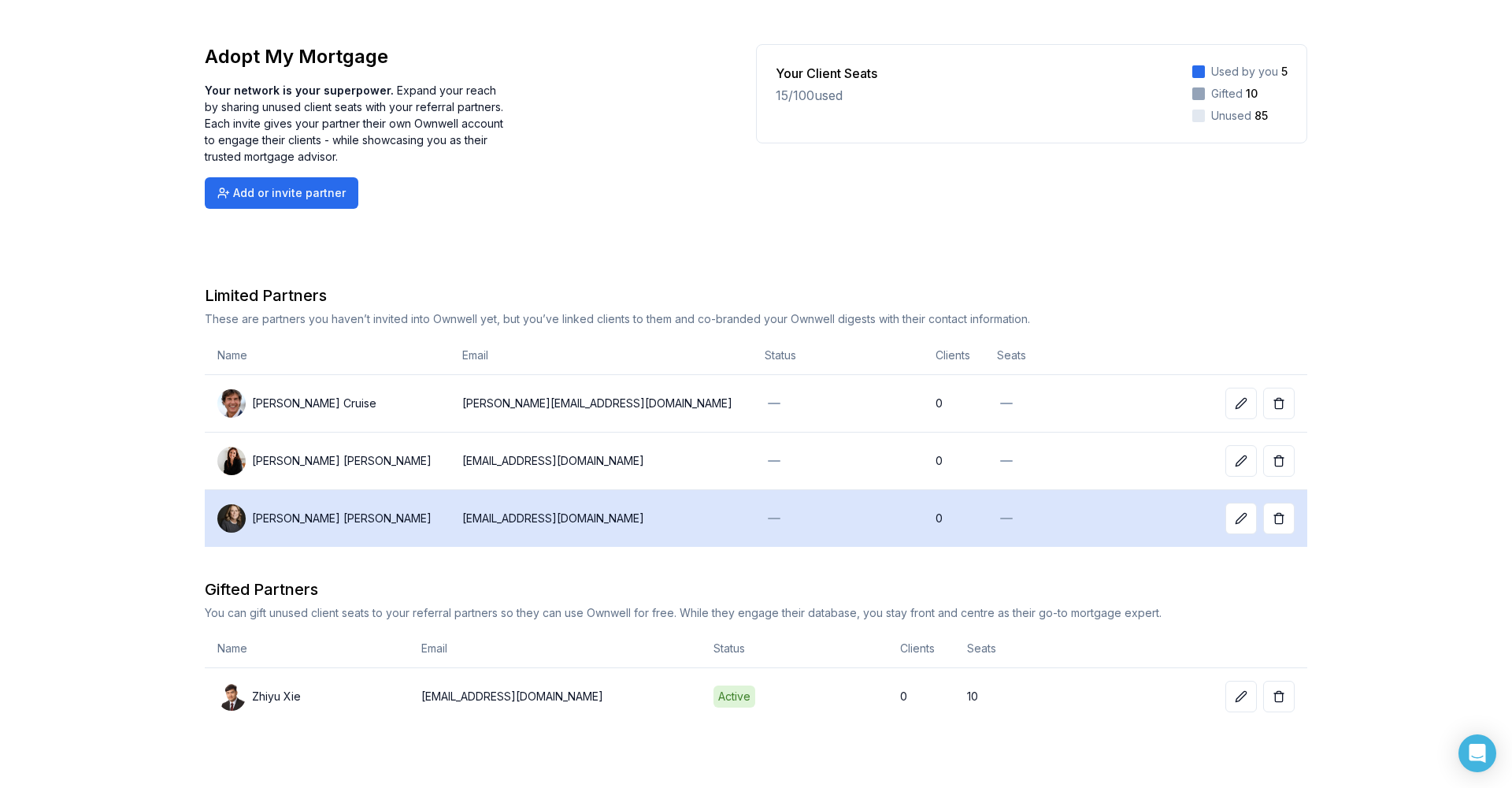 click on "[EMAIL_ADDRESS][DOMAIN_NAME]" at bounding box center [601, 519] 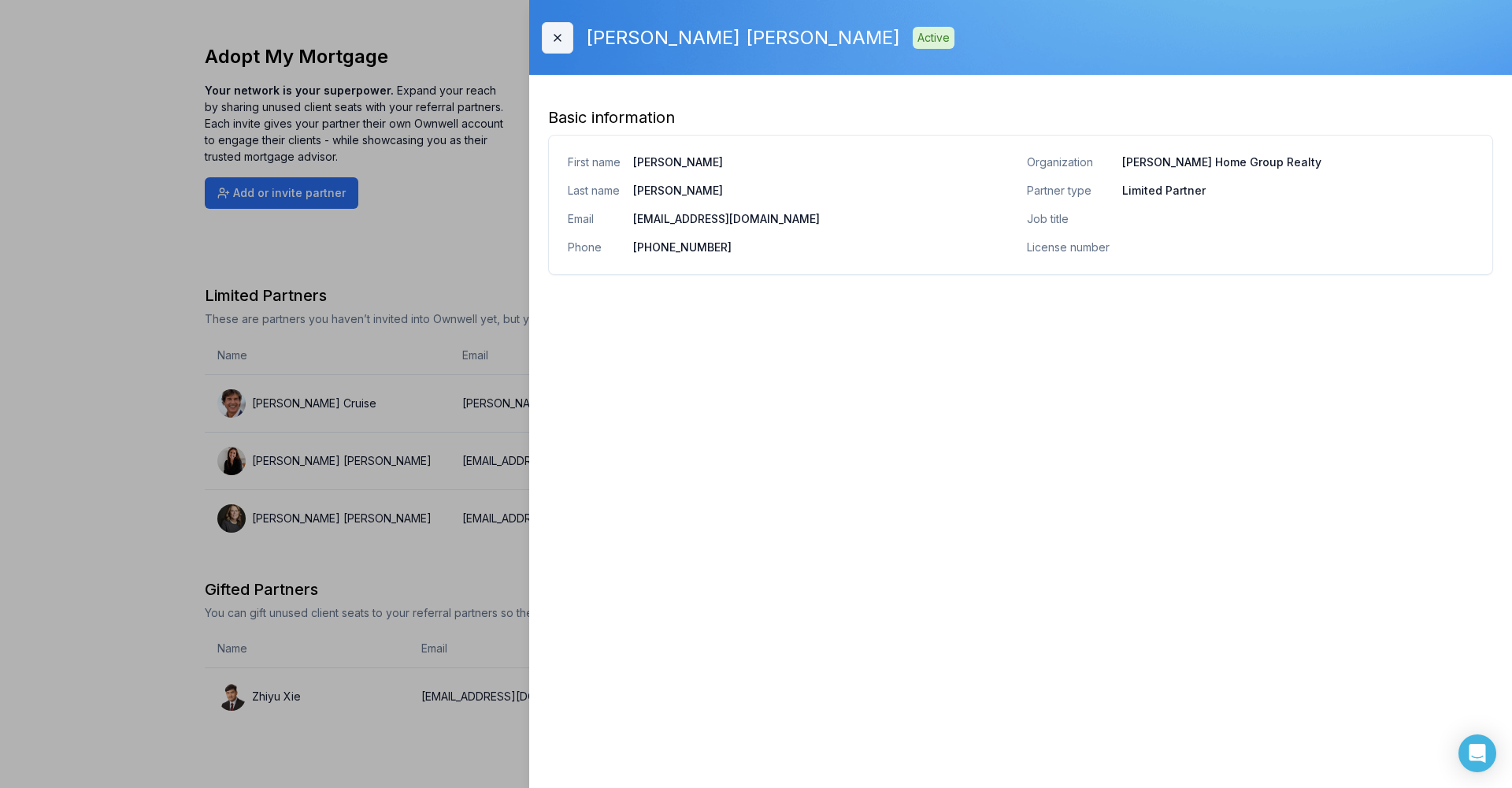 click on "Close" at bounding box center (558, 38) 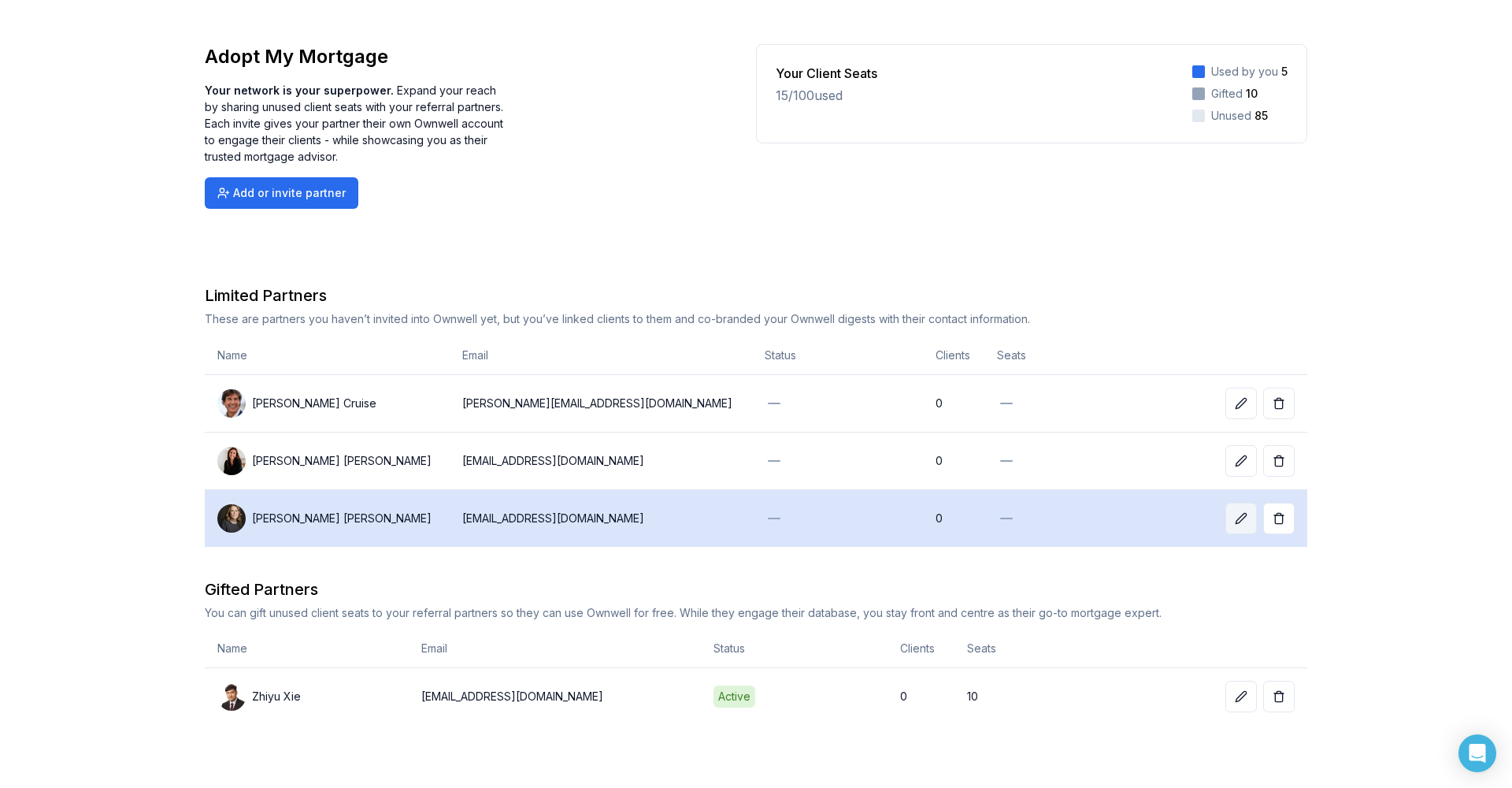 click 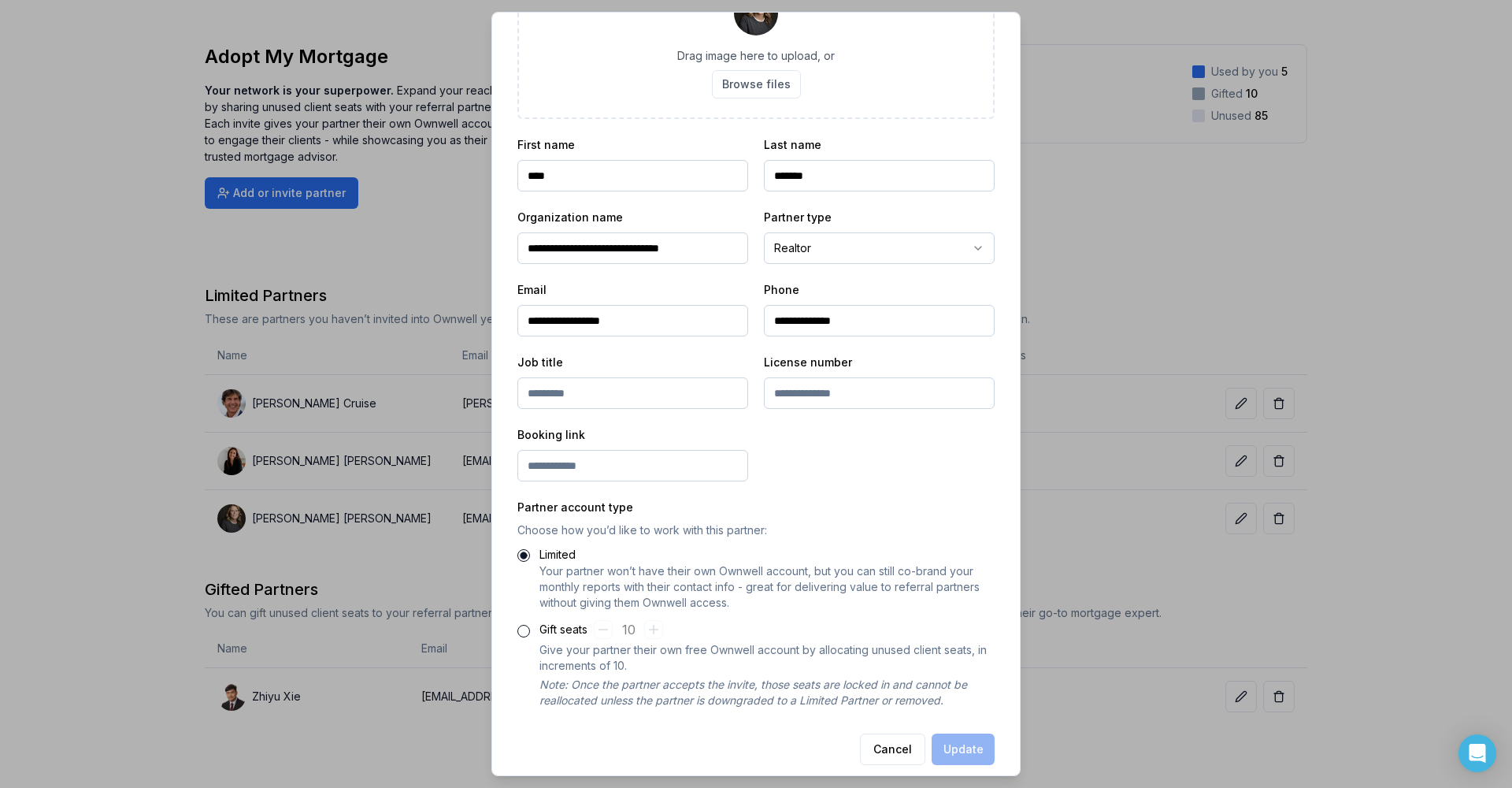 scroll, scrollTop: 130, scrollLeft: 0, axis: vertical 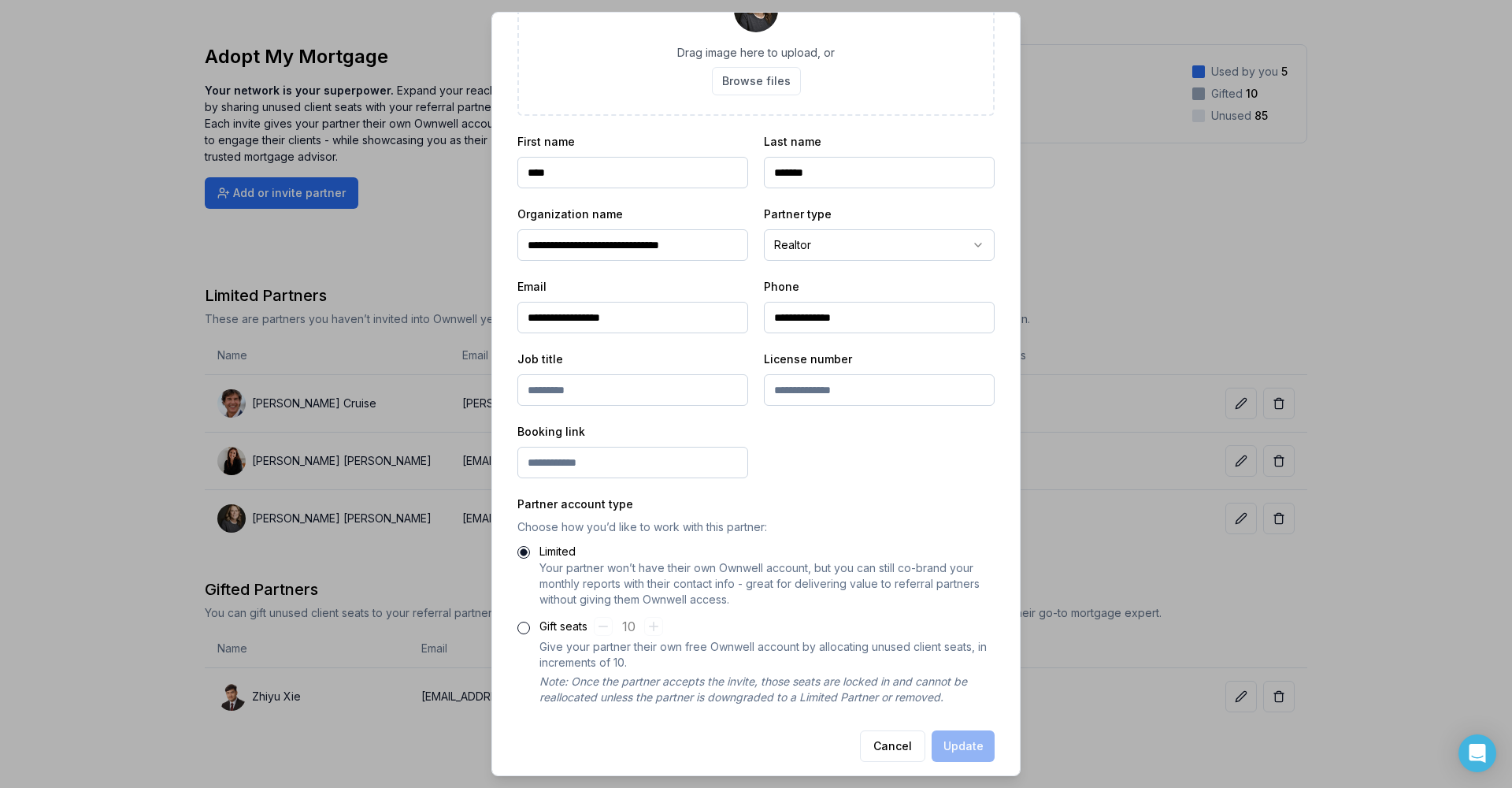 click on "Gift seats 10 Give your partner their own free Ownwell account by allocating unused client seats, in increments of 10. Note: Once the partner accepts the invite, those seats are locked in and cannot be reallocated unless the partner is downgraded to a Limited Partner or removed." at bounding box center [756, 661] 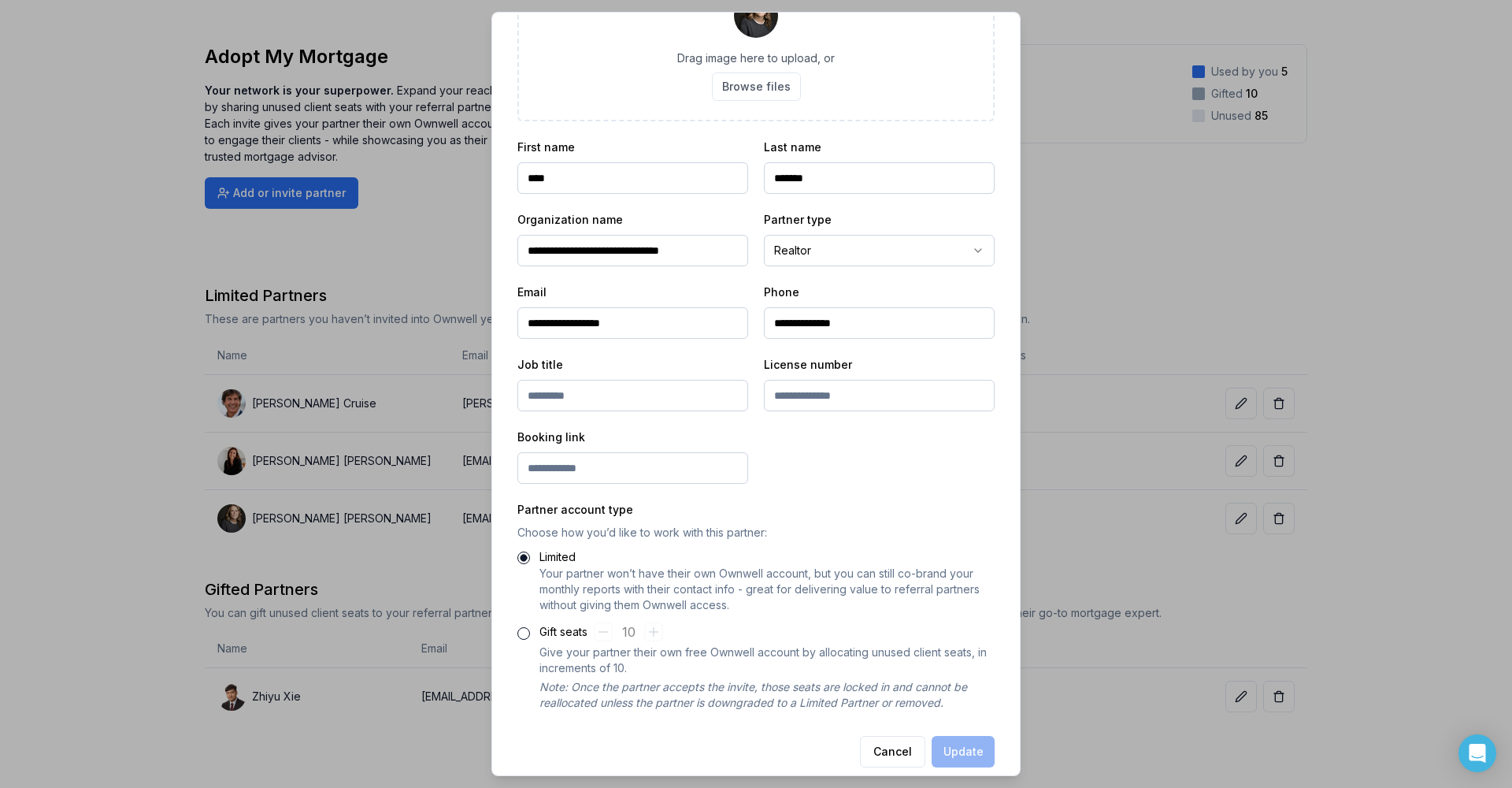 click on "Gift seats" at bounding box center (524, 634) 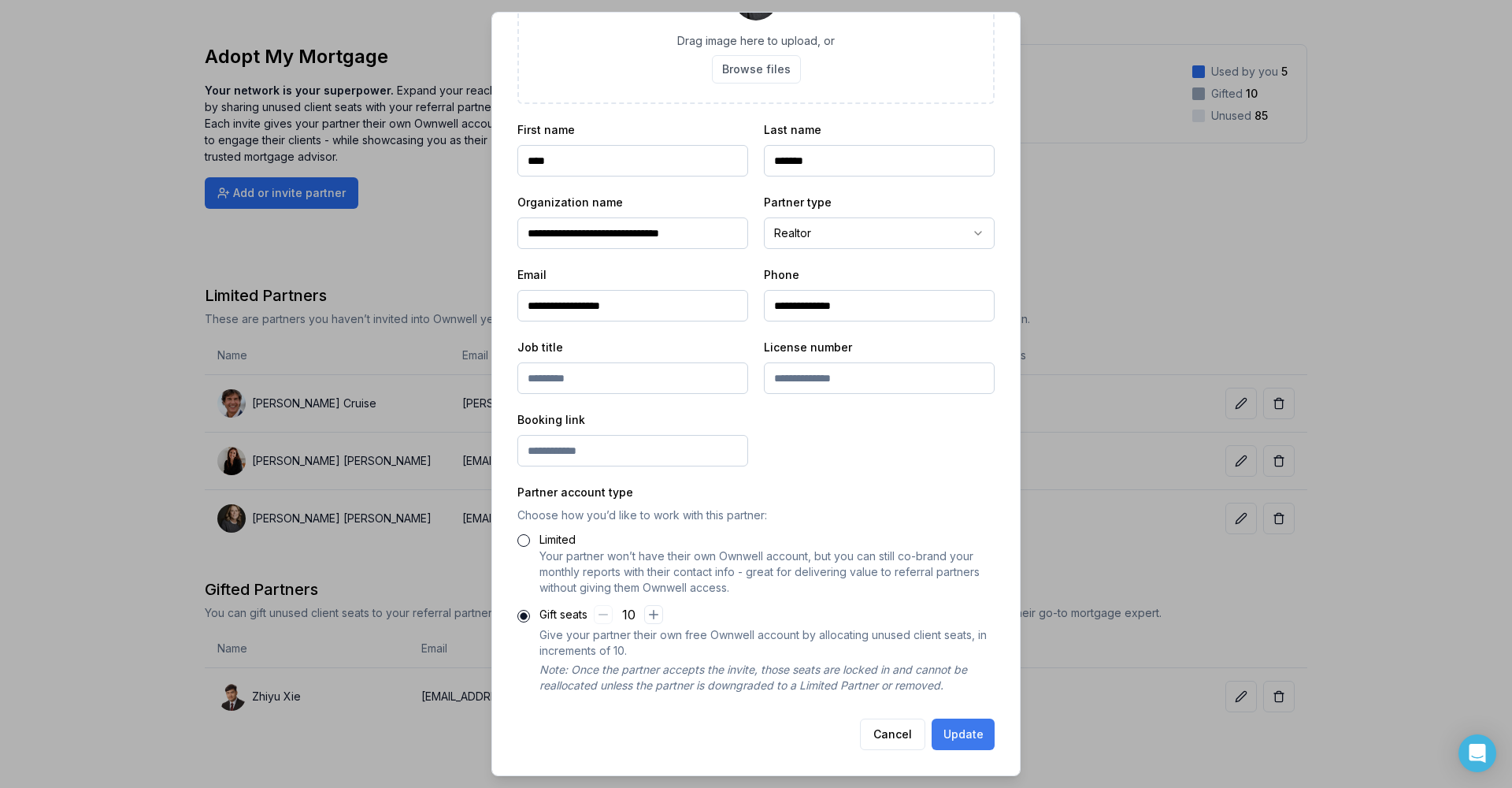 scroll, scrollTop: 142, scrollLeft: 0, axis: vertical 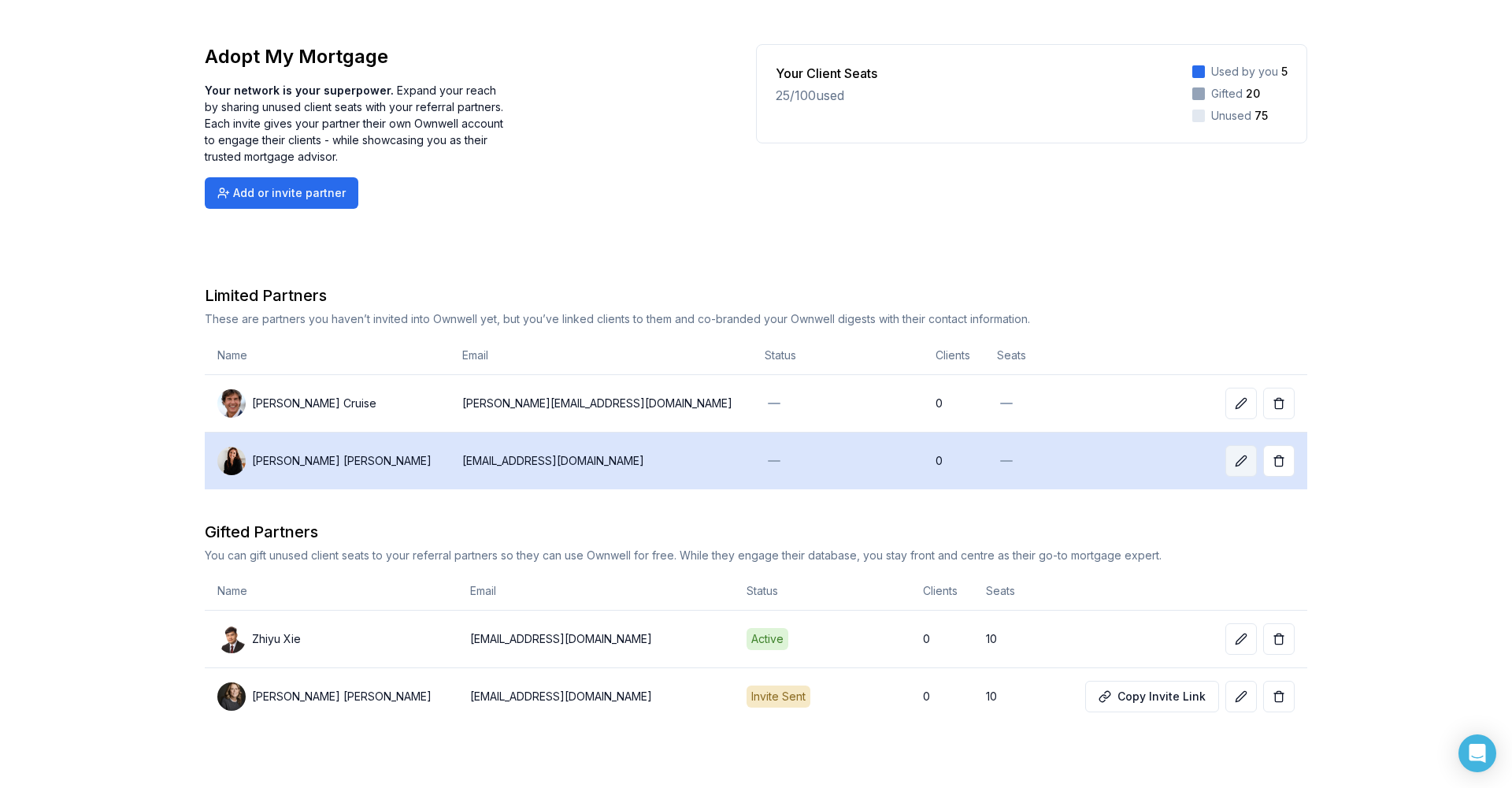 click 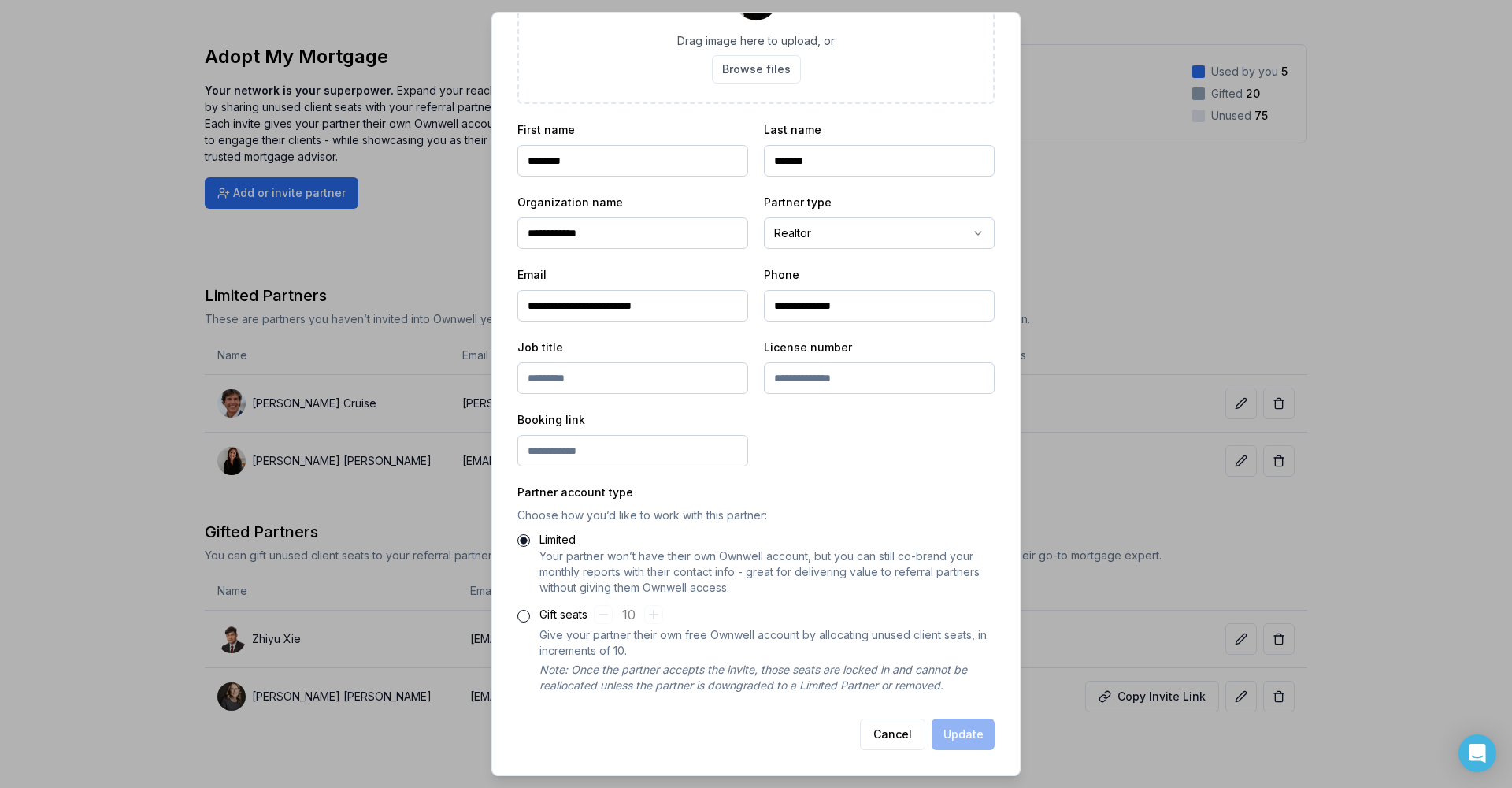 scroll, scrollTop: 142, scrollLeft: 0, axis: vertical 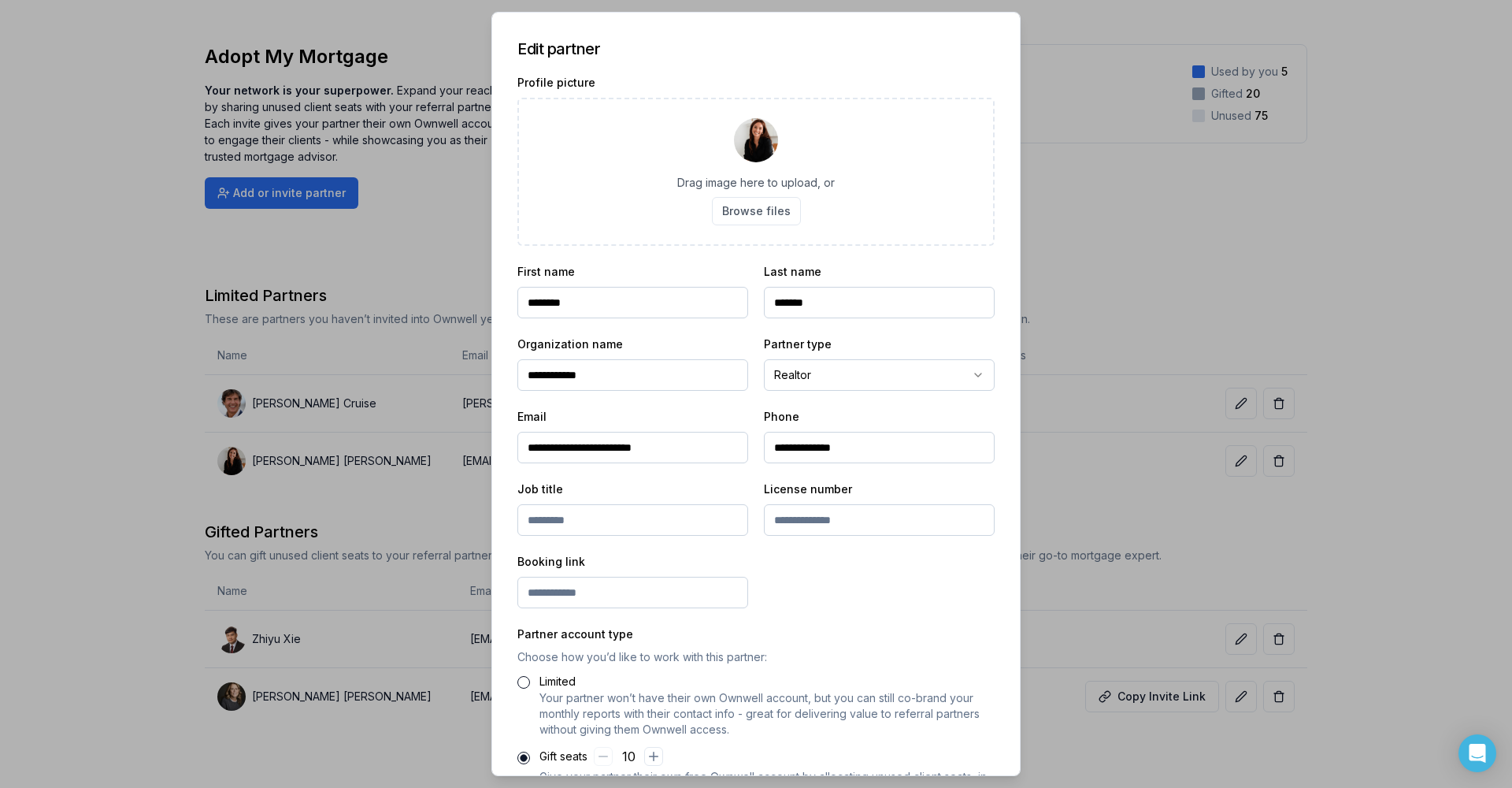 click at bounding box center (756, 394) 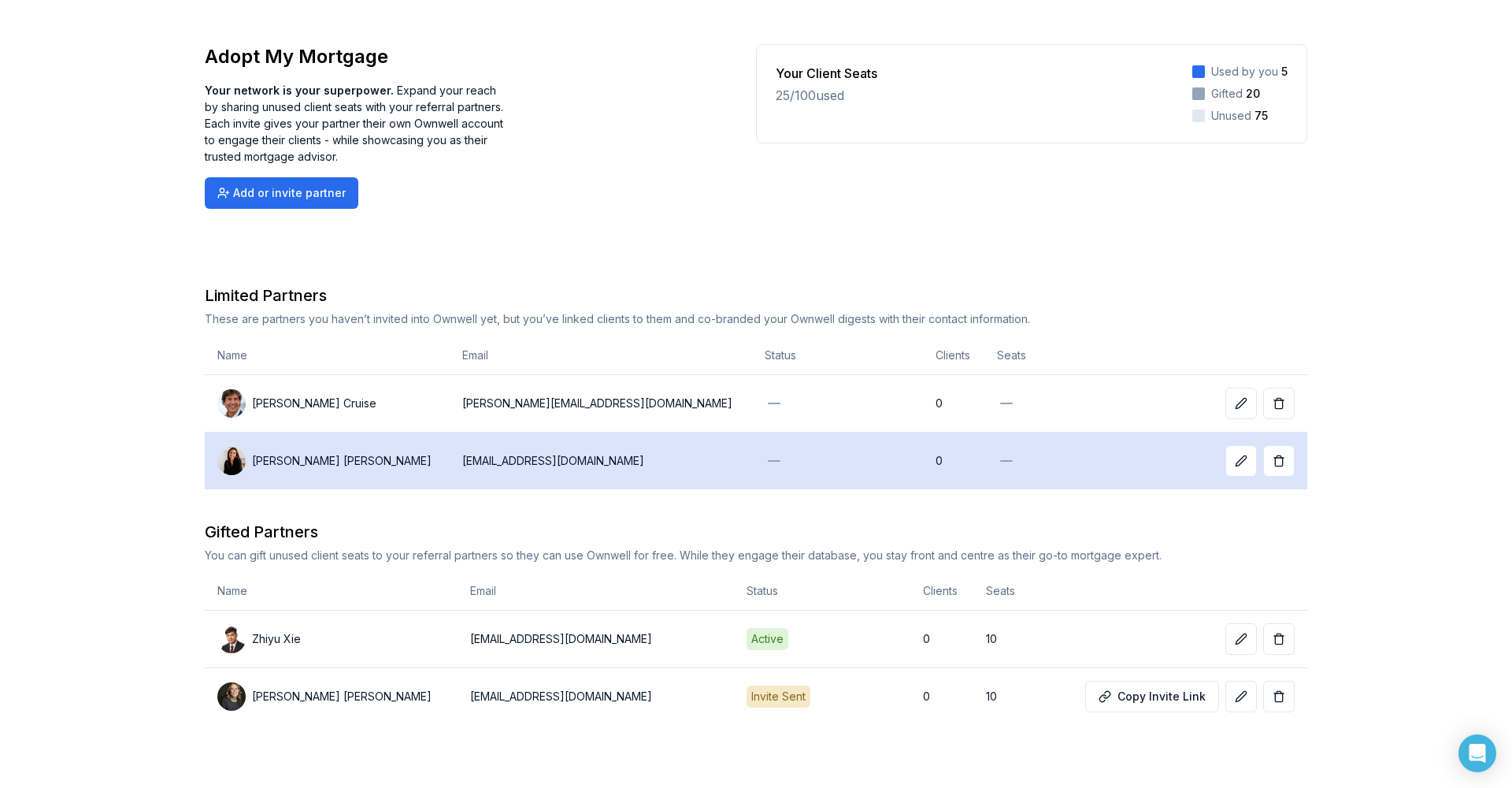 click at bounding box center (837, 460) 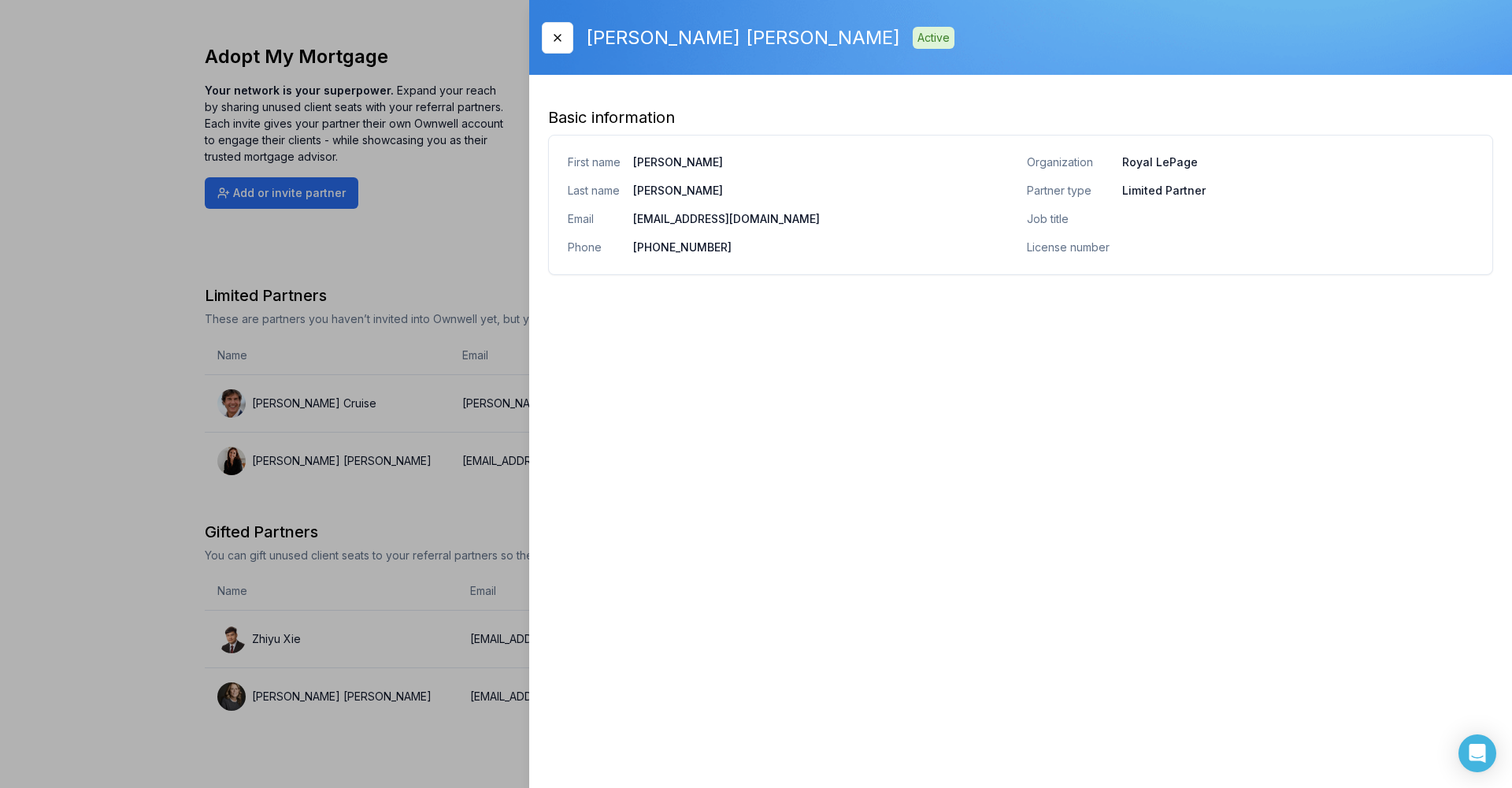 click 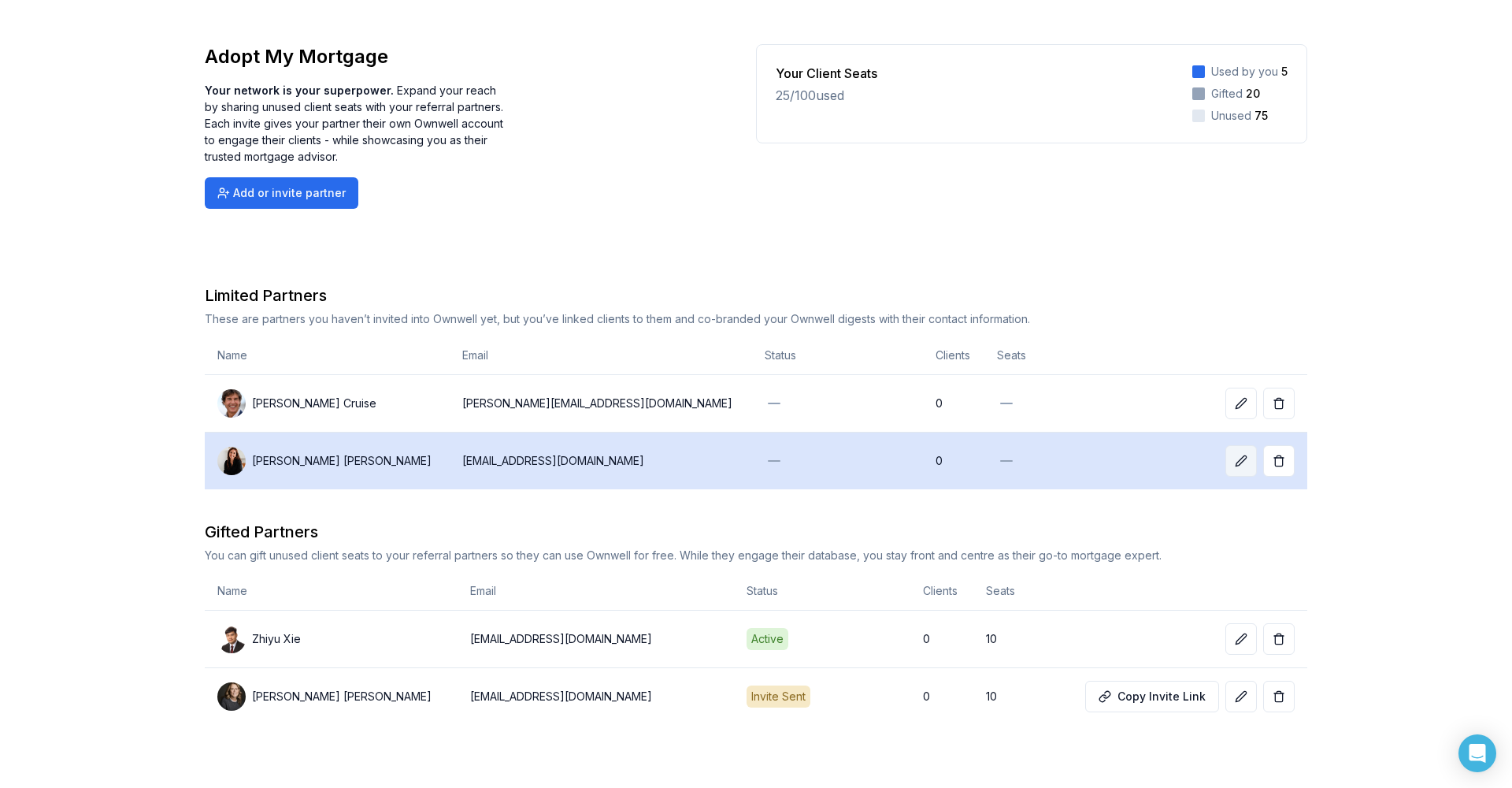 click at bounding box center (1241, 461) 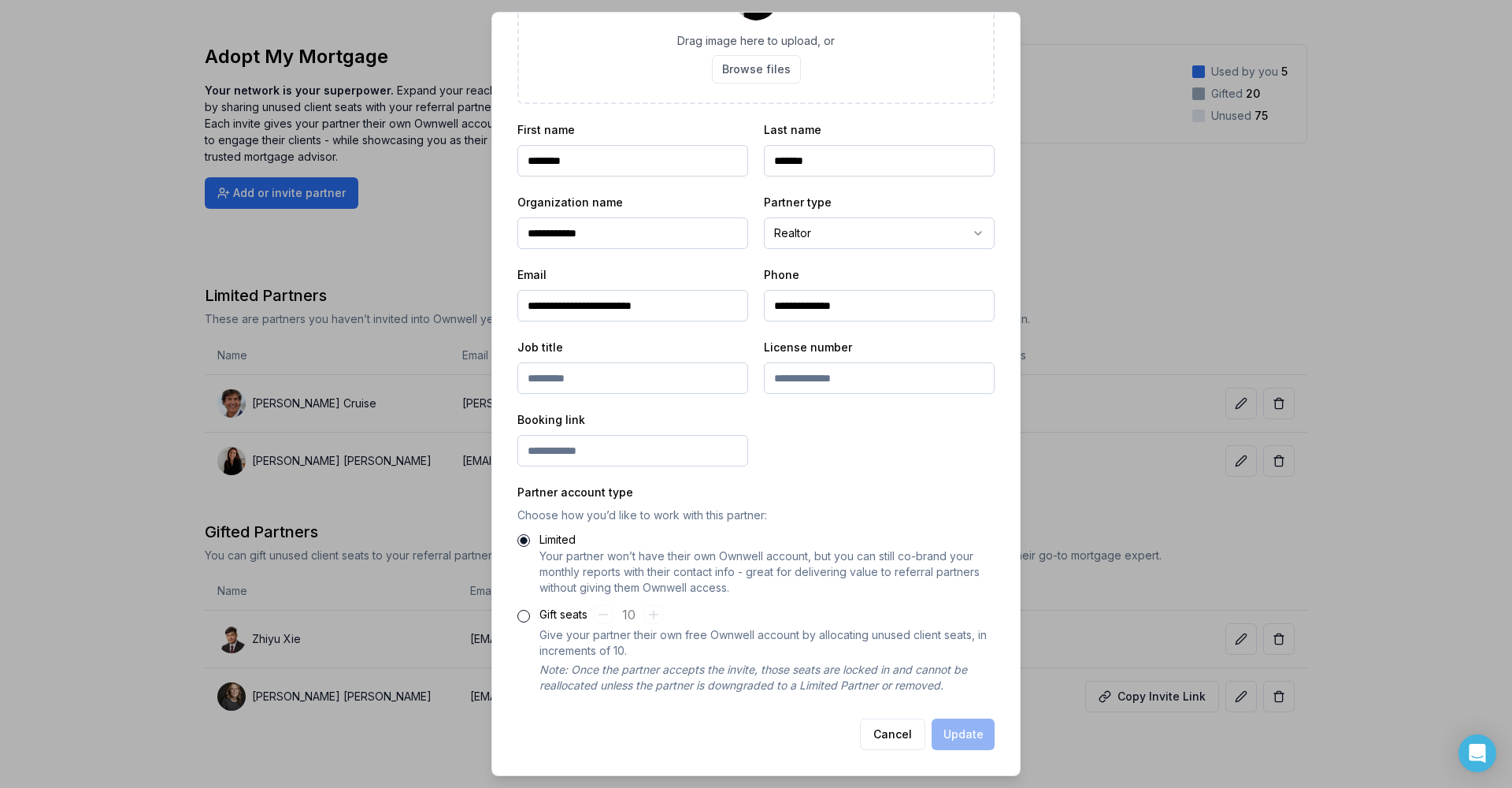 scroll, scrollTop: 142, scrollLeft: 0, axis: vertical 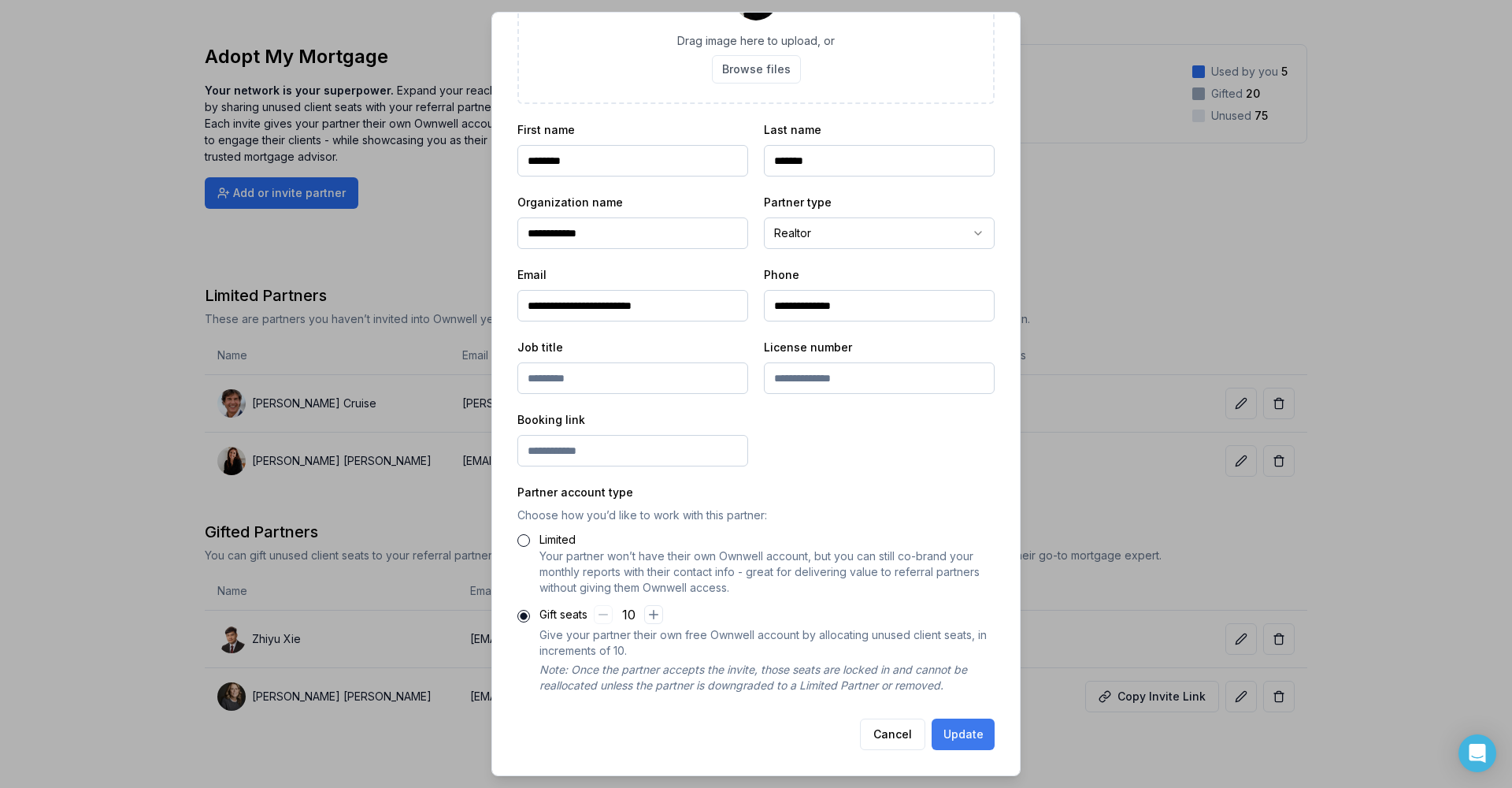 click on "Update" at bounding box center [963, 734] 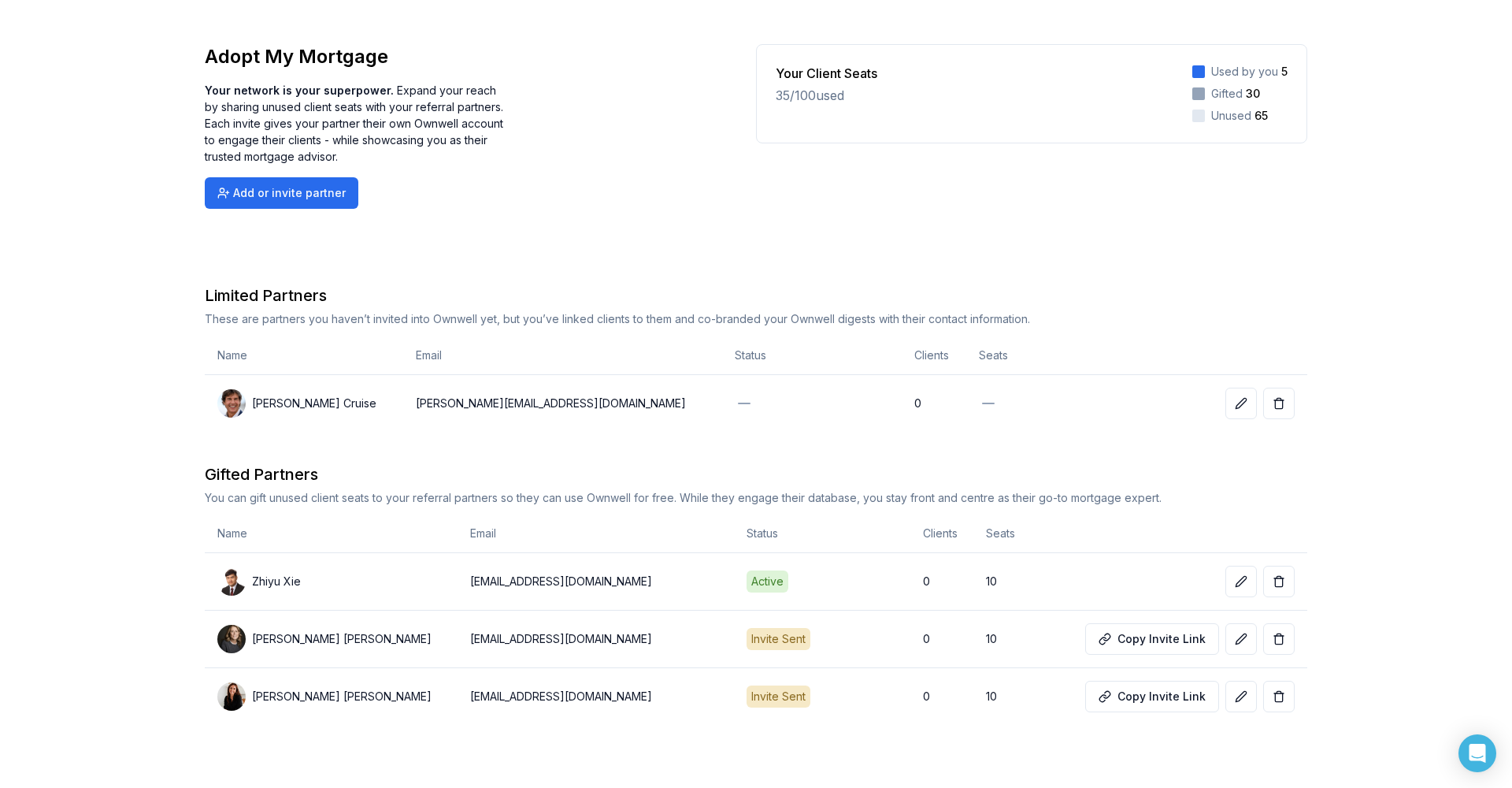 click 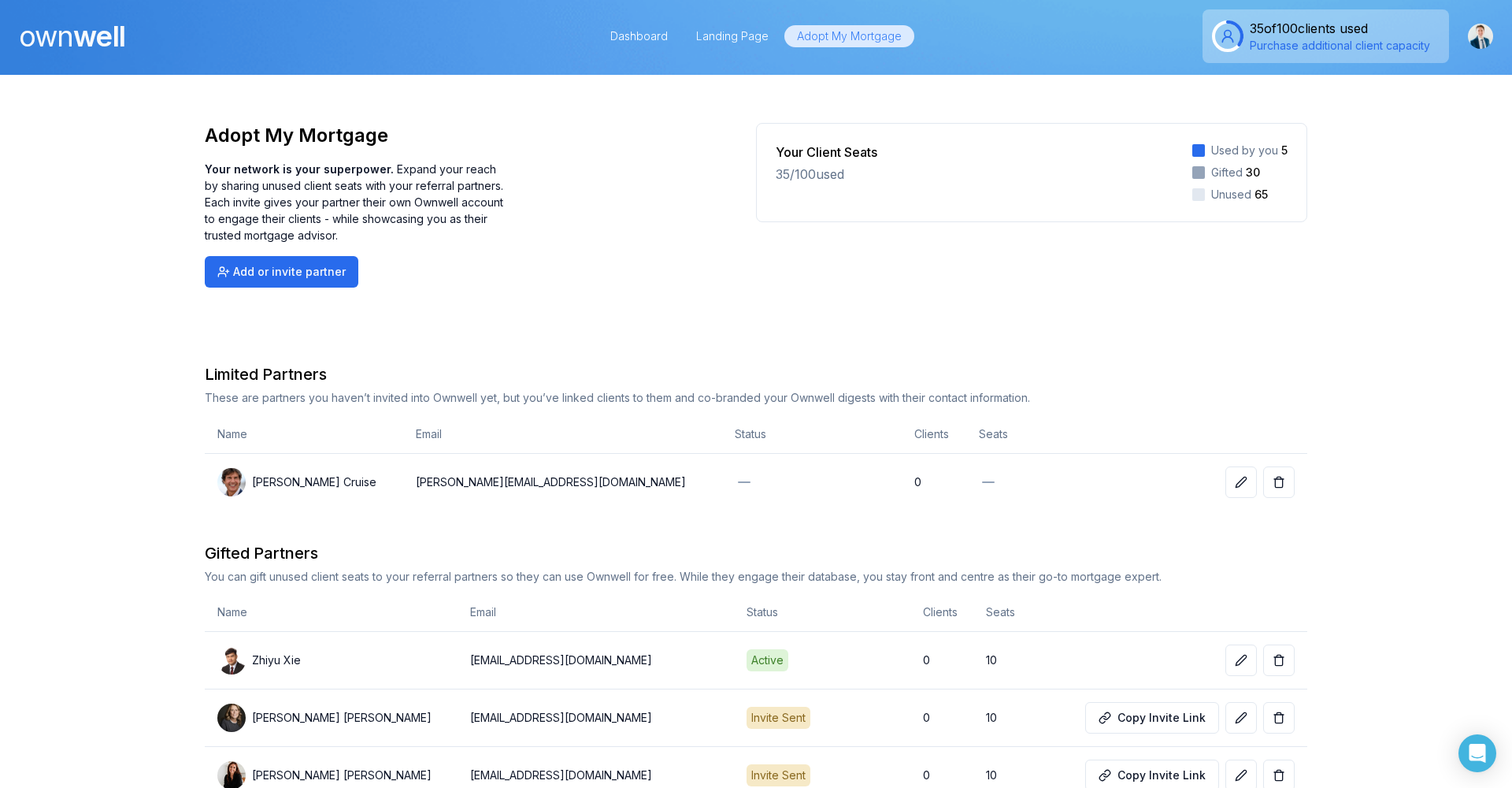 scroll, scrollTop: 0, scrollLeft: 0, axis: both 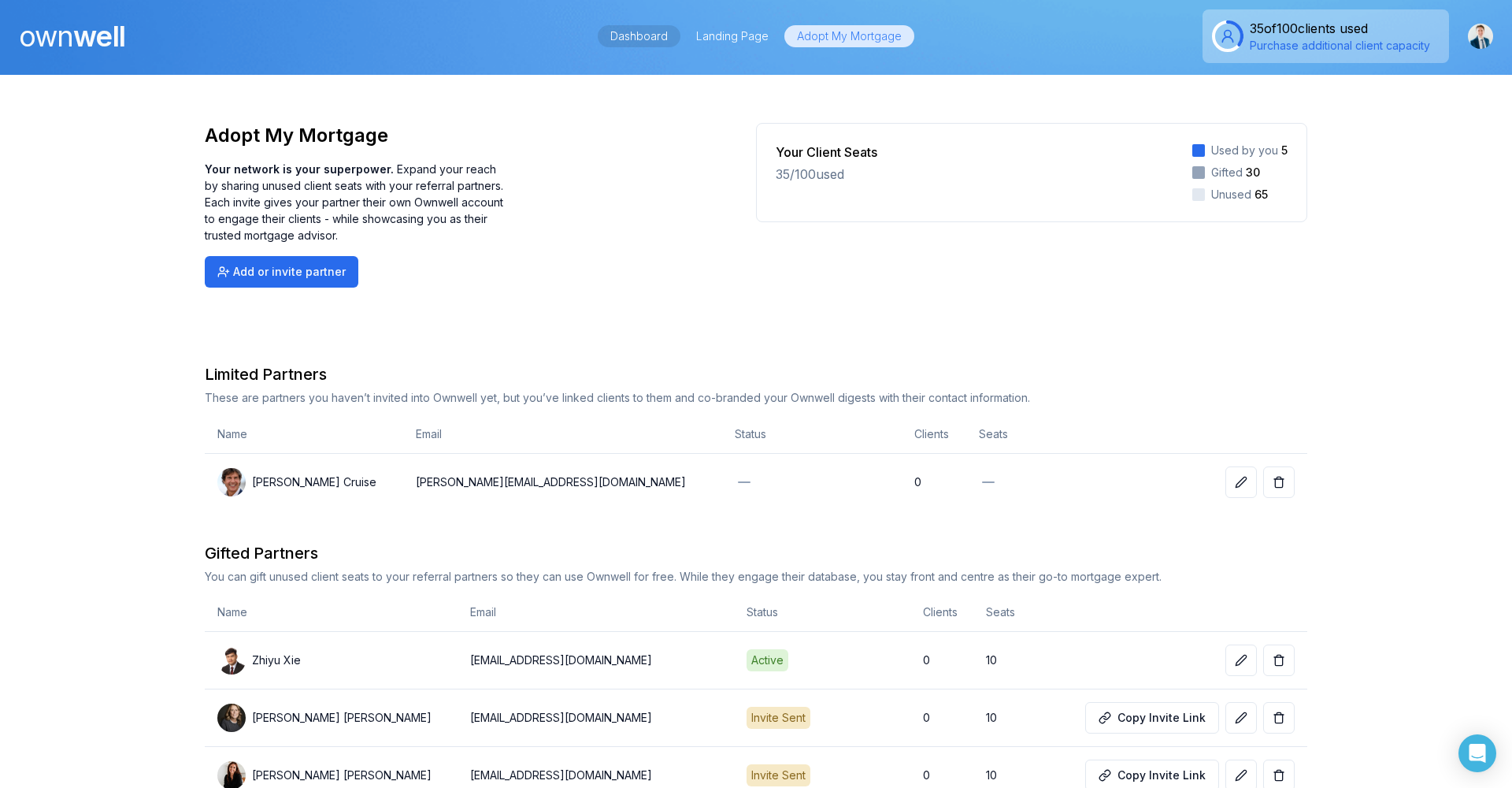 click on "Dashboard" at bounding box center (639, 36) 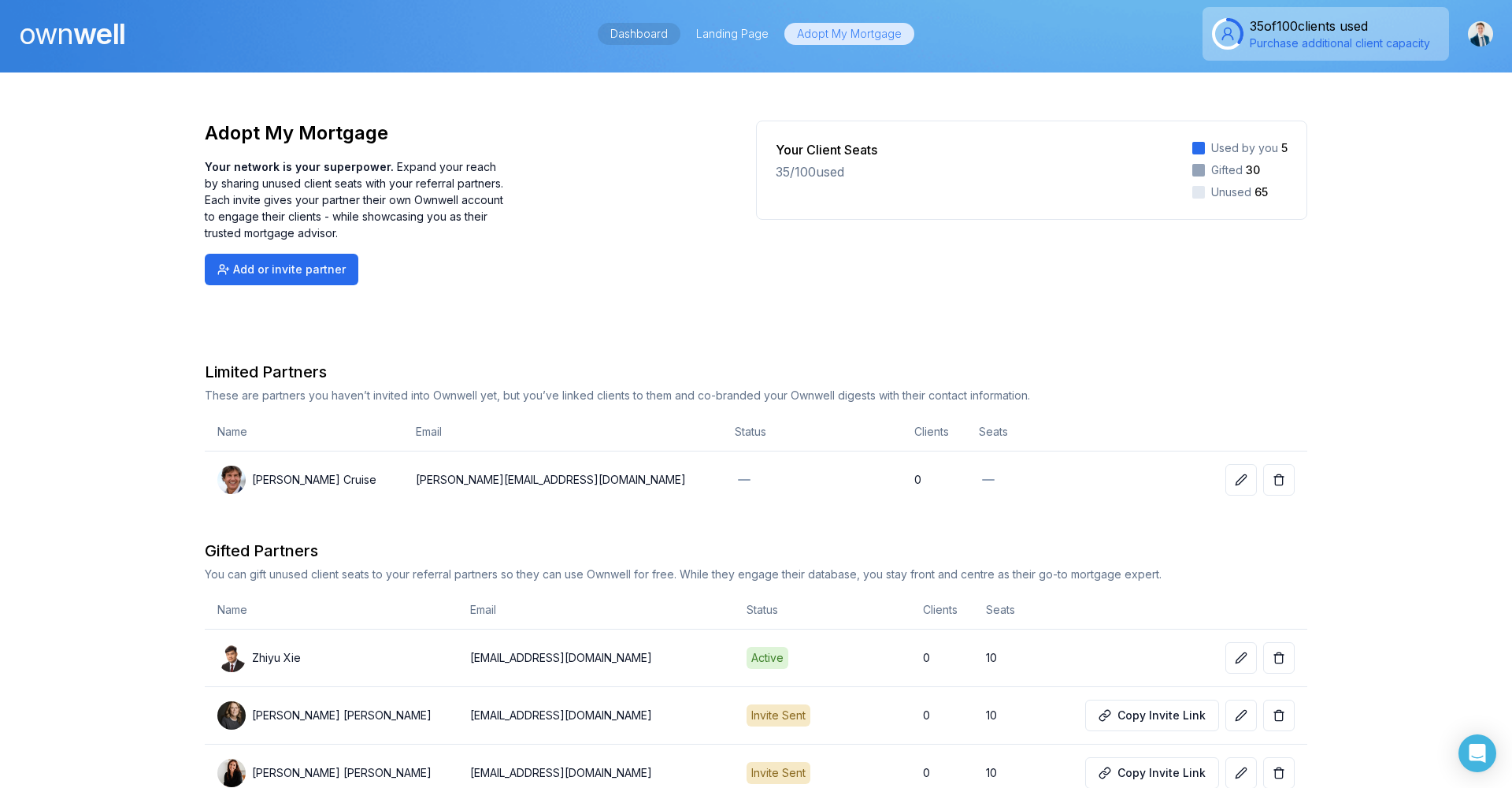 scroll, scrollTop: 0, scrollLeft: 0, axis: both 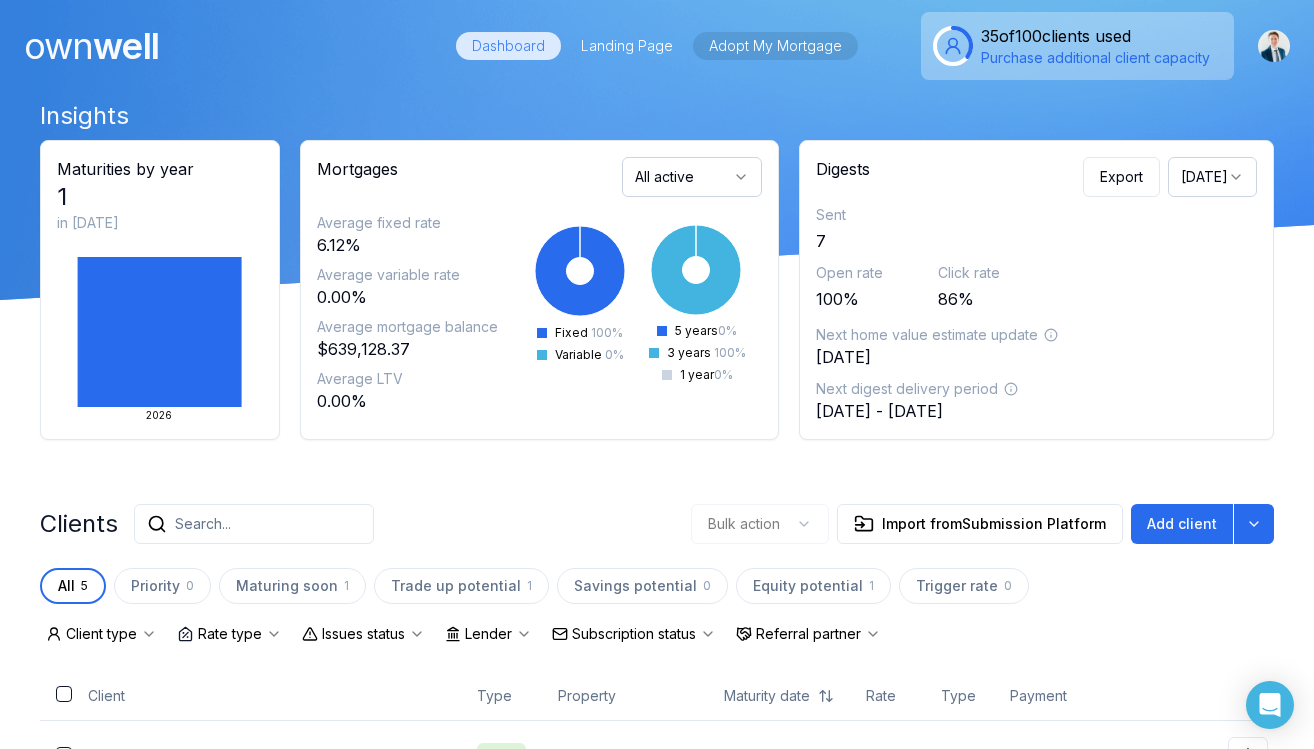 click on "Adopt My Mortgage" at bounding box center (775, 46) 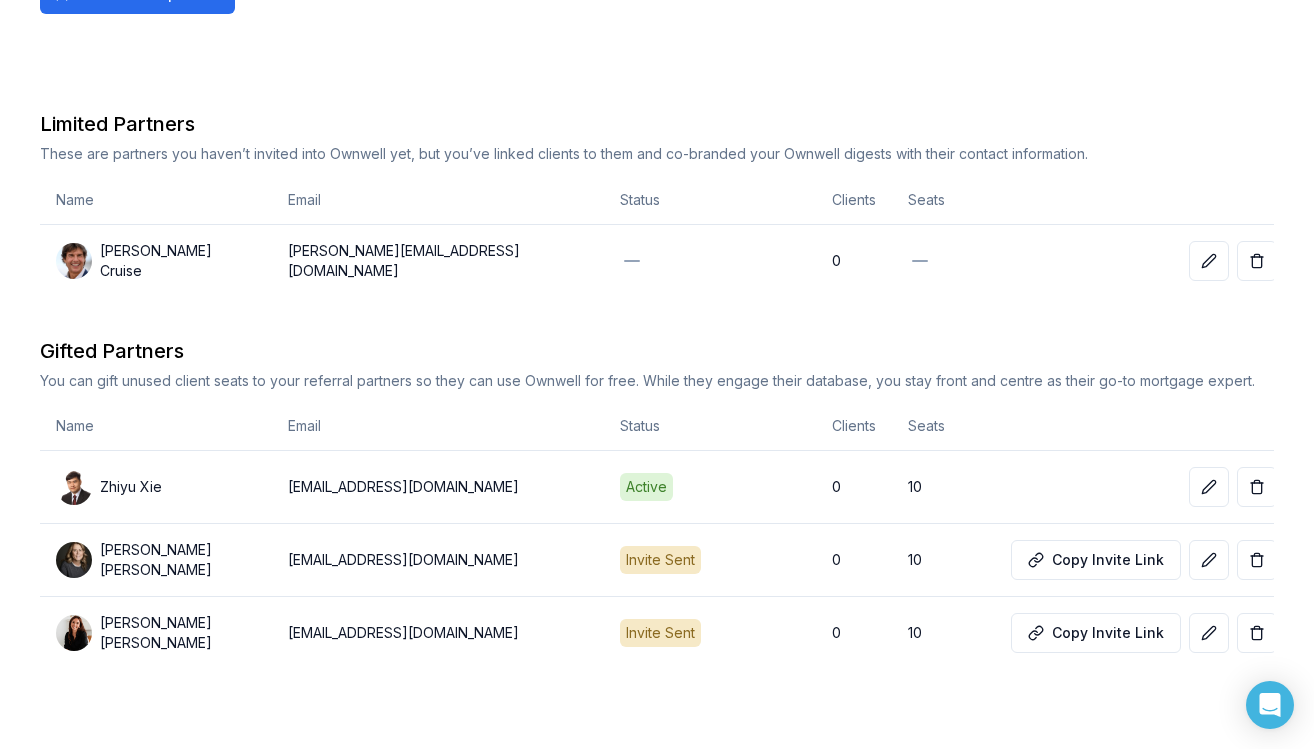 scroll, scrollTop: 352, scrollLeft: 0, axis: vertical 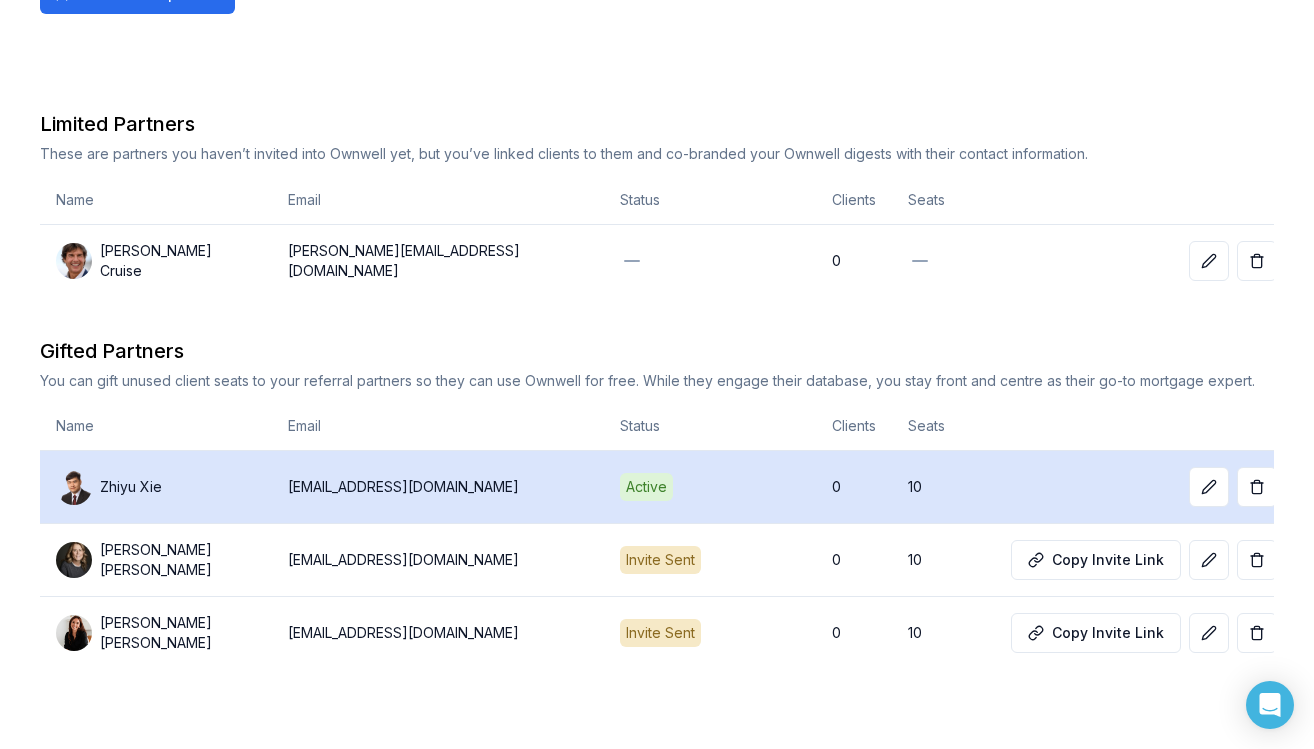 click on "[EMAIL_ADDRESS][DOMAIN_NAME]" at bounding box center [438, 487] 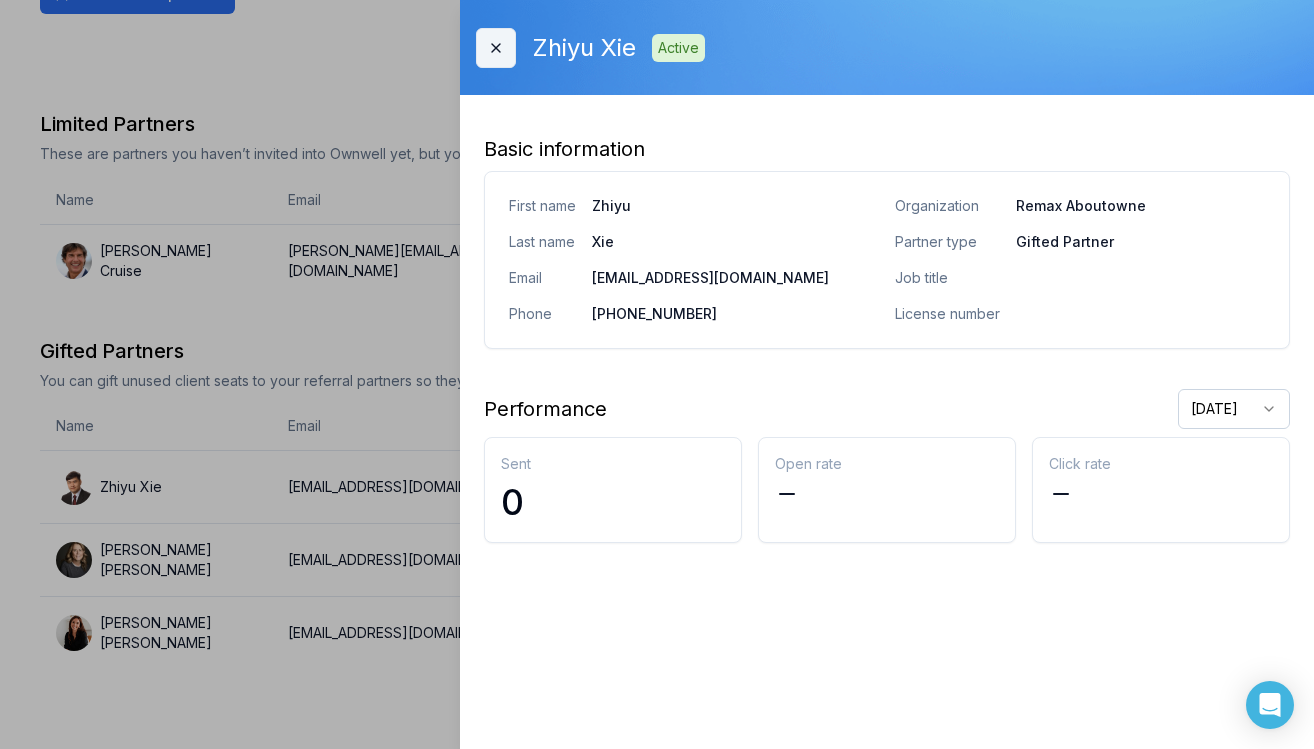 click 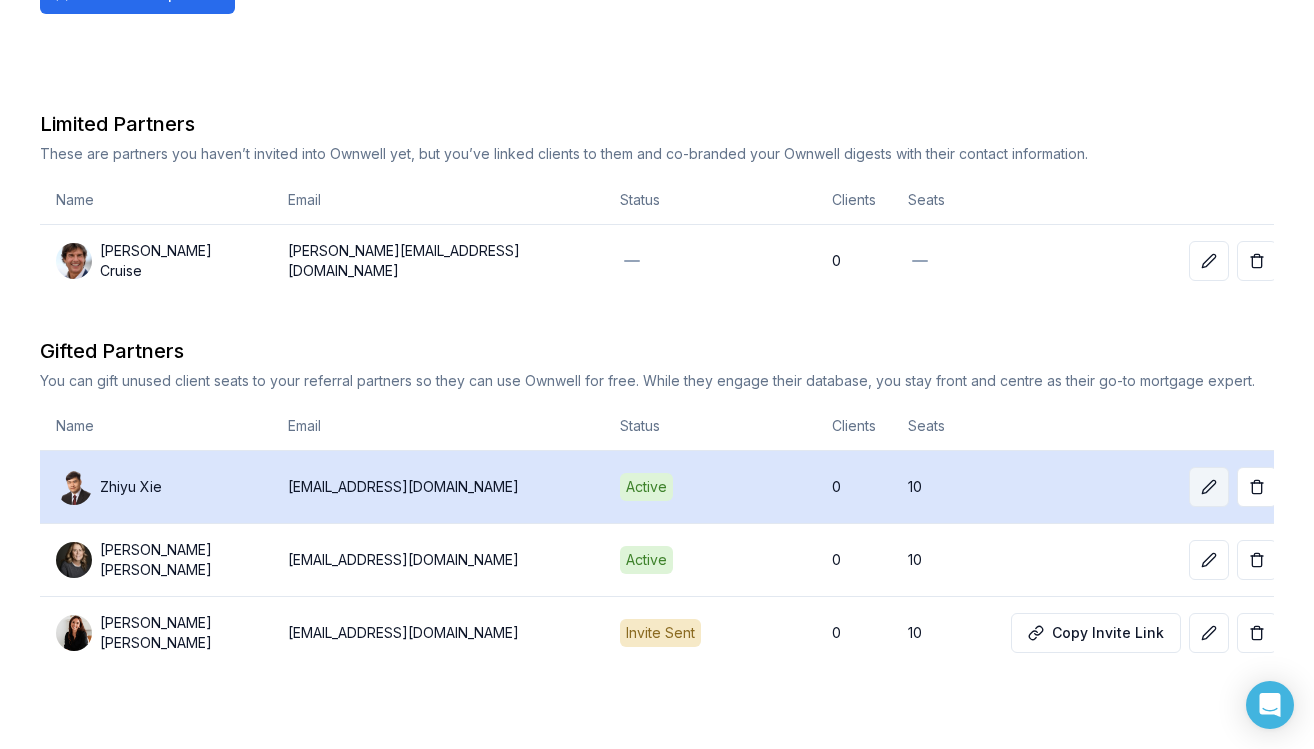click 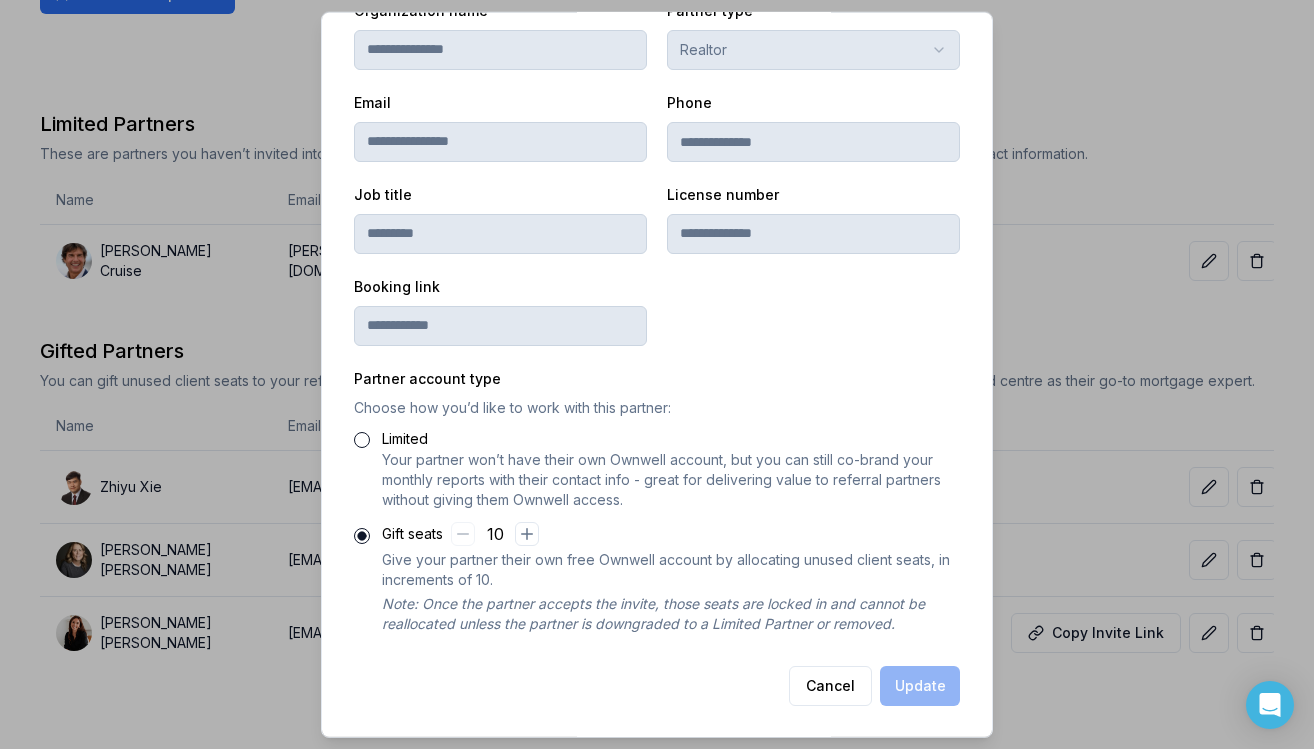 scroll, scrollTop: 423, scrollLeft: 0, axis: vertical 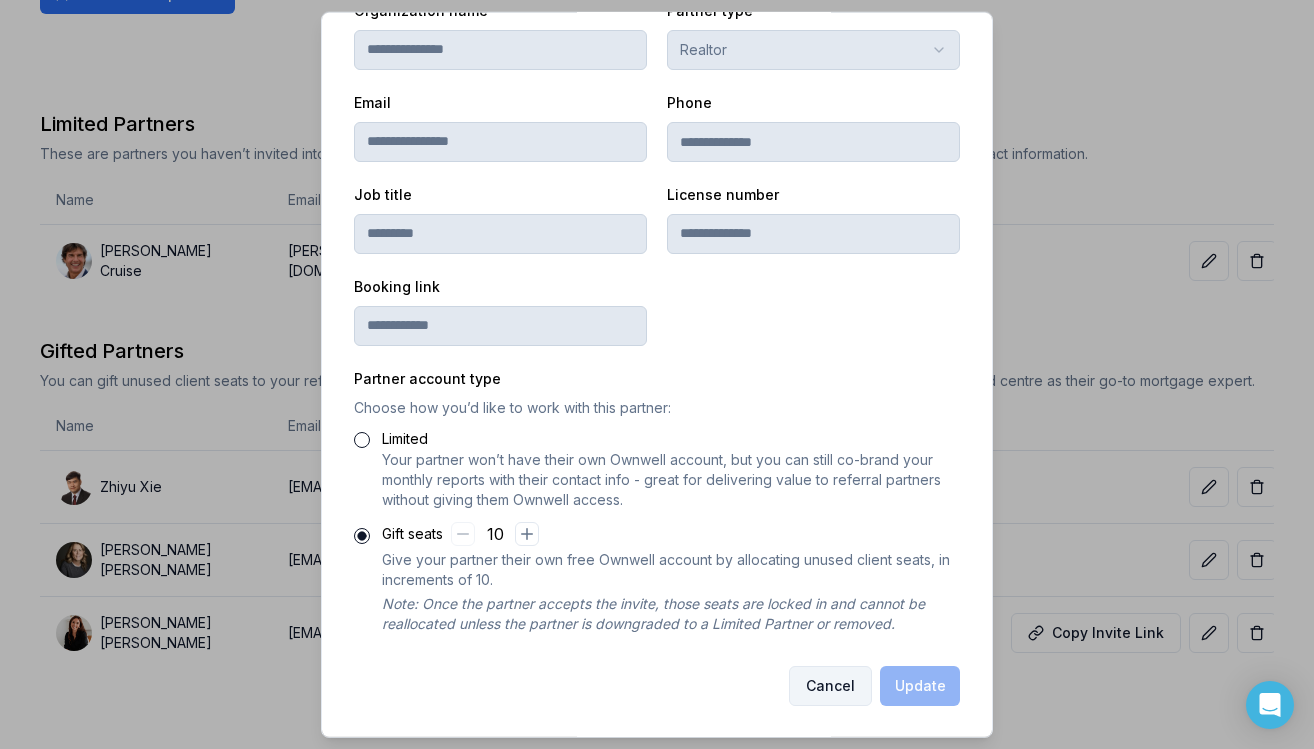 click on "Cancel" at bounding box center [830, 685] 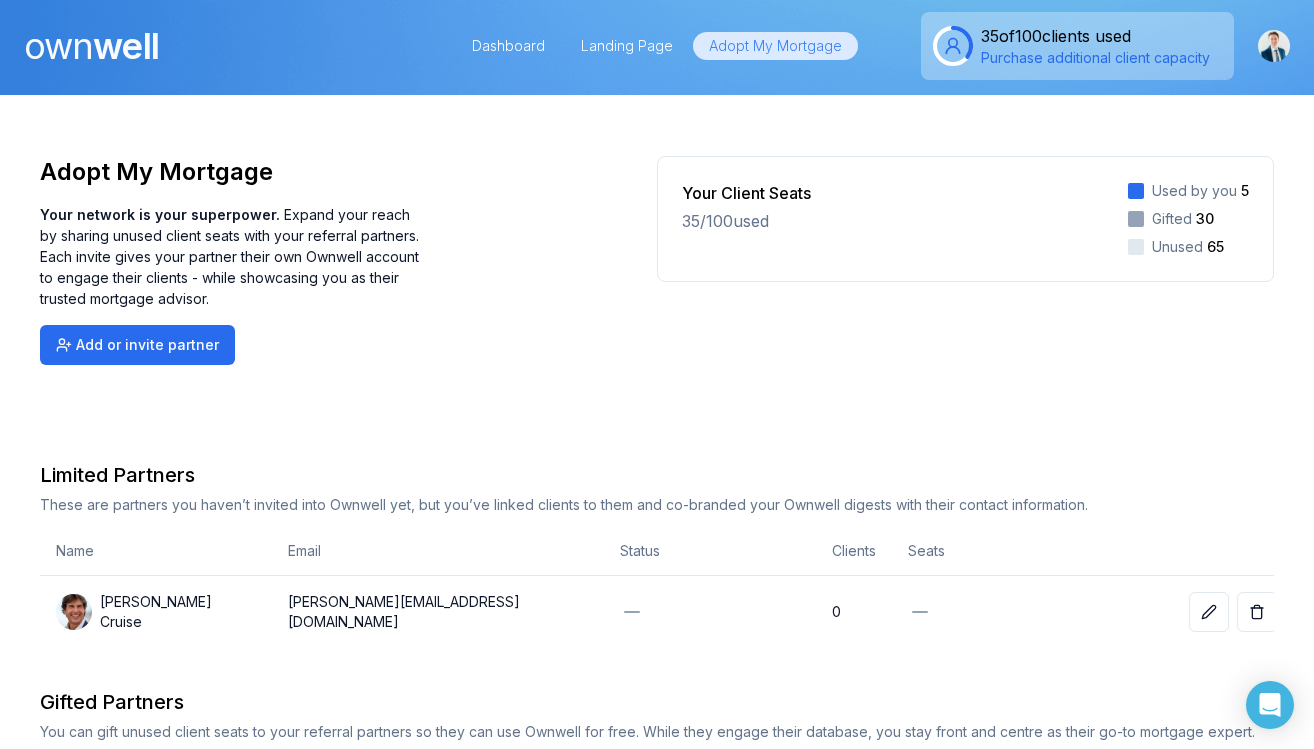 scroll, scrollTop: 0, scrollLeft: 0, axis: both 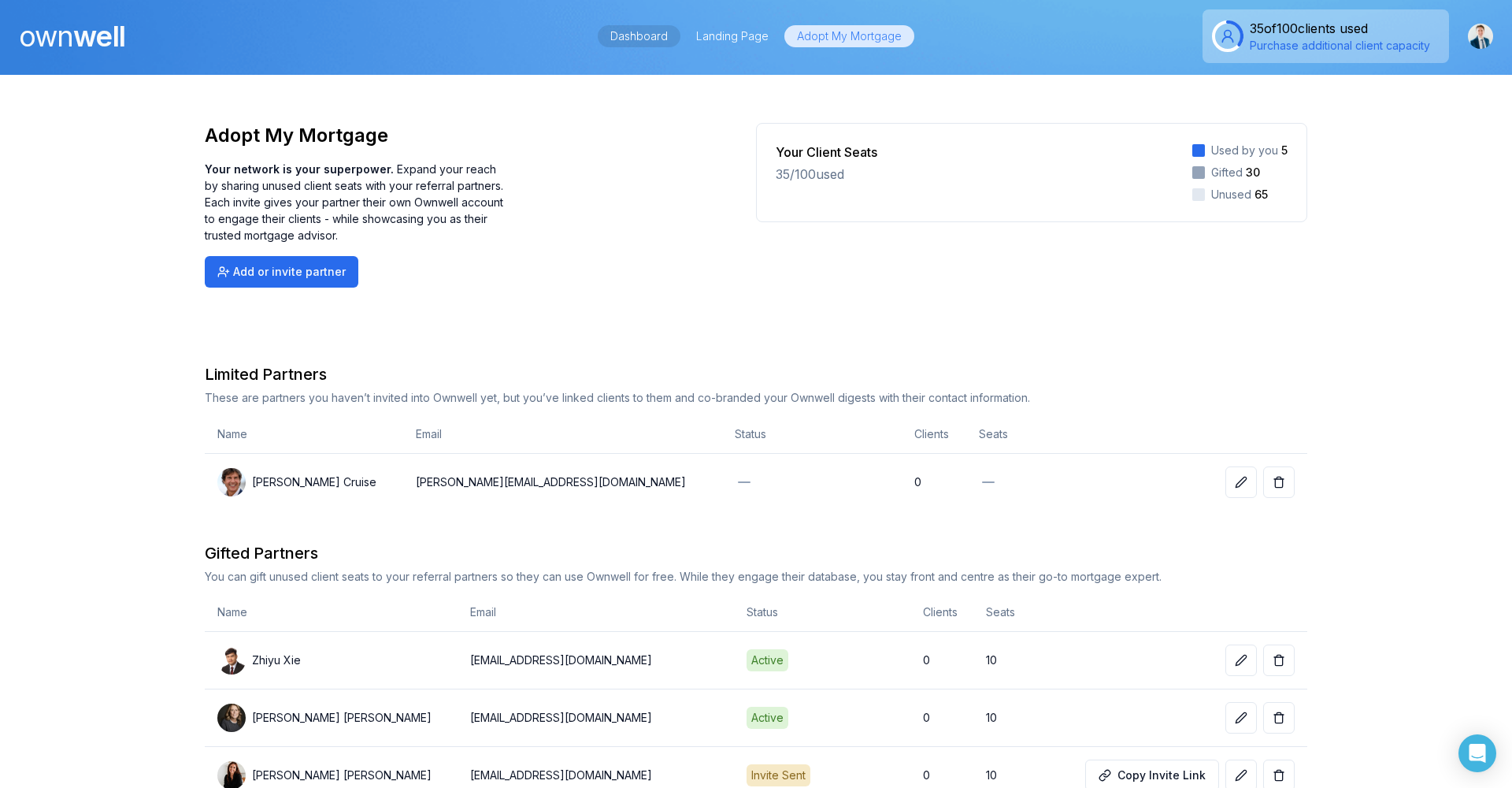click on "Dashboard" at bounding box center (639, 36) 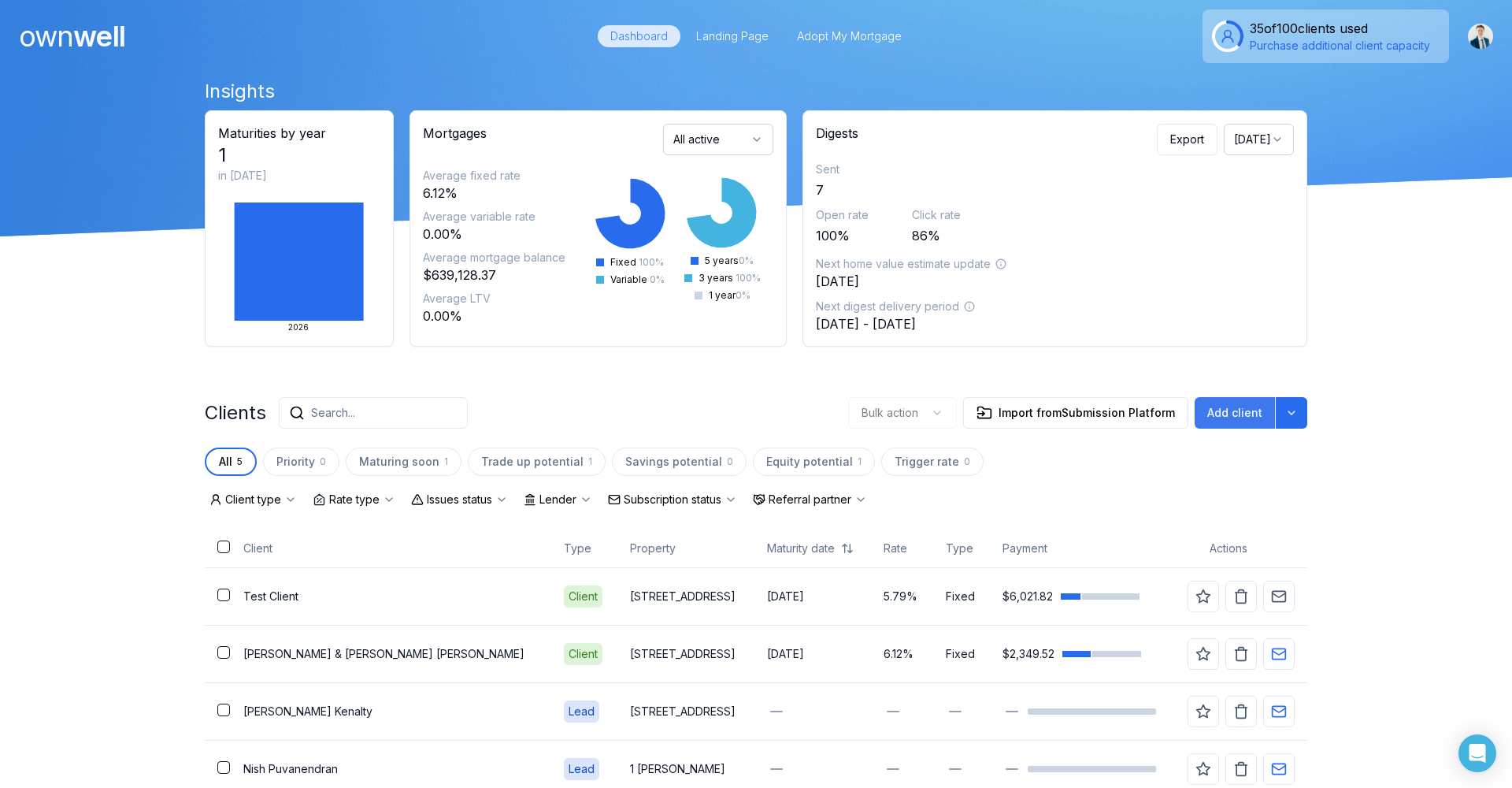 click on "Add client" at bounding box center [1235, 413] 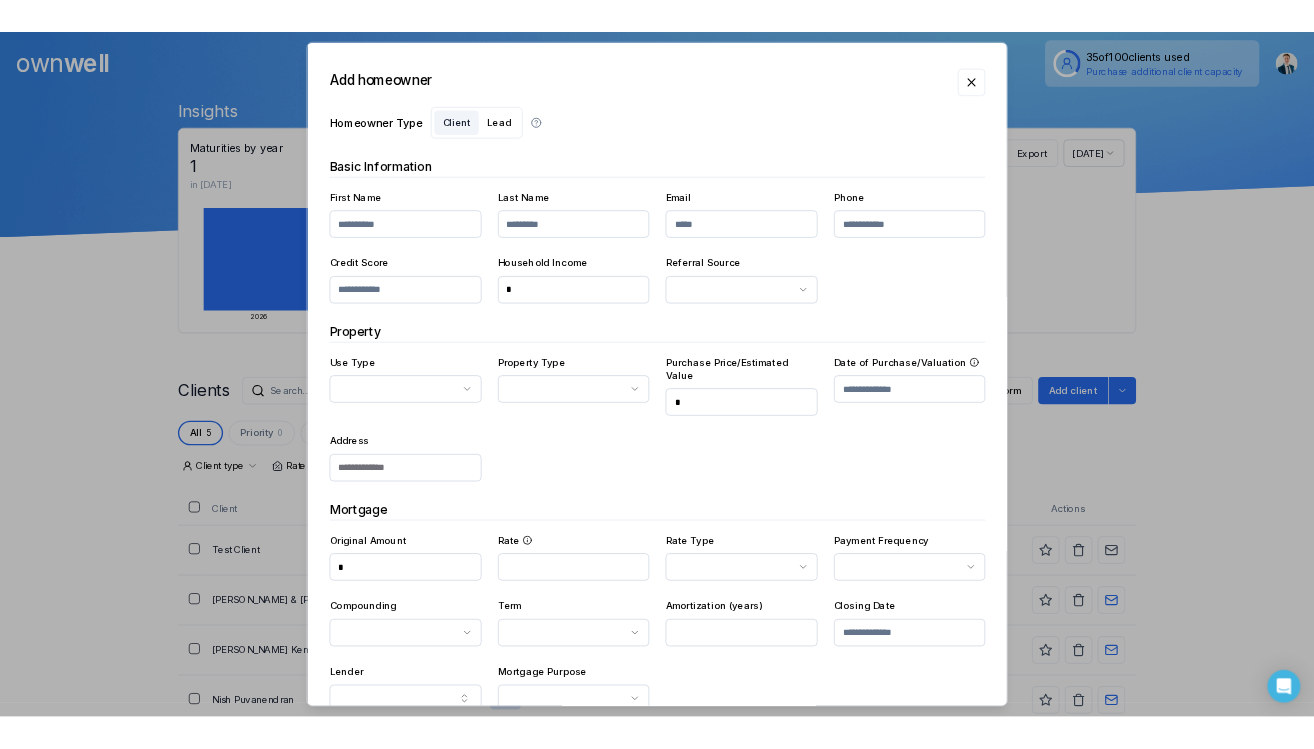scroll, scrollTop: 0, scrollLeft: 0, axis: both 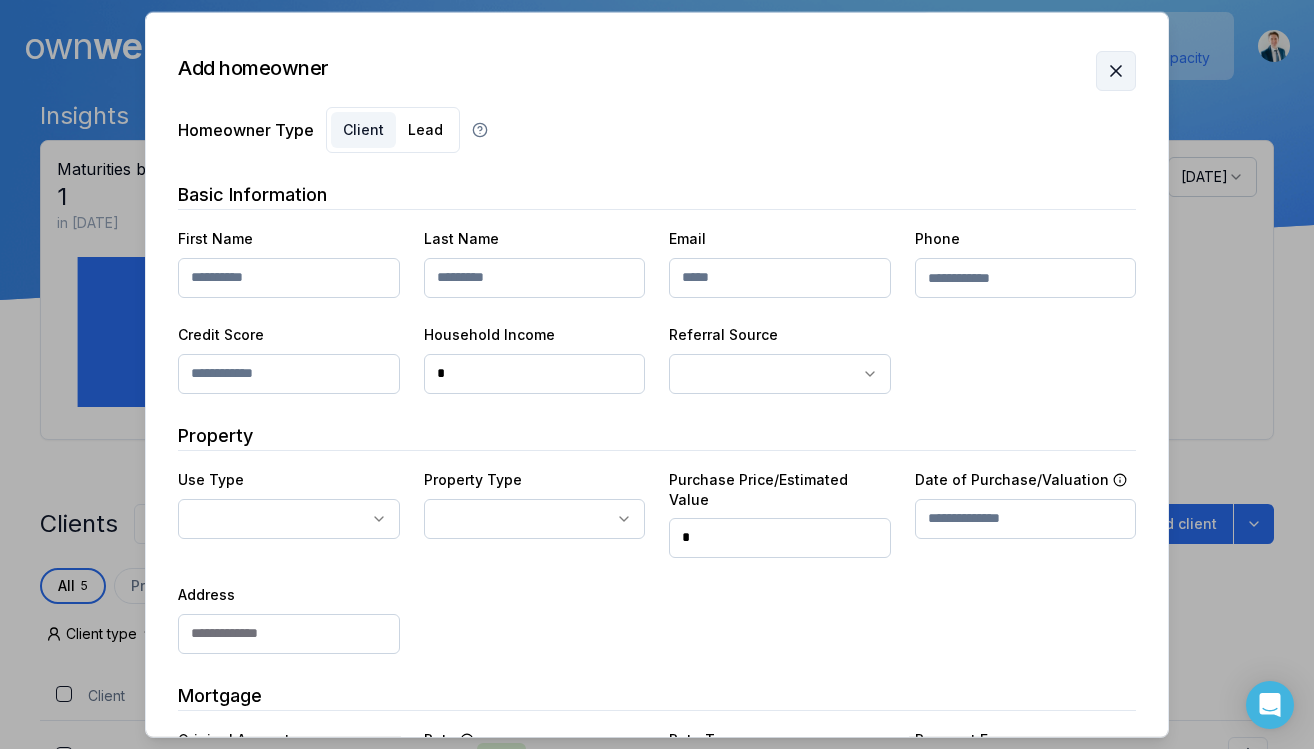 click 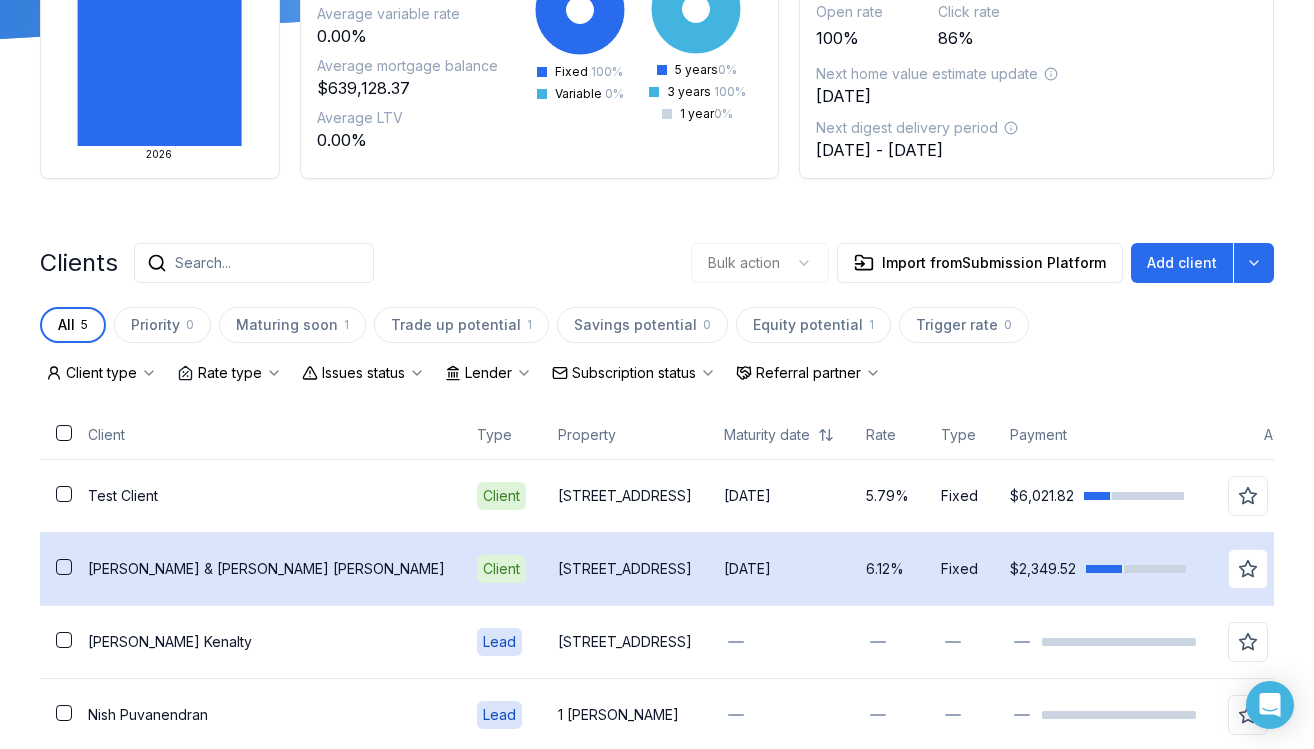 scroll, scrollTop: 262, scrollLeft: 0, axis: vertical 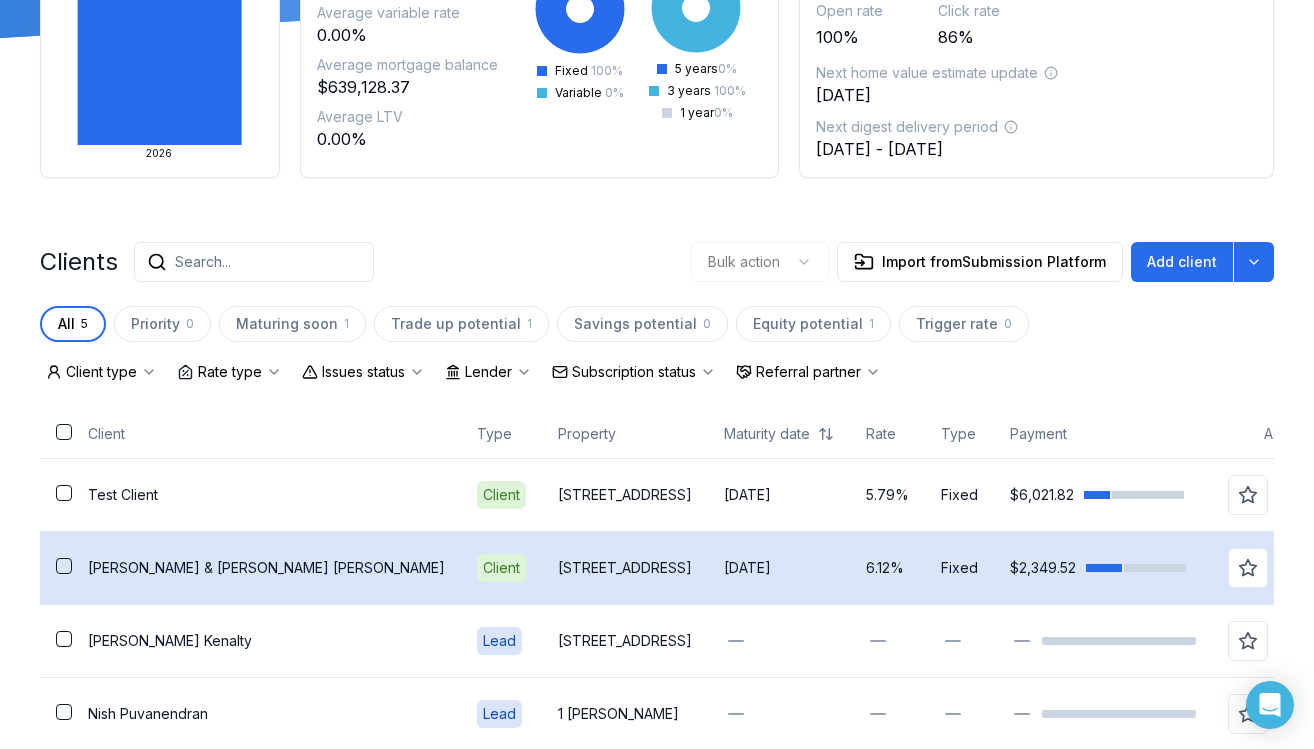 click on "[PERSON_NAME] & [PERSON_NAME]" at bounding box center [266, 568] 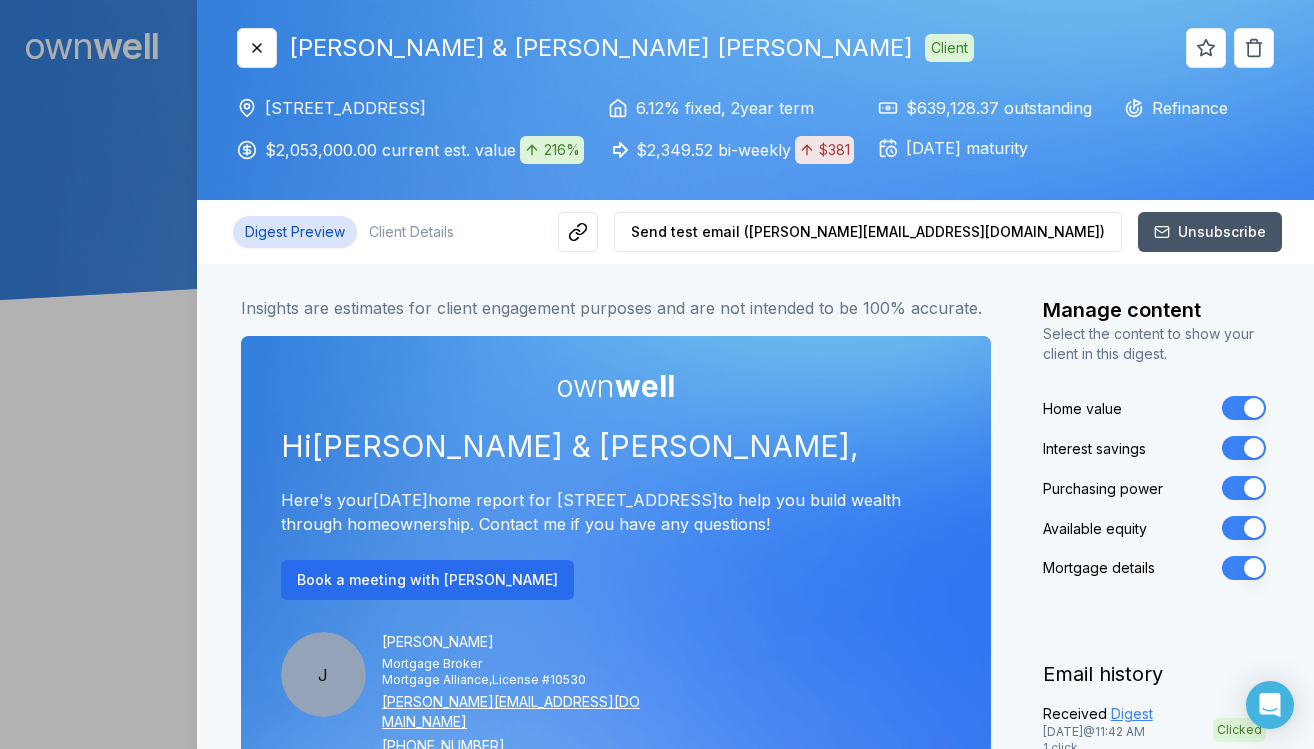 scroll, scrollTop: 0, scrollLeft: 0, axis: both 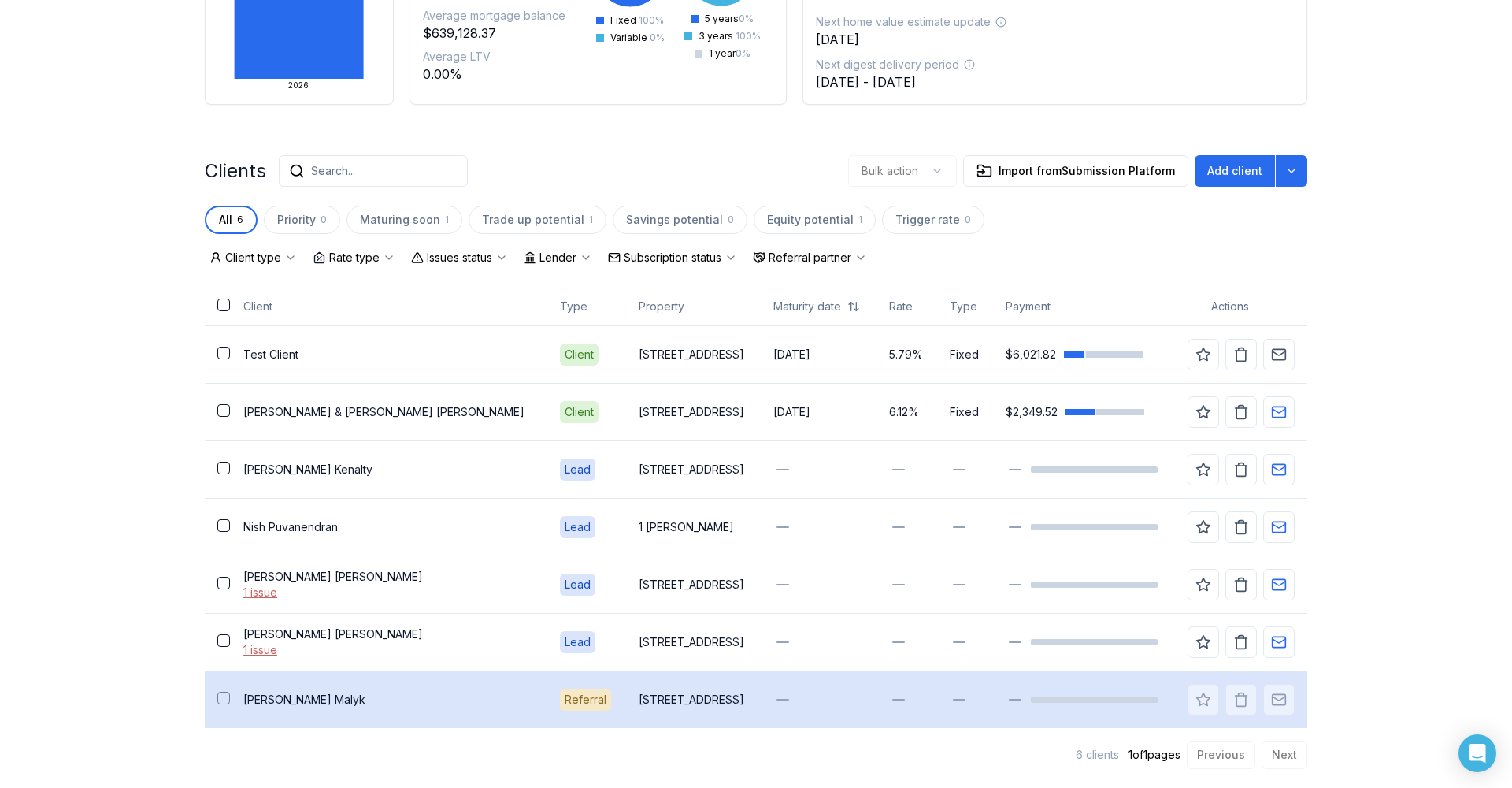 click on "[PERSON_NAME]" at bounding box center (389, 699) 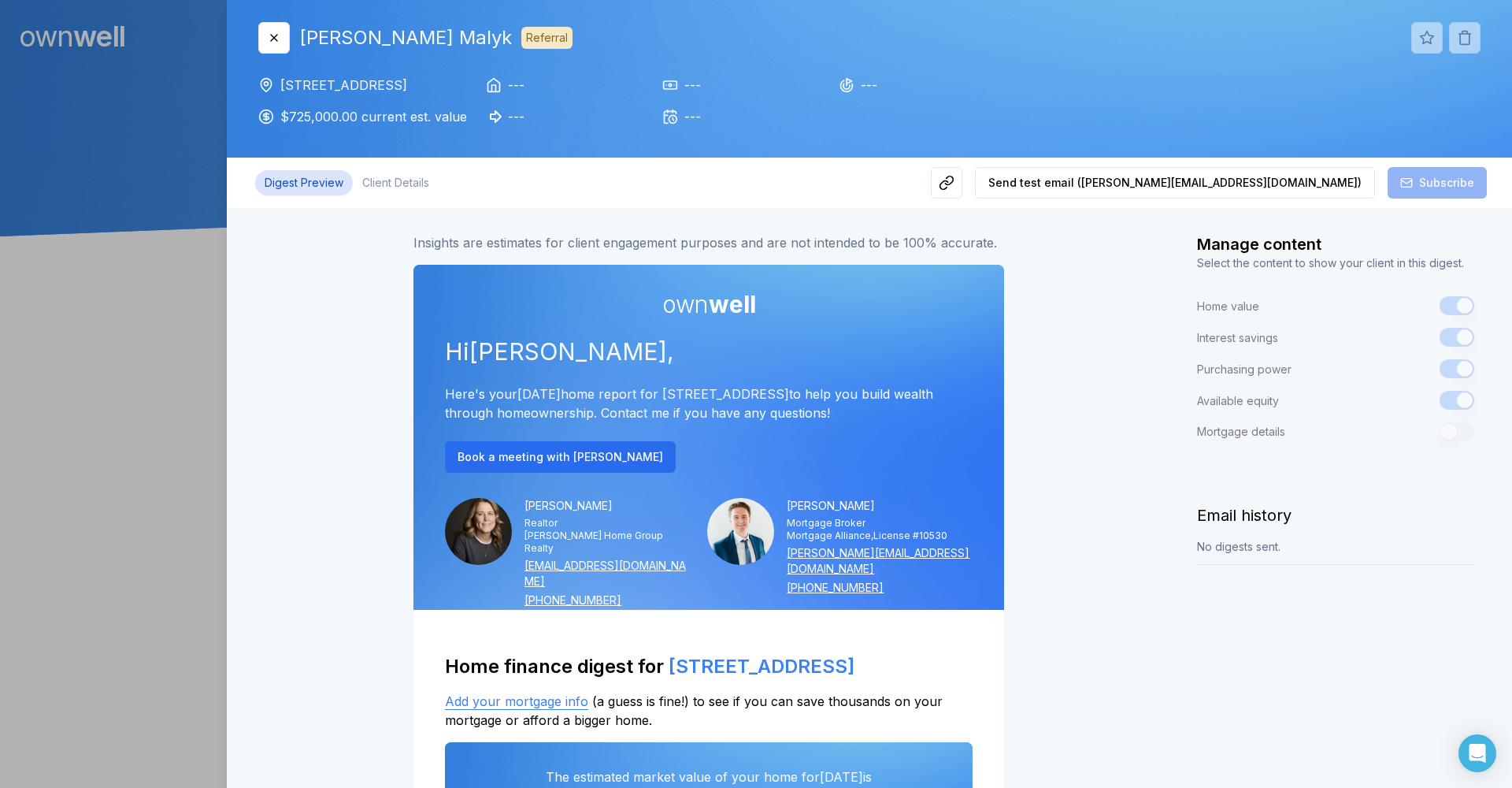 scroll, scrollTop: 0, scrollLeft: 0, axis: both 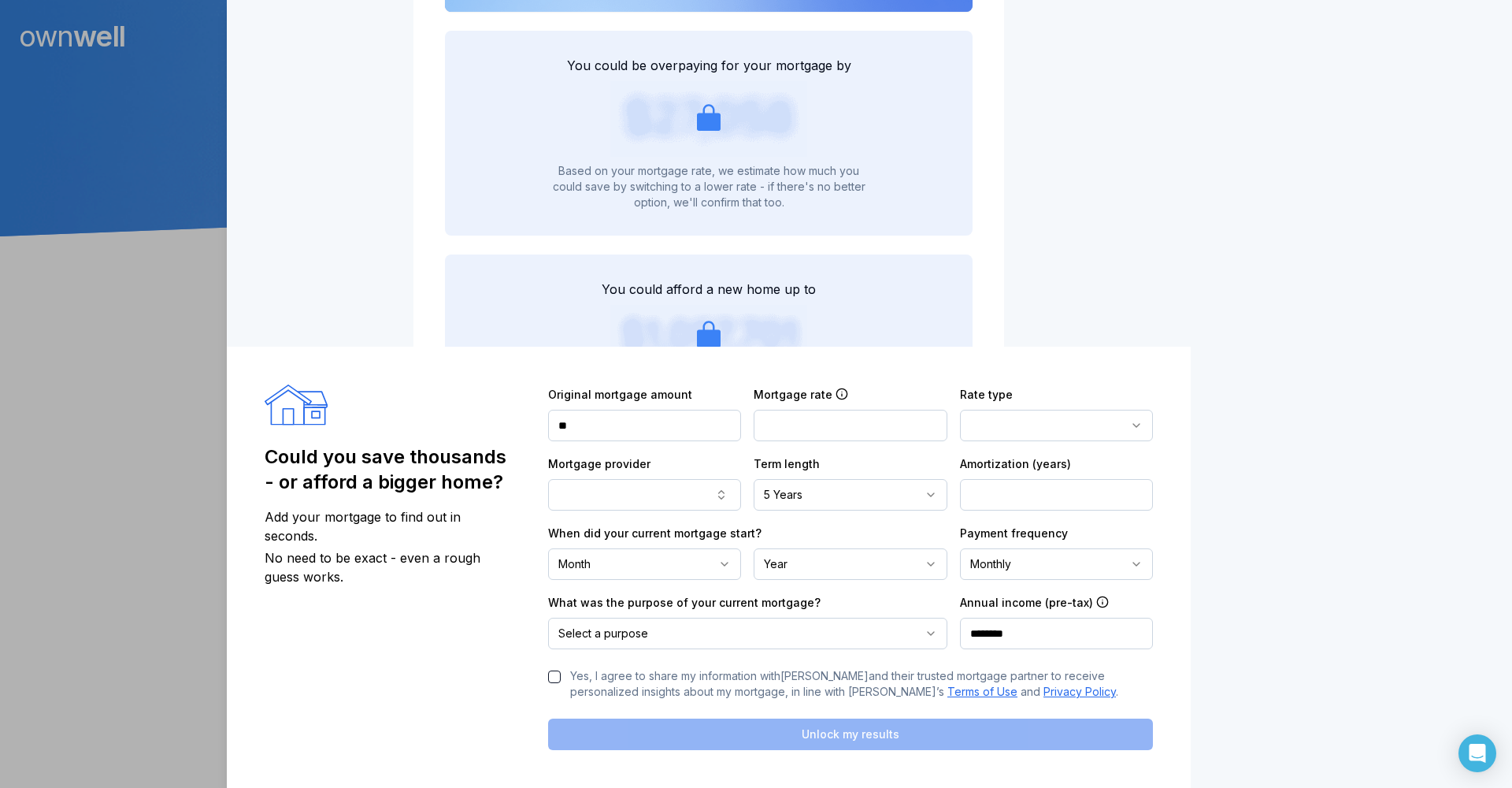 drag, startPoint x: 809, startPoint y: 422, endPoint x: 873, endPoint y: 307, distance: 131.60927 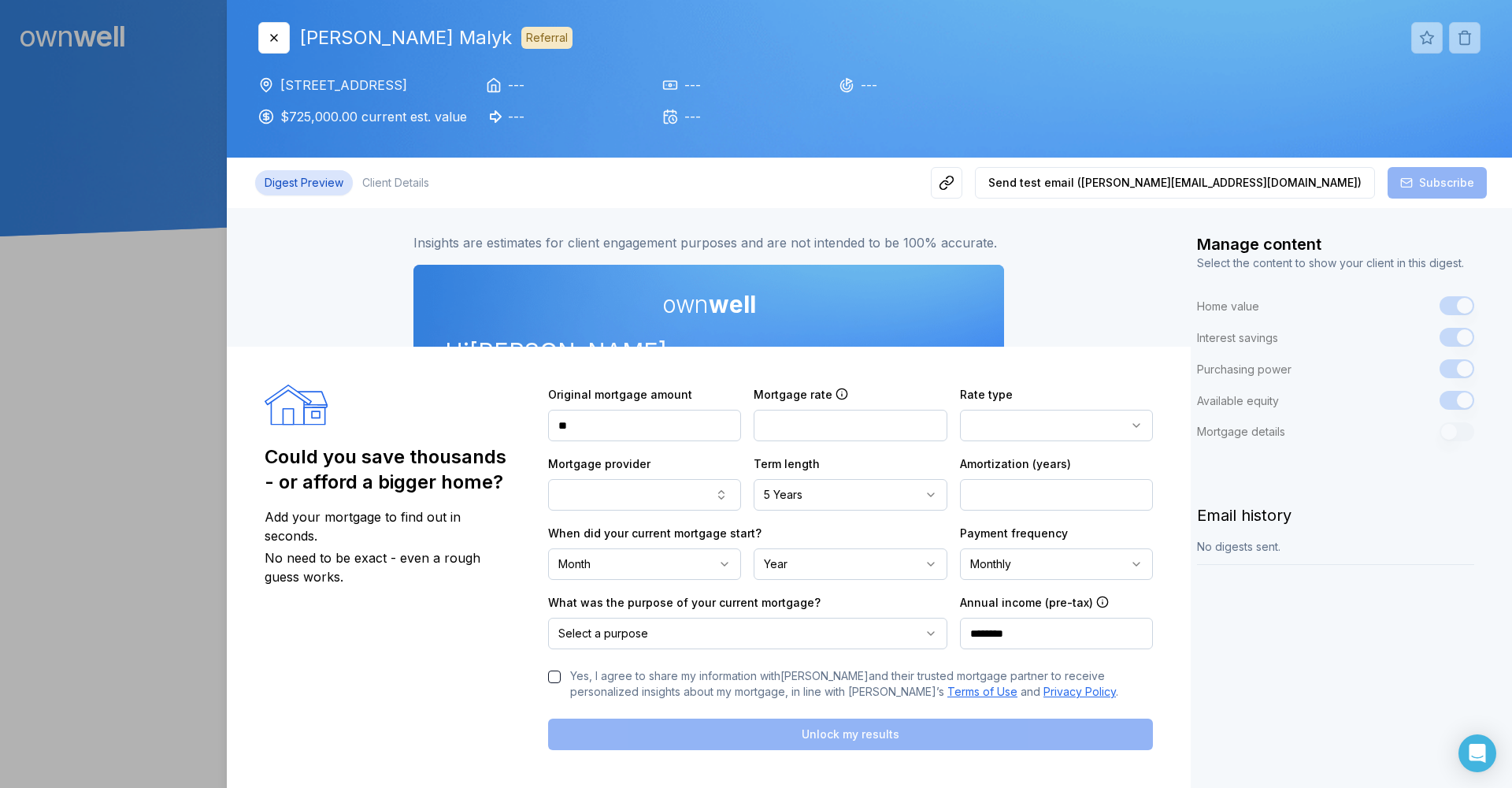 scroll, scrollTop: 0, scrollLeft: 0, axis: both 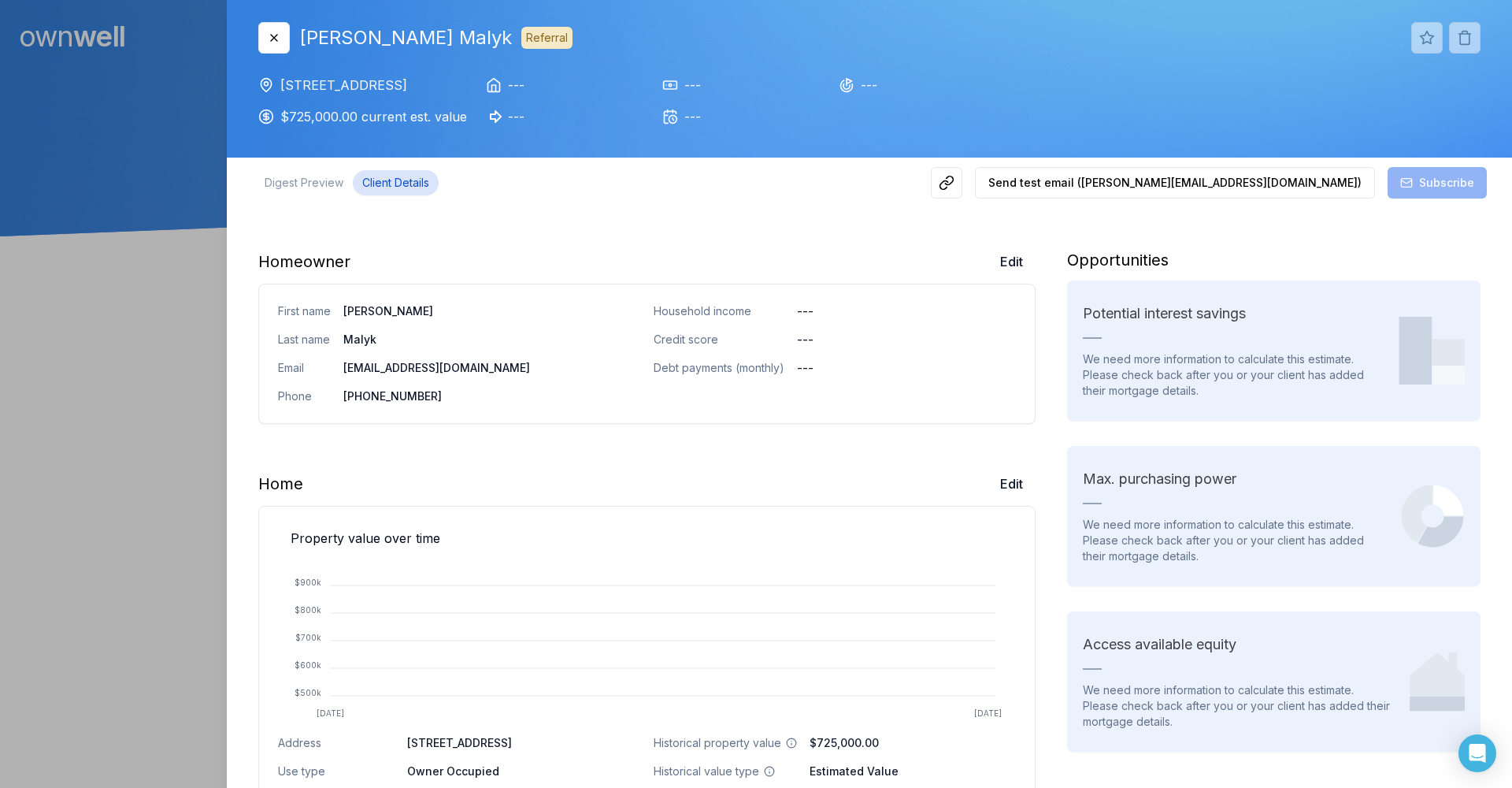 click on "Client Details" at bounding box center (395, 183) 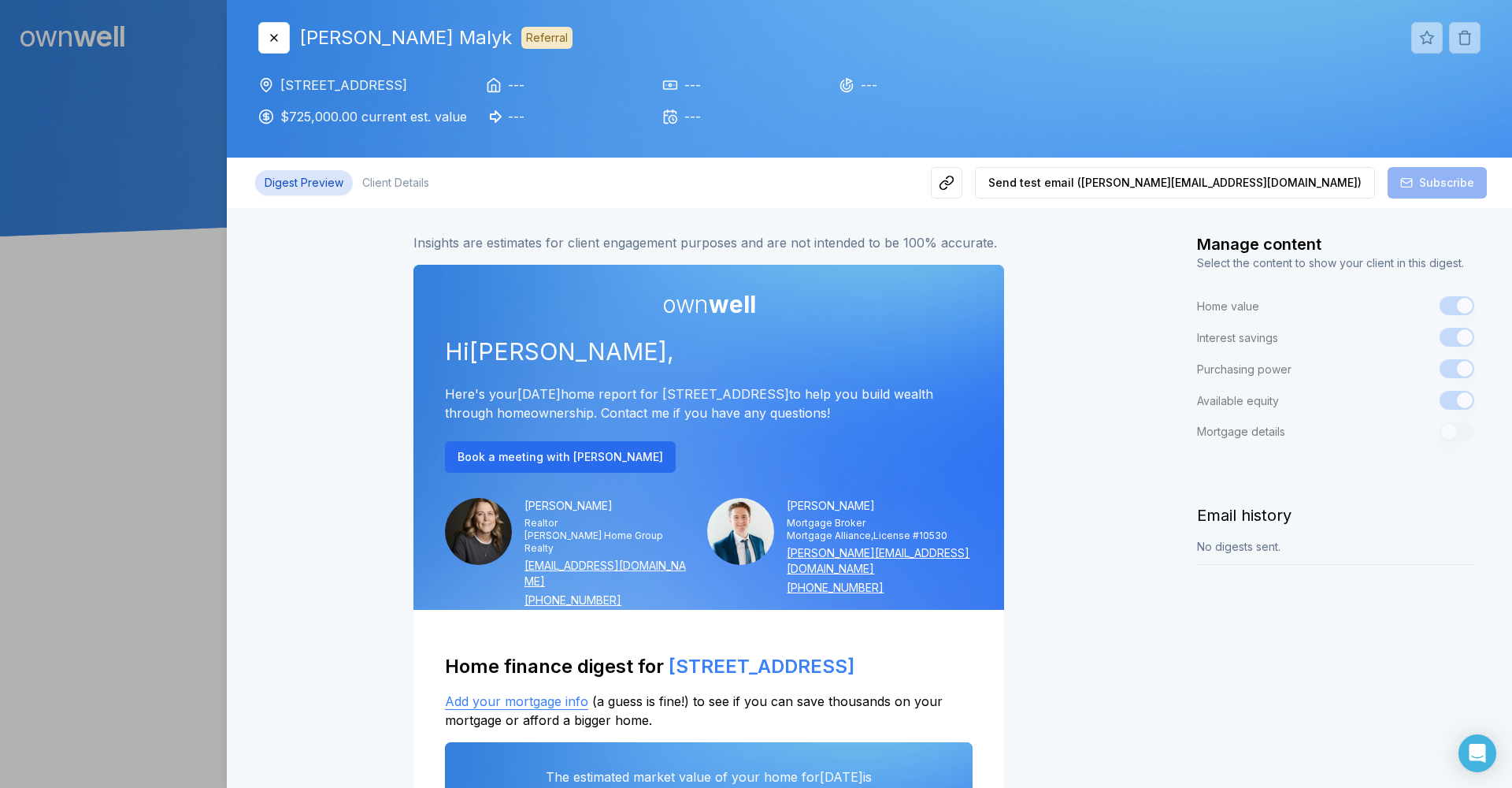 click on "Digest Preview" at bounding box center (304, 183) 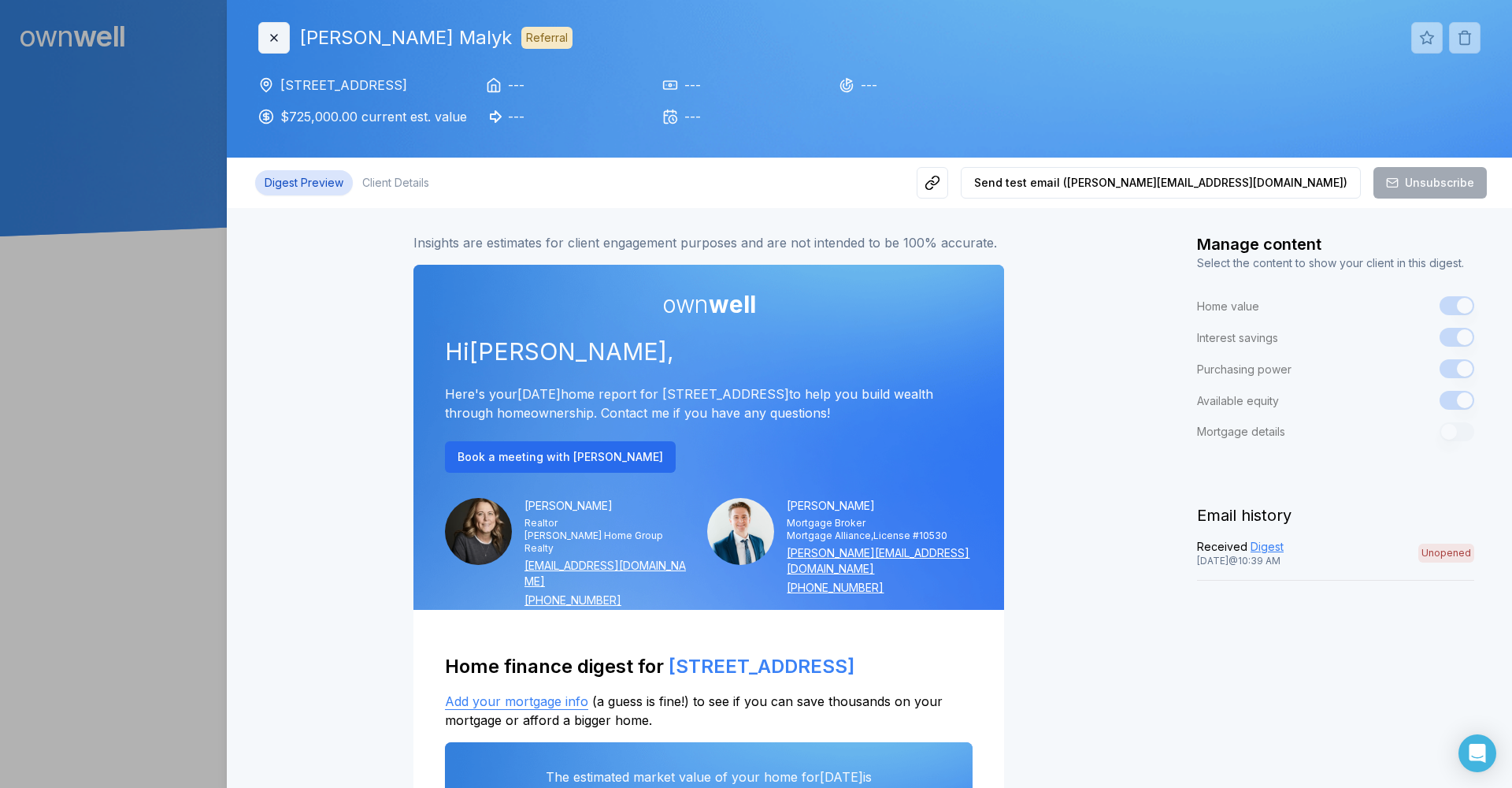 click on "Close" at bounding box center [274, 38] 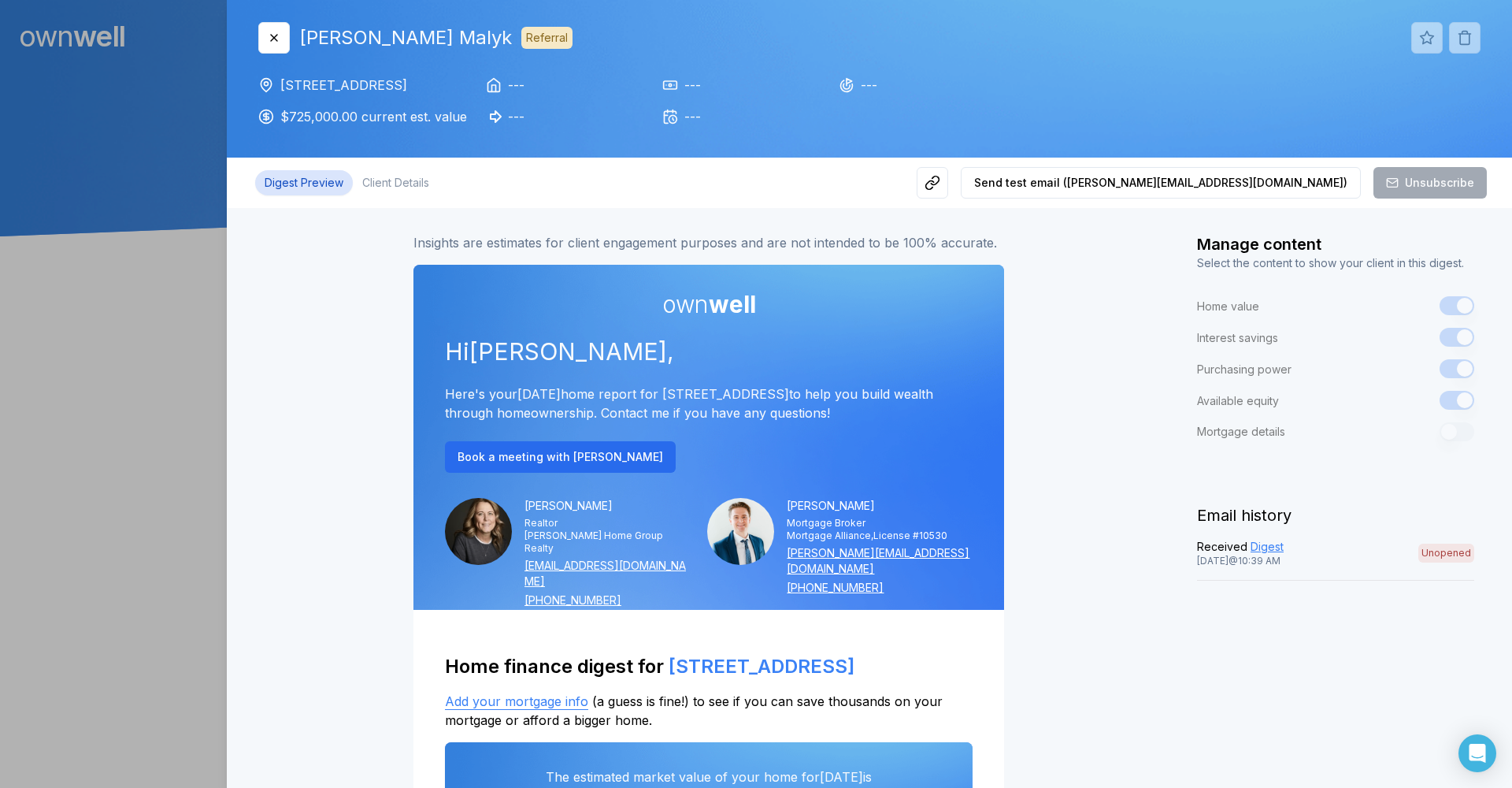 click at bounding box center [756, 394] 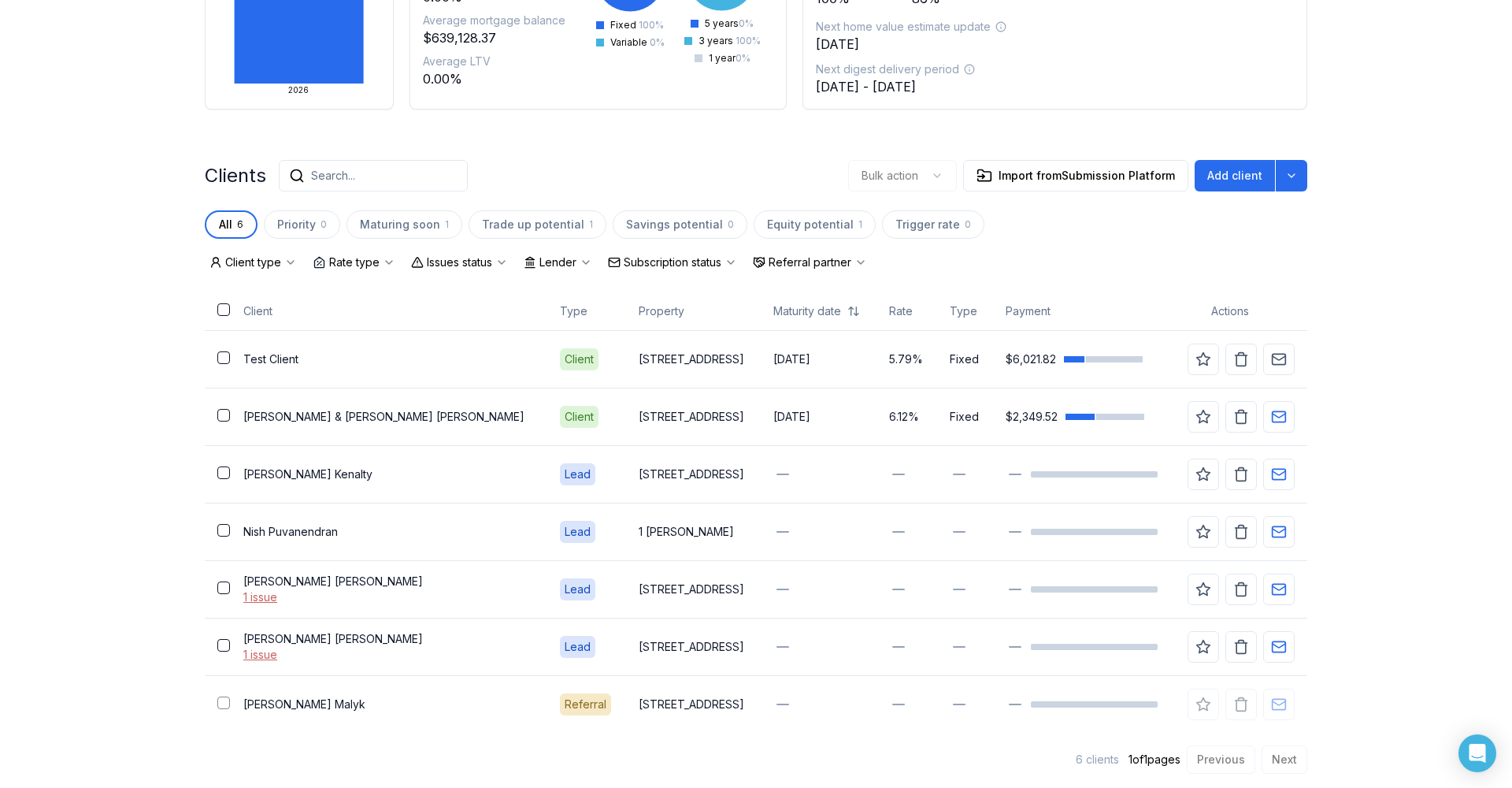 scroll, scrollTop: 237, scrollLeft: 0, axis: vertical 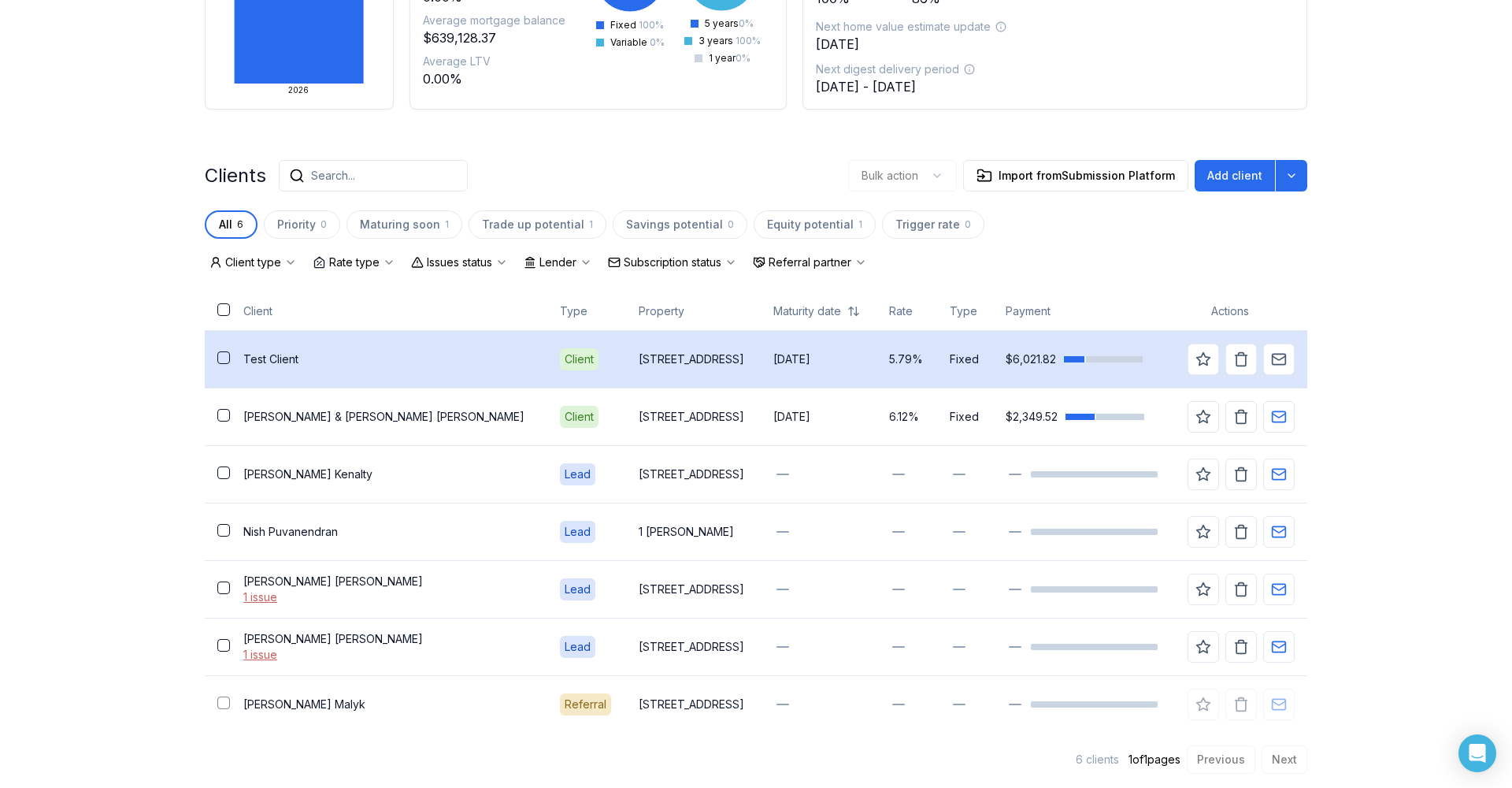 click on "[STREET_ADDRESS]" at bounding box center (693, 359) 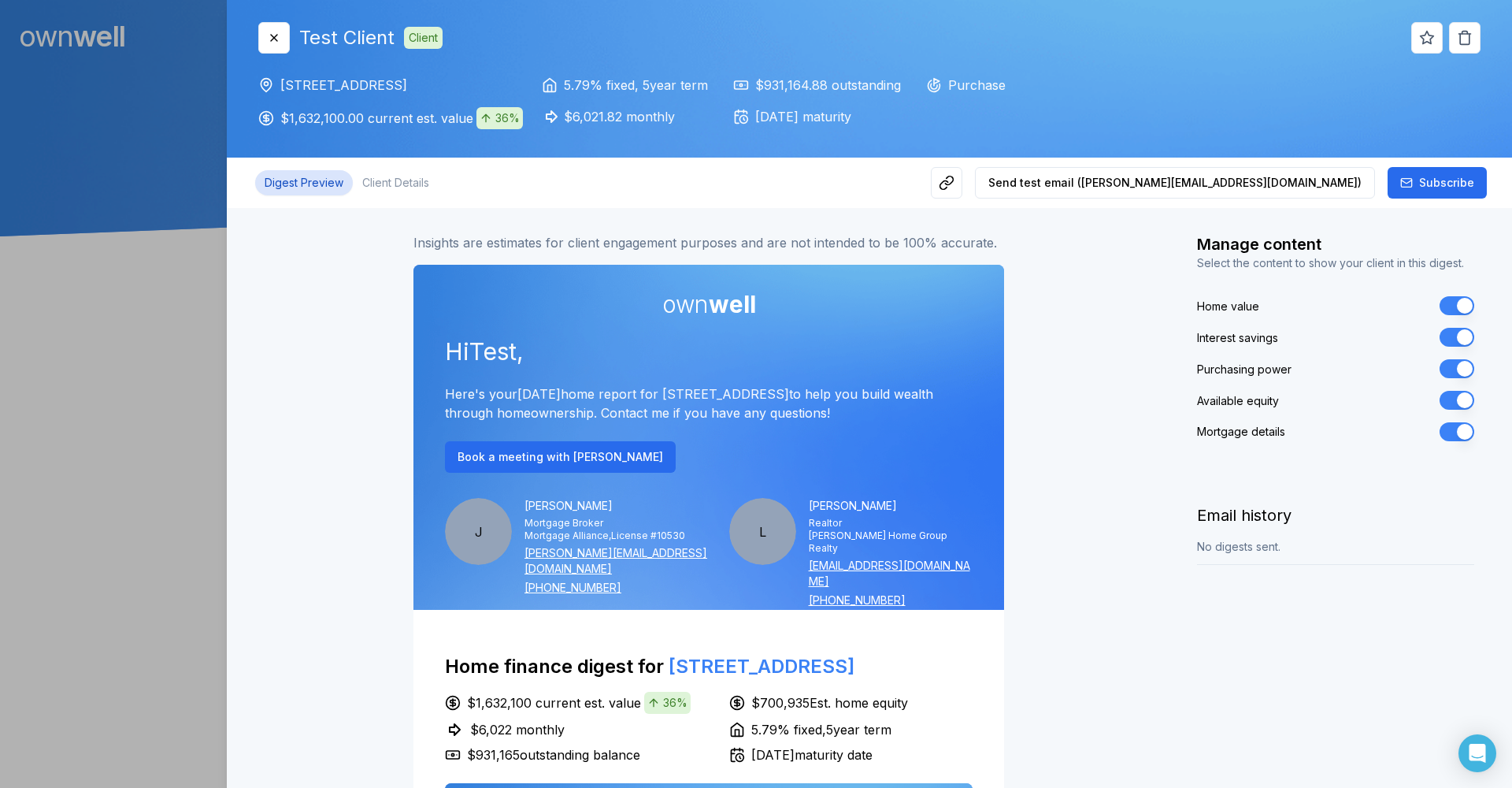 scroll, scrollTop: 0, scrollLeft: 0, axis: both 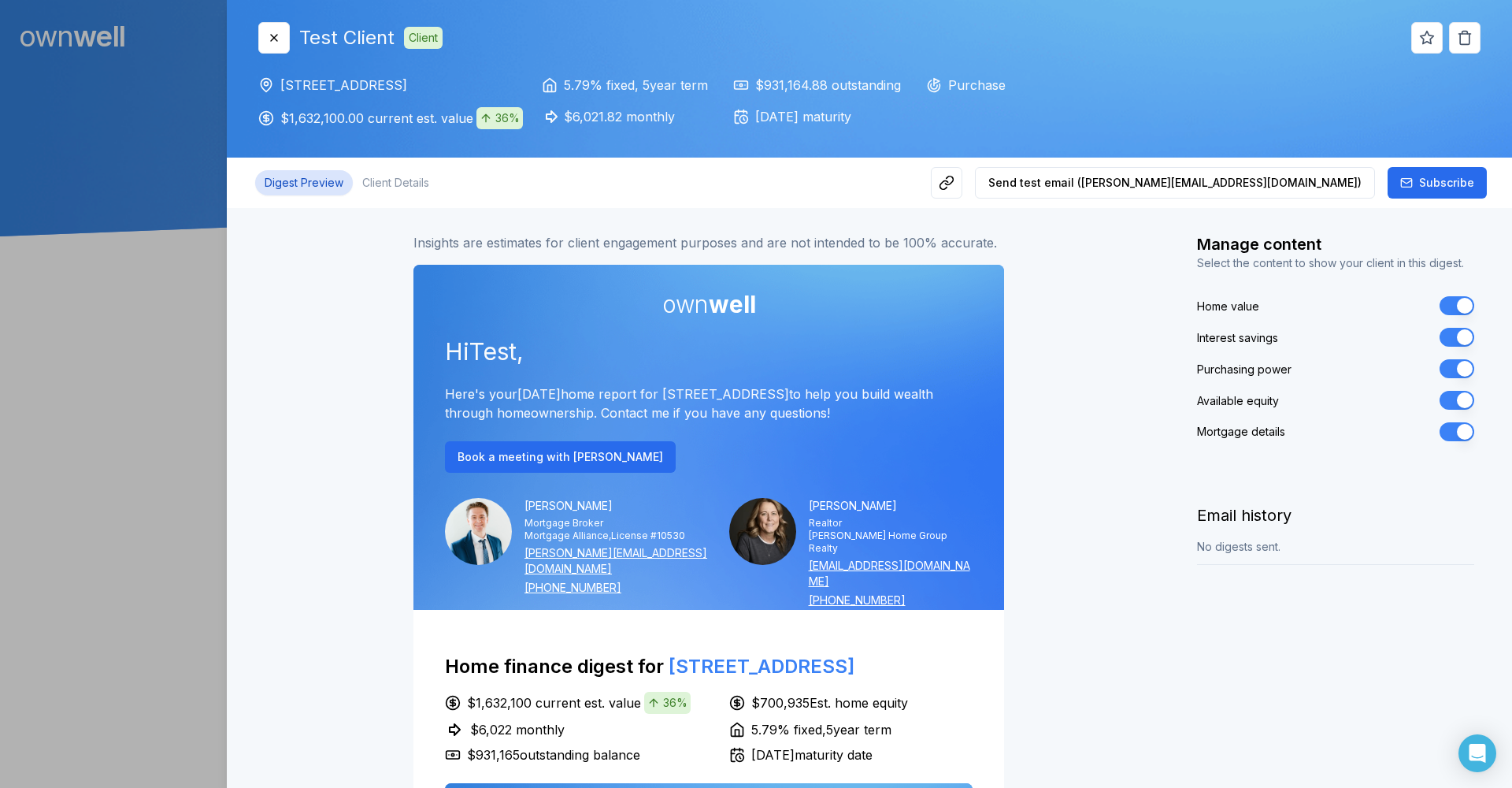 click on "Ownwell's platform is not optimized for mobile at this time.   For the best experience, please use a   desktop or laptop  to manage your account.   Note:  The   personalized homeownership reports   you generate for clients   are fully mobile-friendly   and can be easily viewed on any device. own well Dashboard Landing Page Adopt My Mortgage 35  of  100  clients used Purchase additional client capacity 1050000
Close Test   Client Client [STREET_ADDRESS] $1,632,100.00   current est. value 36% 5.79%   fixed ,   5  year term $6,021.82   monthly   $931,164.88   outstanding [DATE]   maturity Purchase Digest Preview Client Details Send test email ( [EMAIL_ADDRESS][DOMAIN_NAME] ) Subscribe Insights are estimates for client engagement purposes and are not intended to be 100% accurate. own well Hi  Test , Here's your  [DATE]  home report for   [STREET_ADDRESS]  to help you build wealth through homeownership. Contact me if you have any questions! [PERSON_NAME] ," at bounding box center (756, 118) 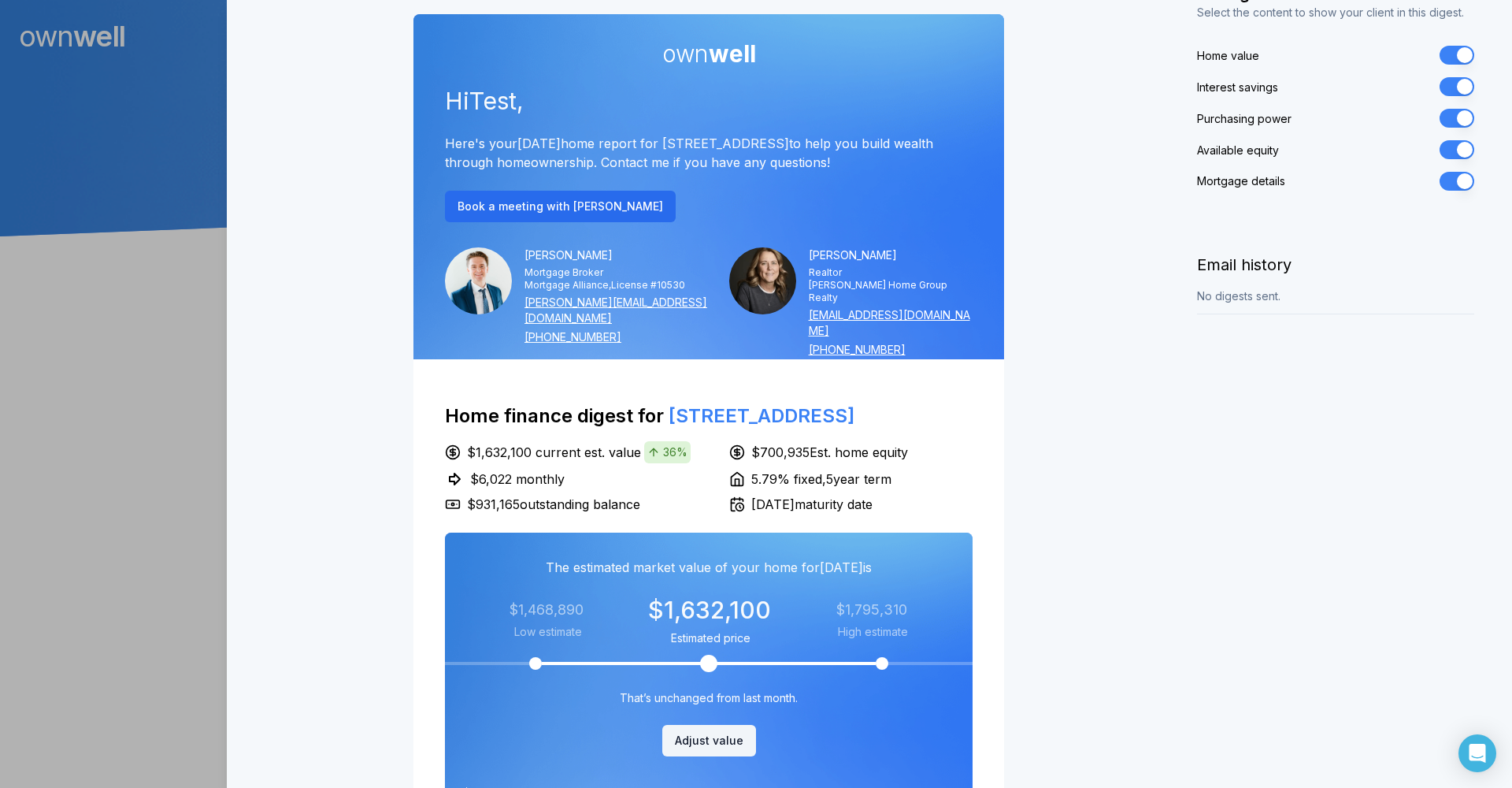 scroll, scrollTop: 269, scrollLeft: 0, axis: vertical 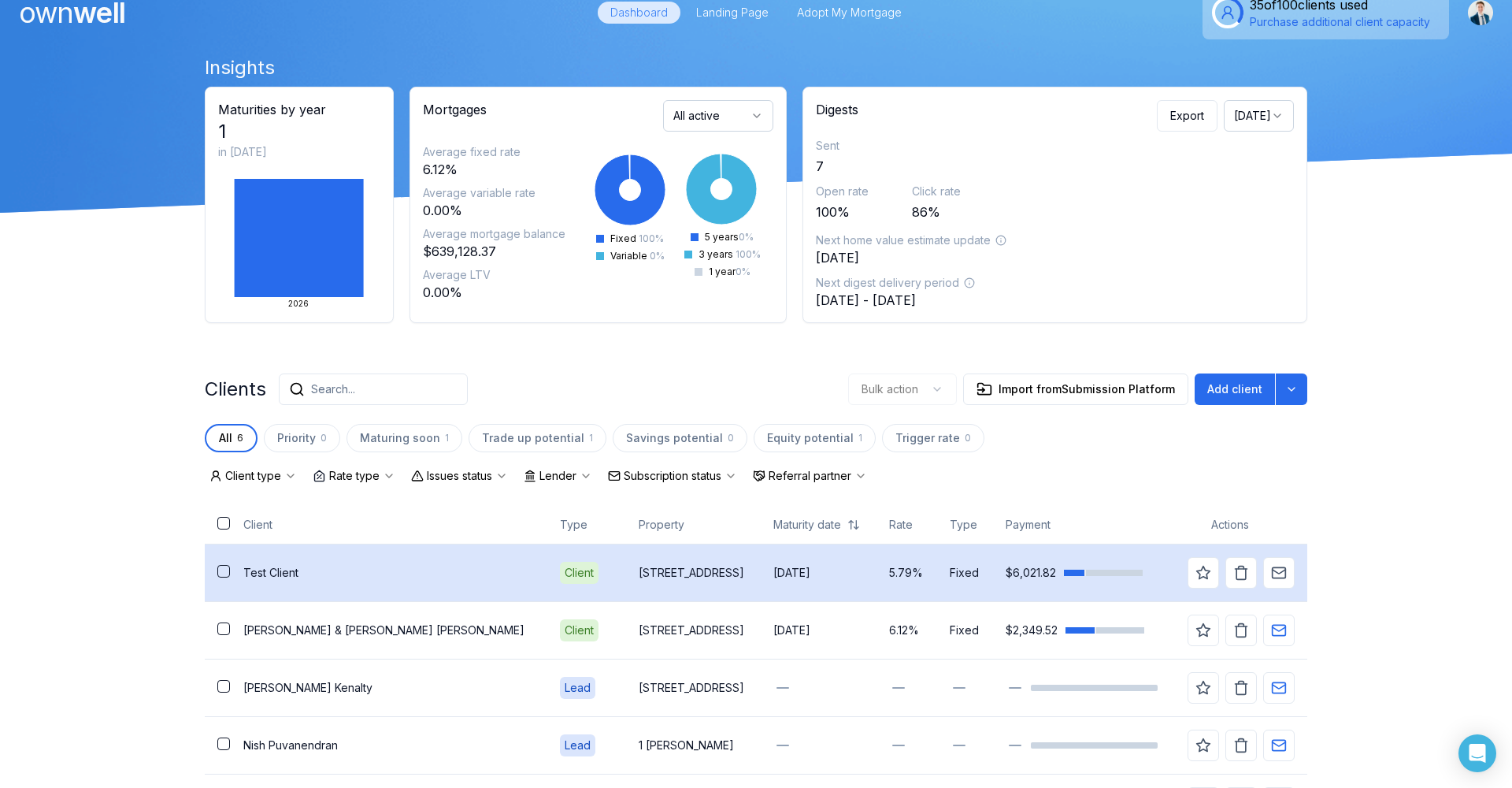 click on "[STREET_ADDRESS]" at bounding box center (693, 572) 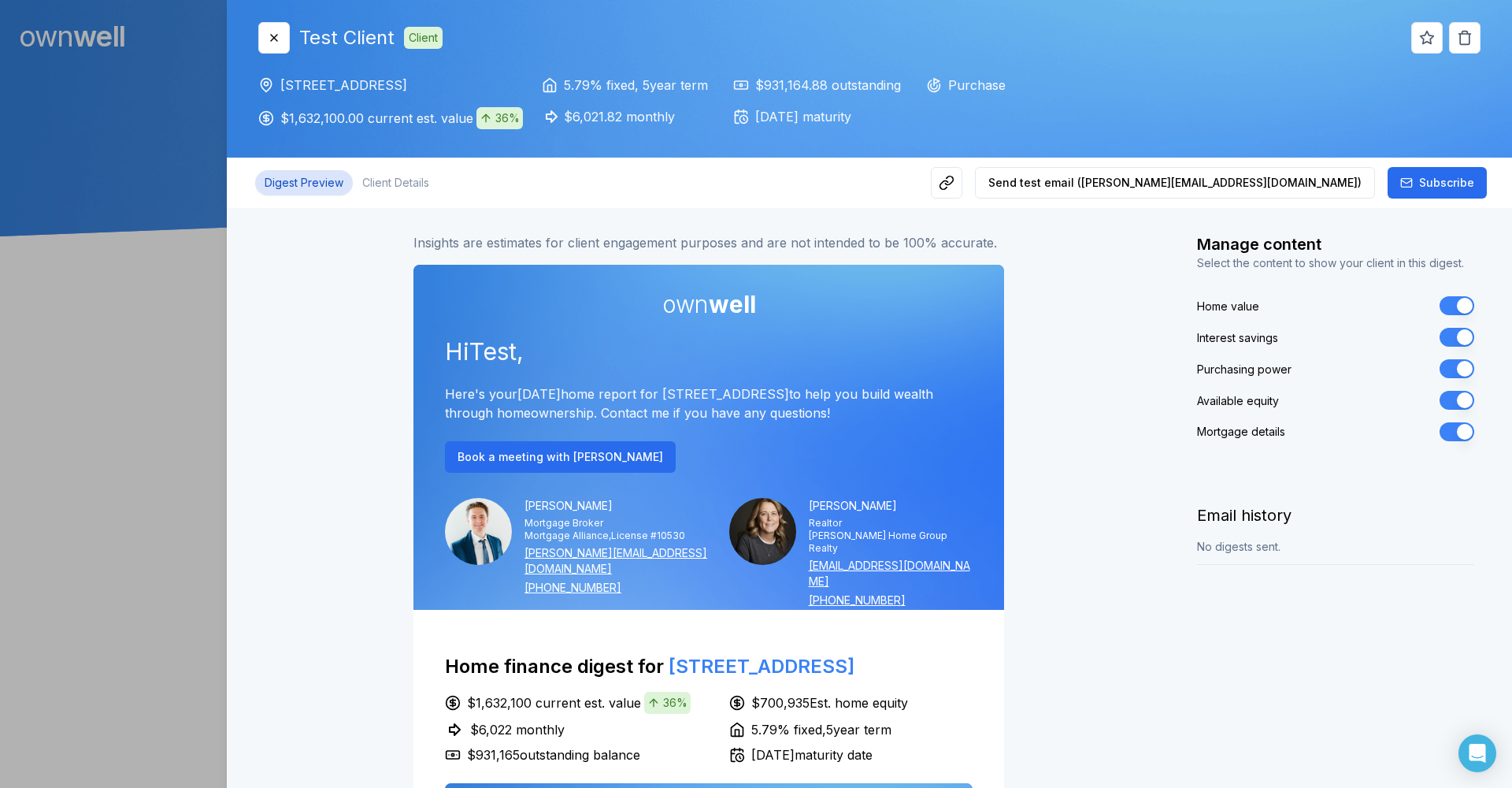 scroll, scrollTop: 0, scrollLeft: 0, axis: both 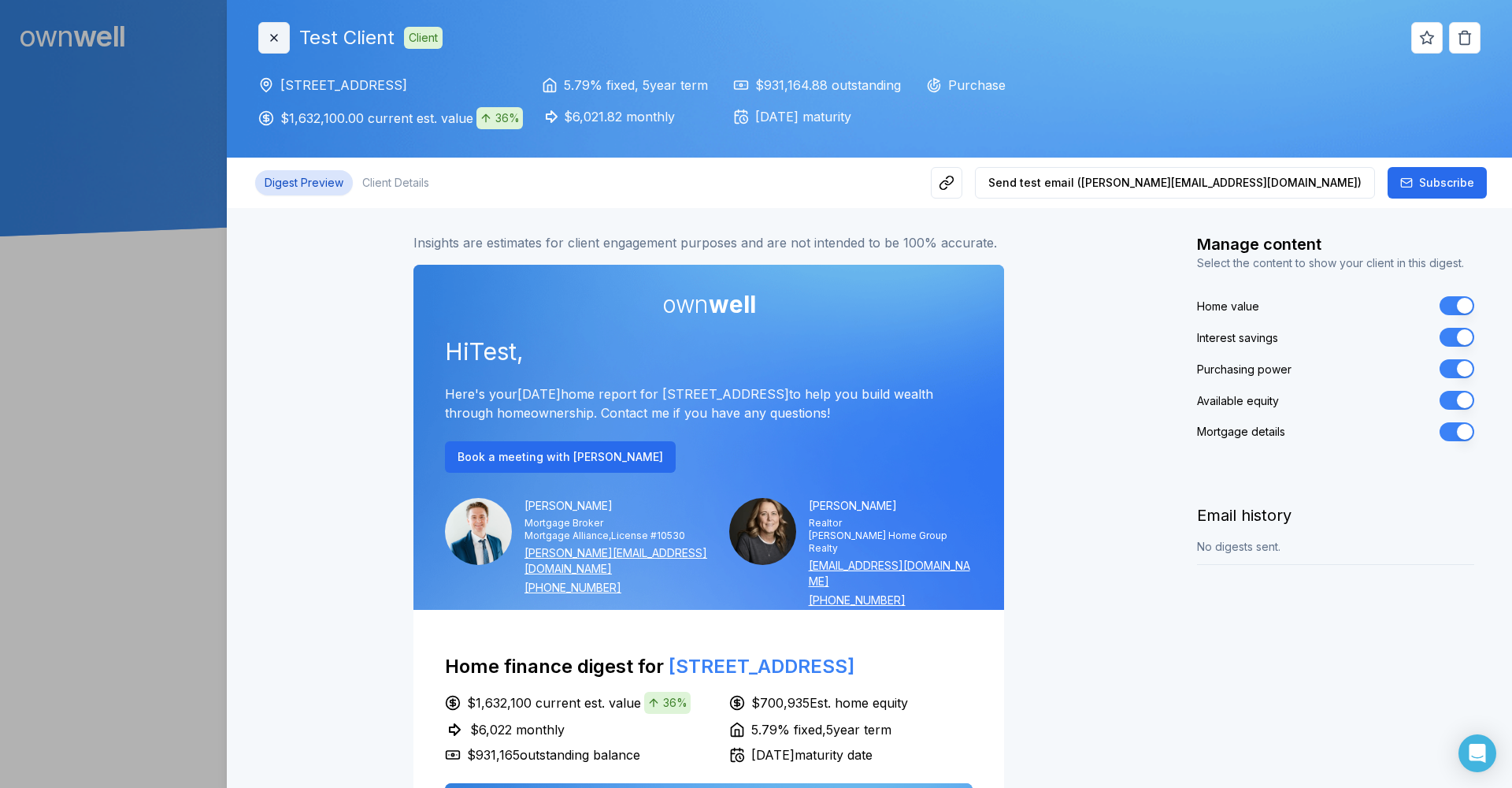 click on "Close" at bounding box center [274, 38] 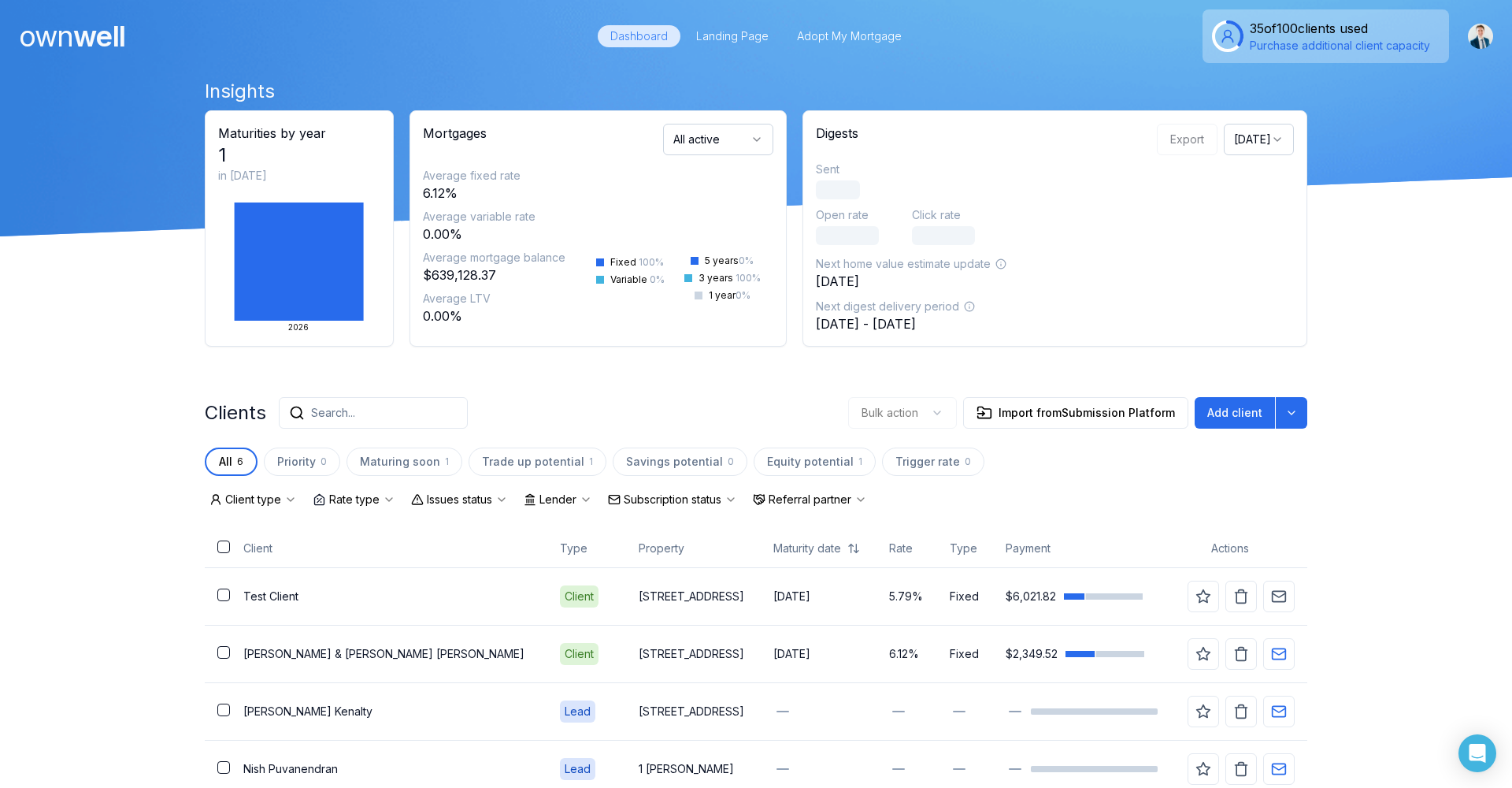 click on "own well" at bounding box center [265, 36] 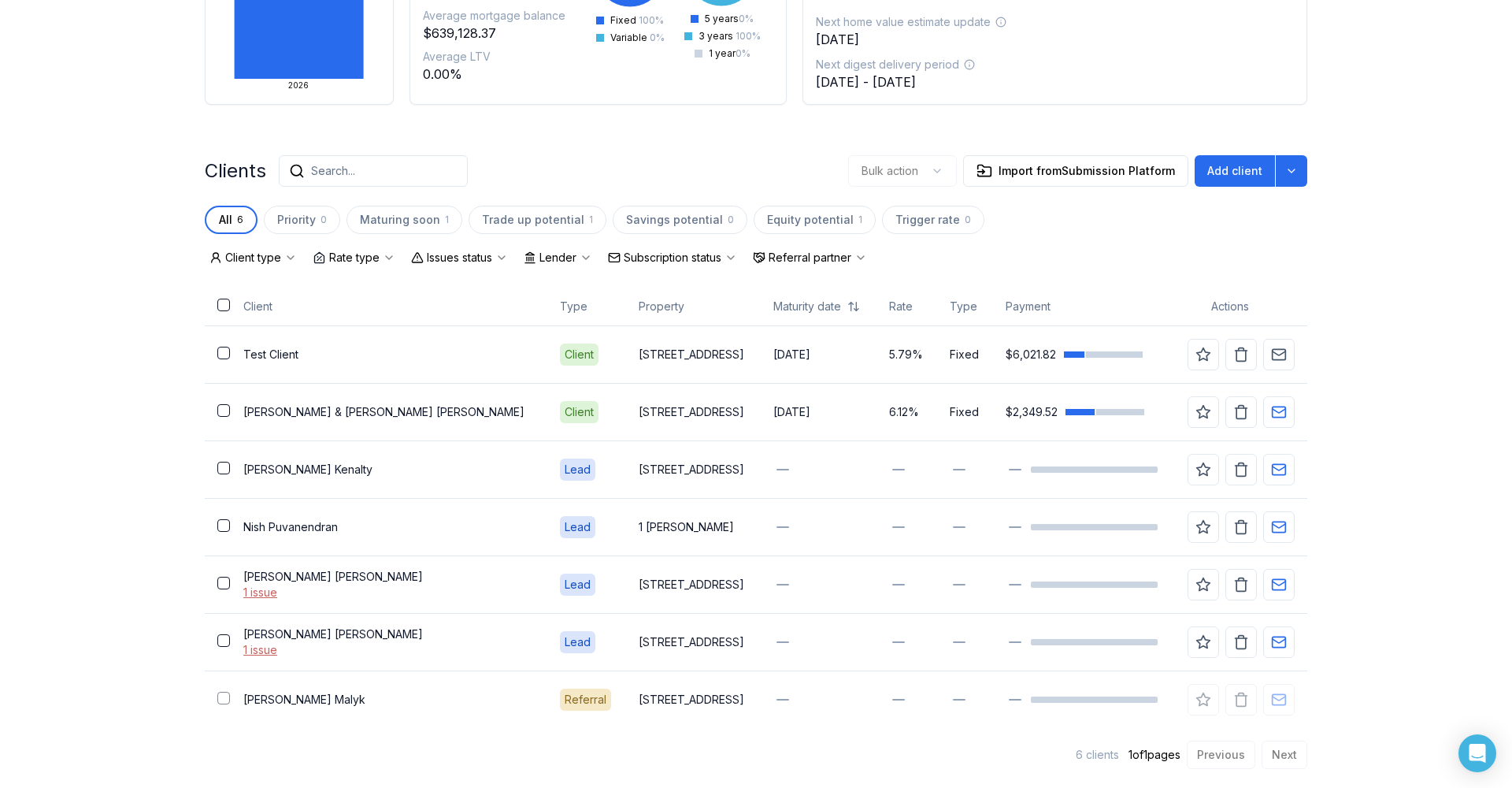 scroll, scrollTop: 242, scrollLeft: 0, axis: vertical 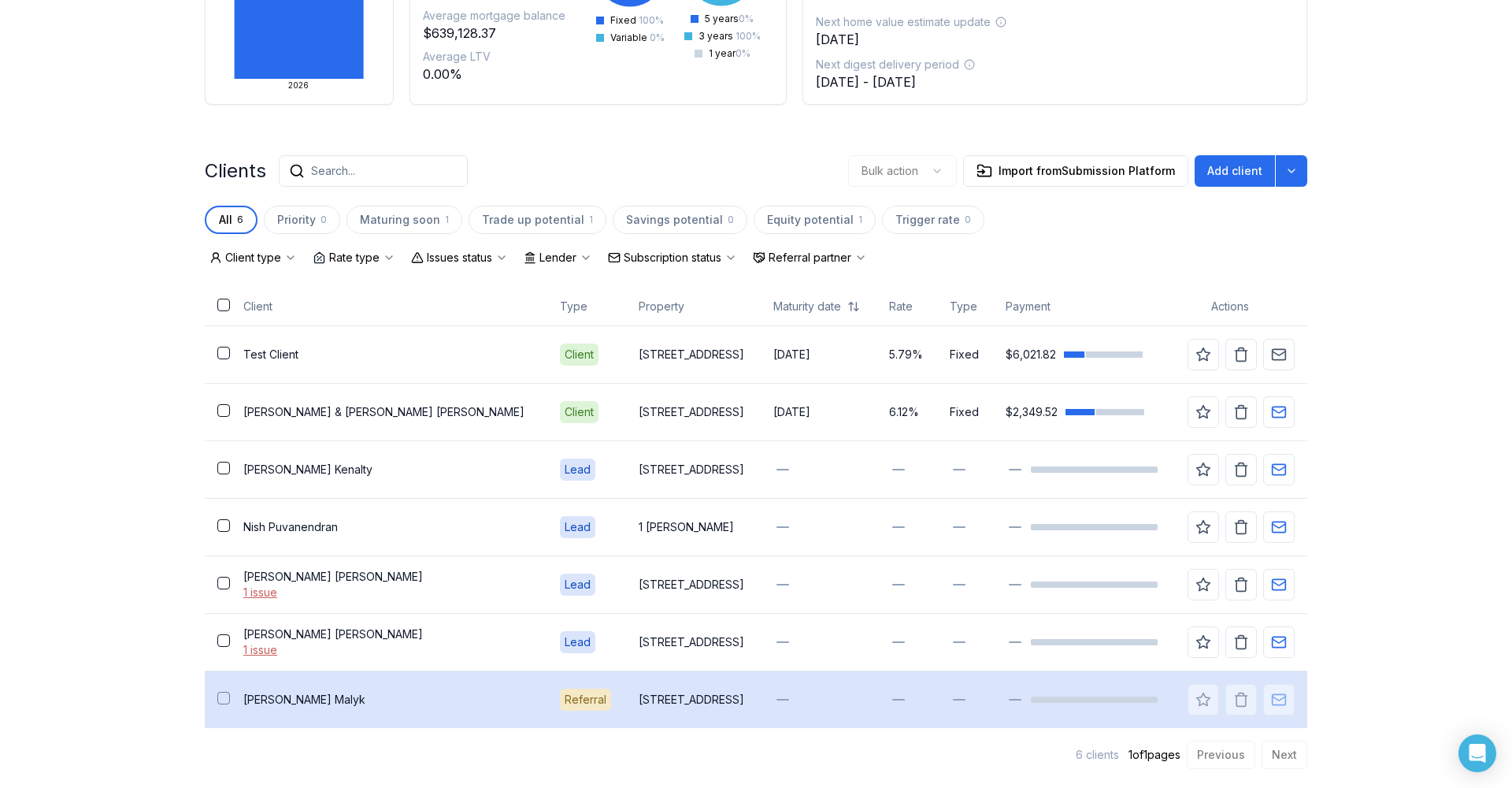 click on "[PERSON_NAME]" at bounding box center (389, 700) 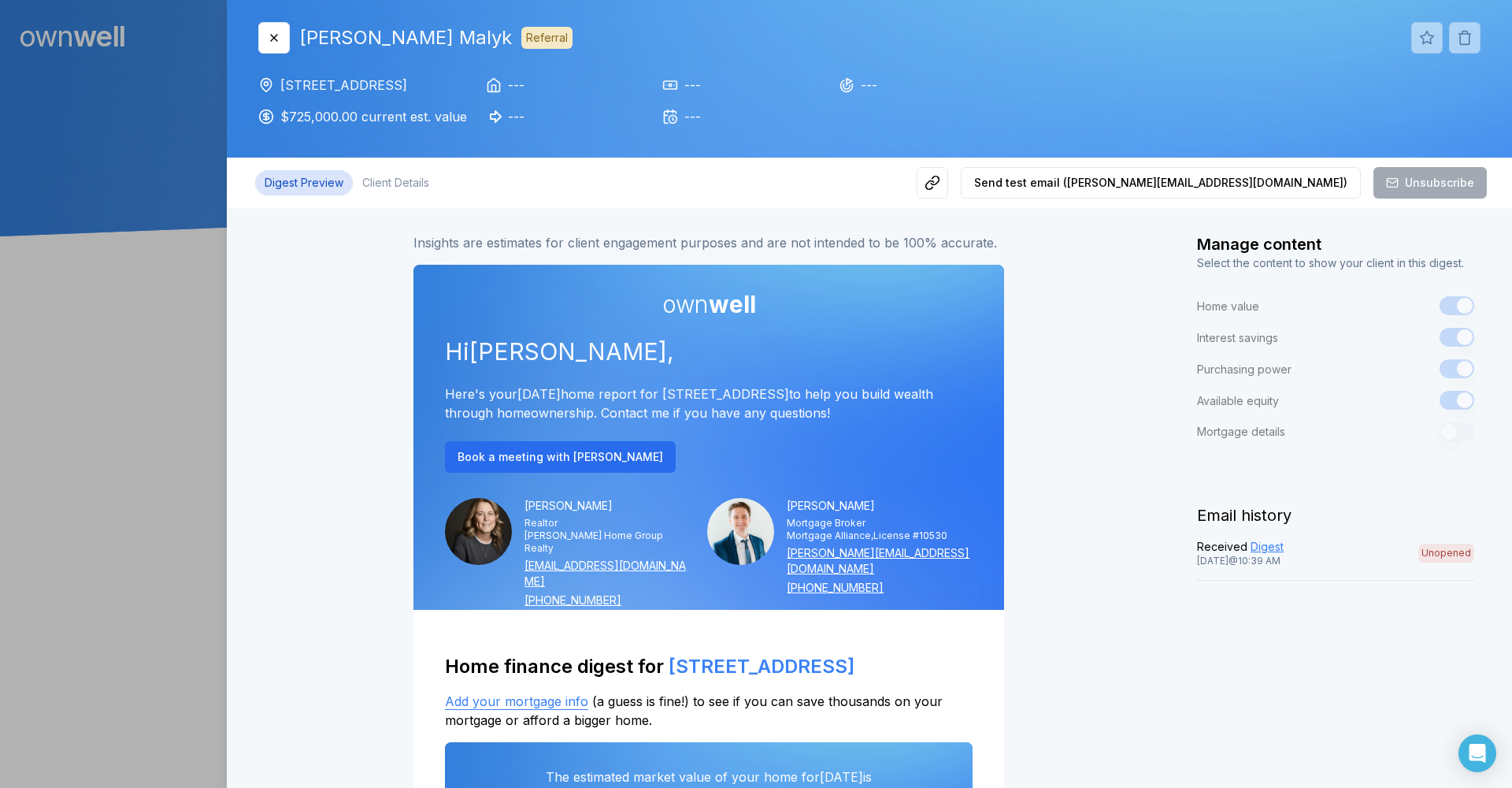 scroll, scrollTop: 0, scrollLeft: 0, axis: both 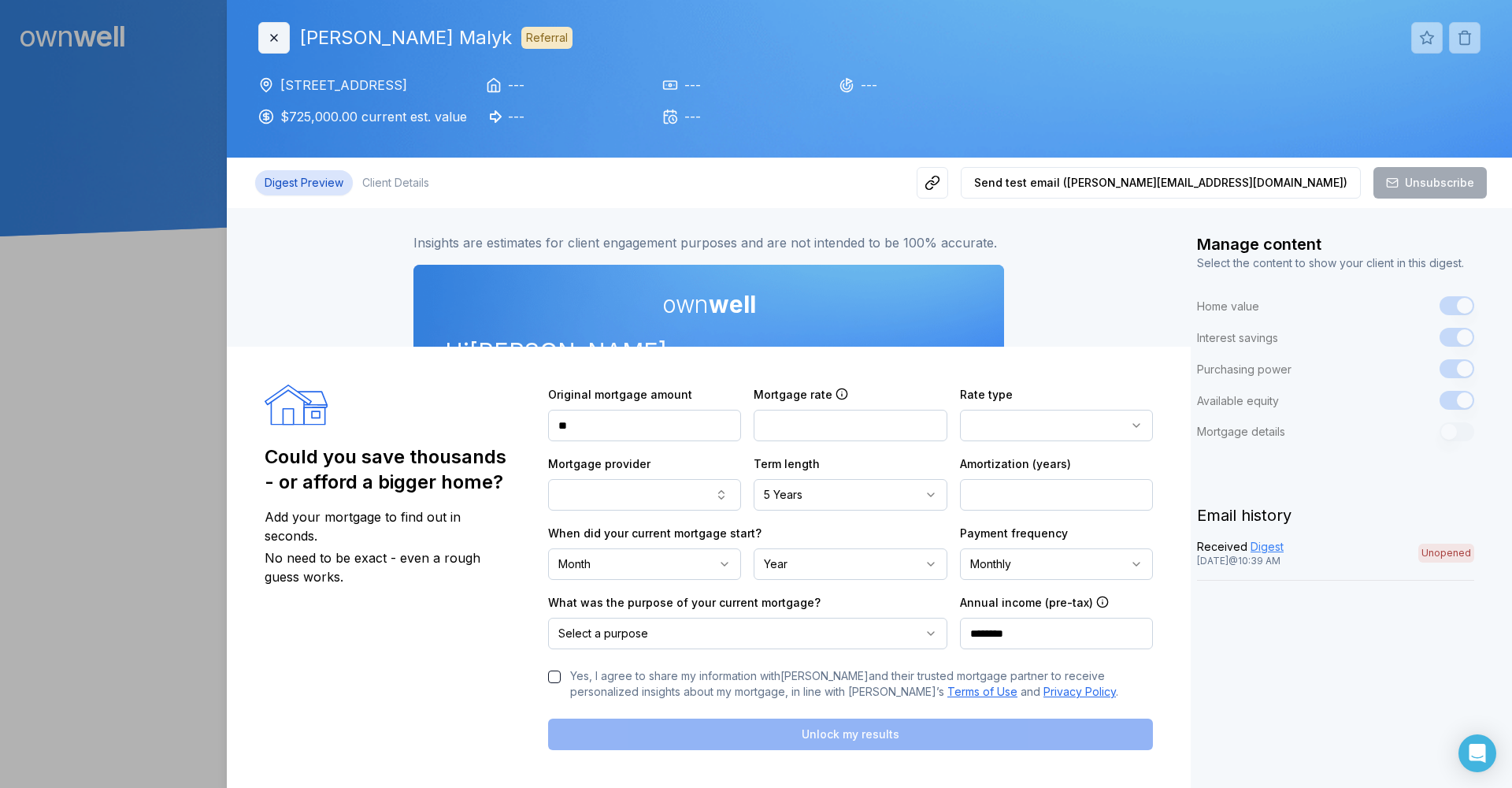 click on "Close" at bounding box center [274, 38] 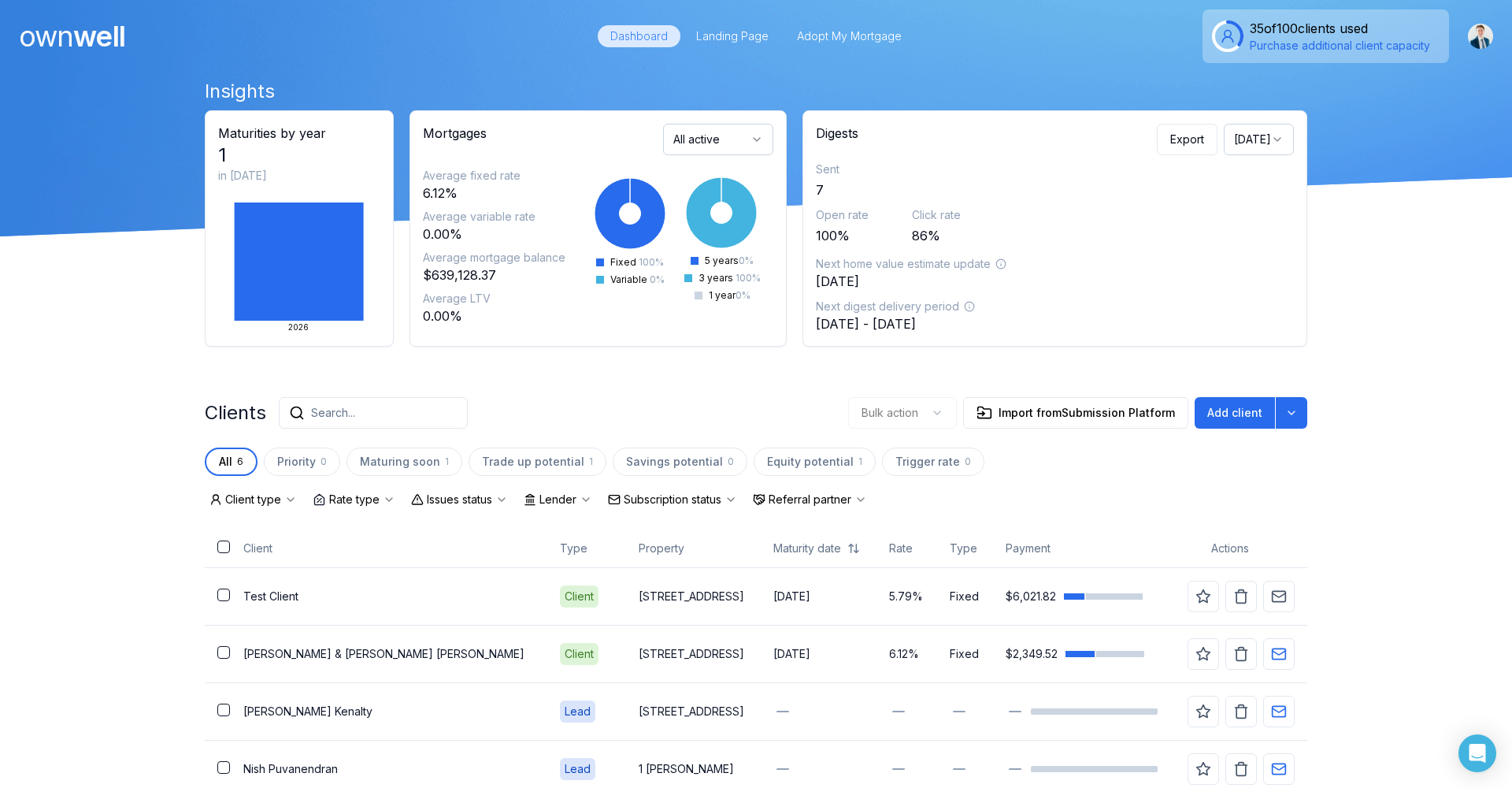 scroll, scrollTop: 0, scrollLeft: 0, axis: both 